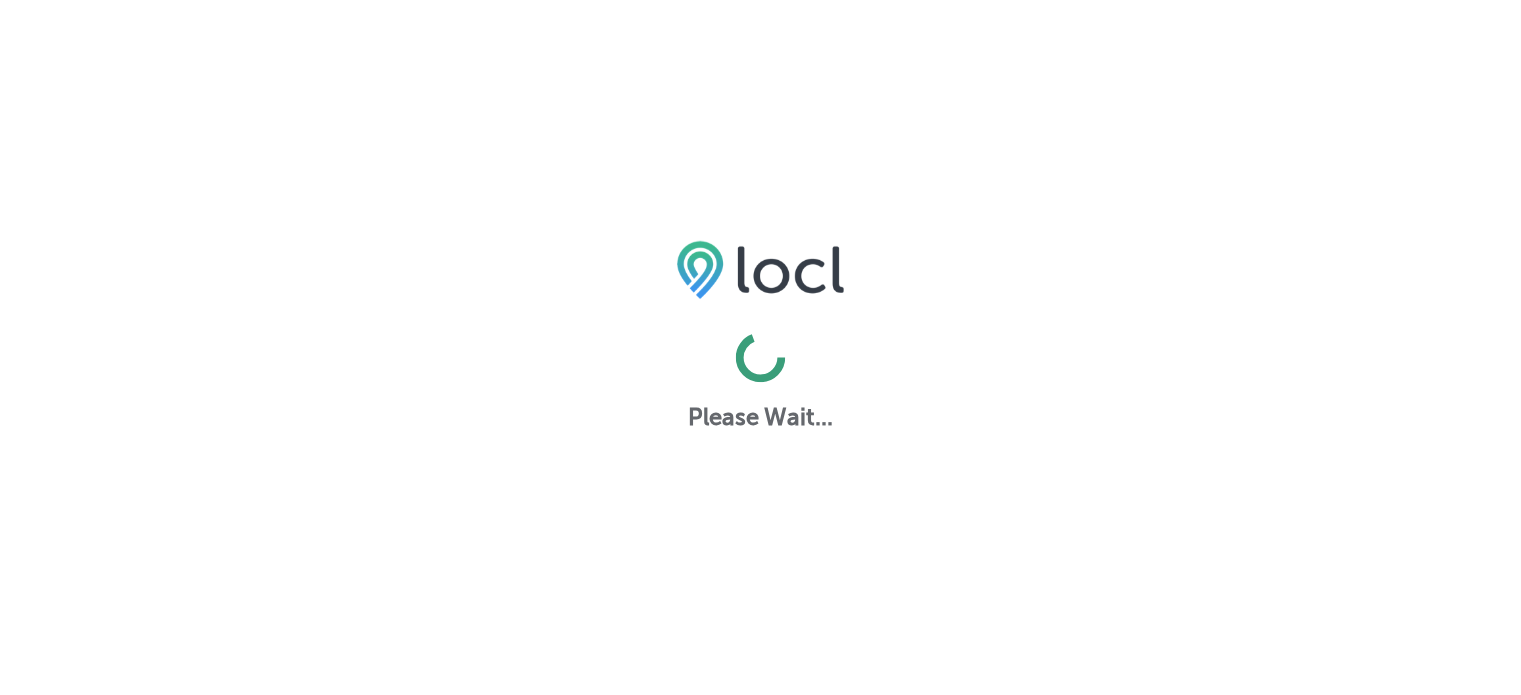 scroll, scrollTop: 0, scrollLeft: 0, axis: both 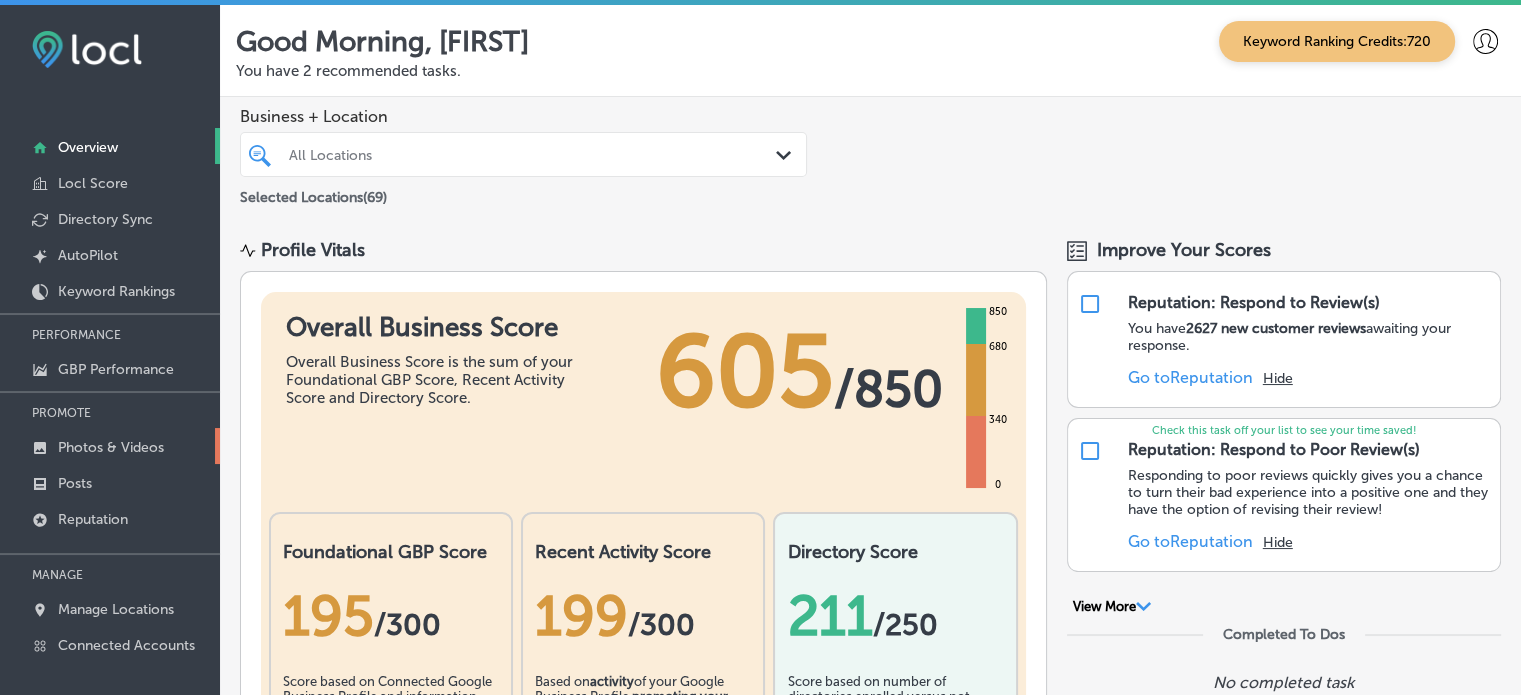 click on "Photos & Videos" at bounding box center [111, 447] 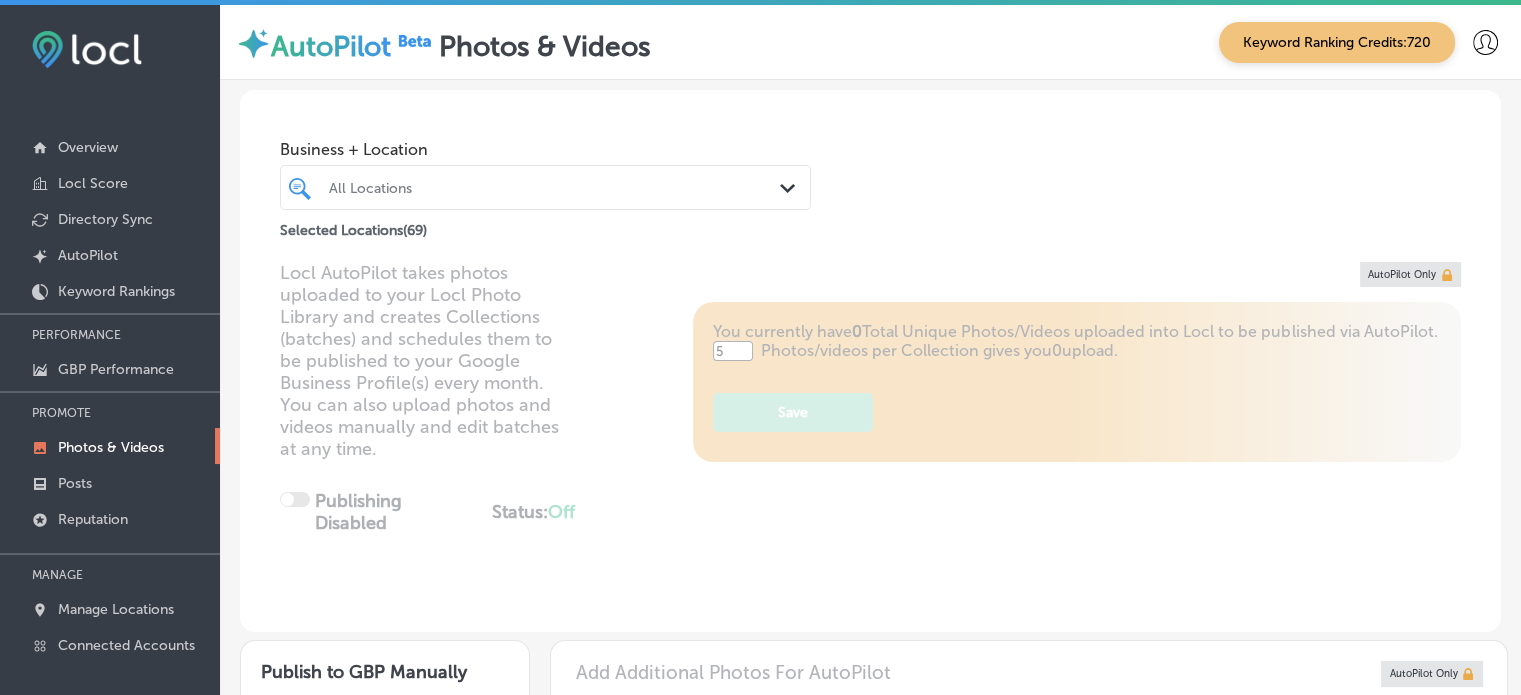 click on "All Locations" at bounding box center [555, 187] 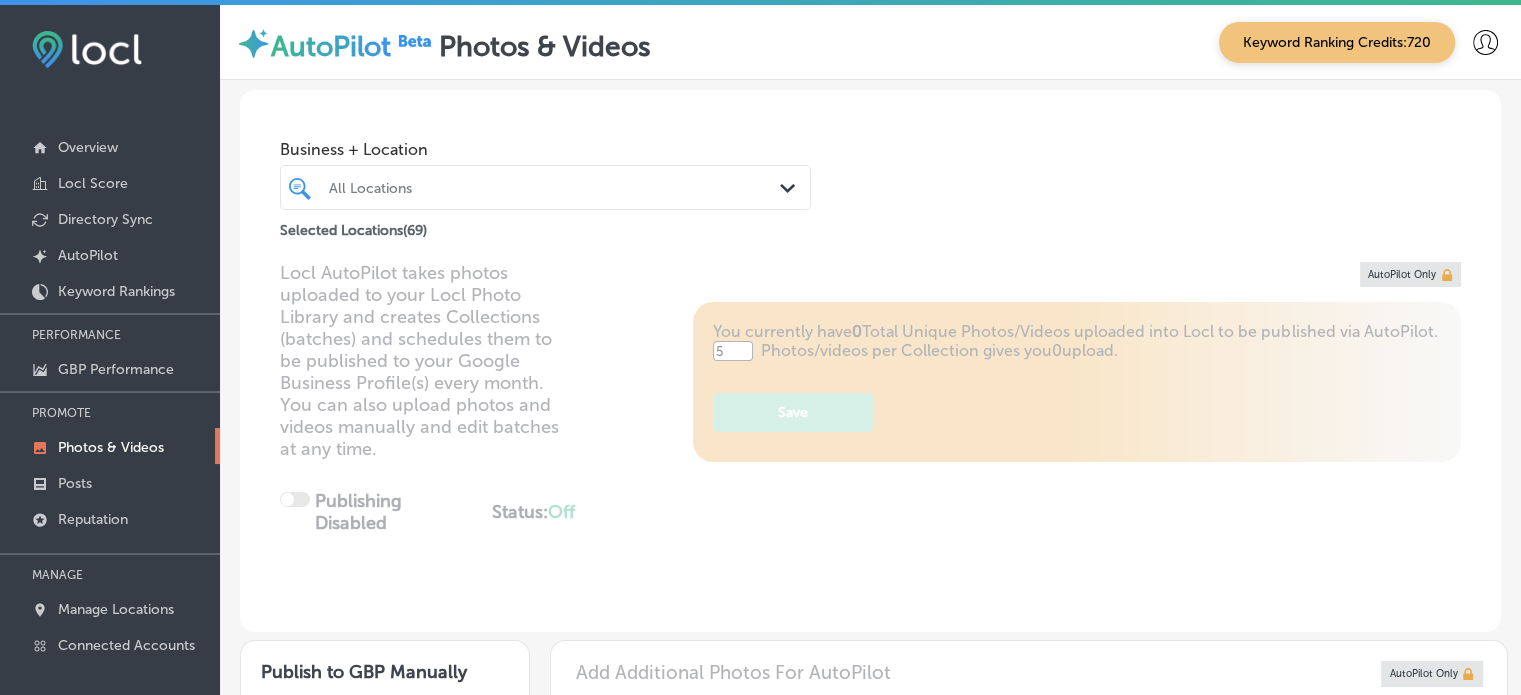 click on "All Locations" at bounding box center (555, 187) 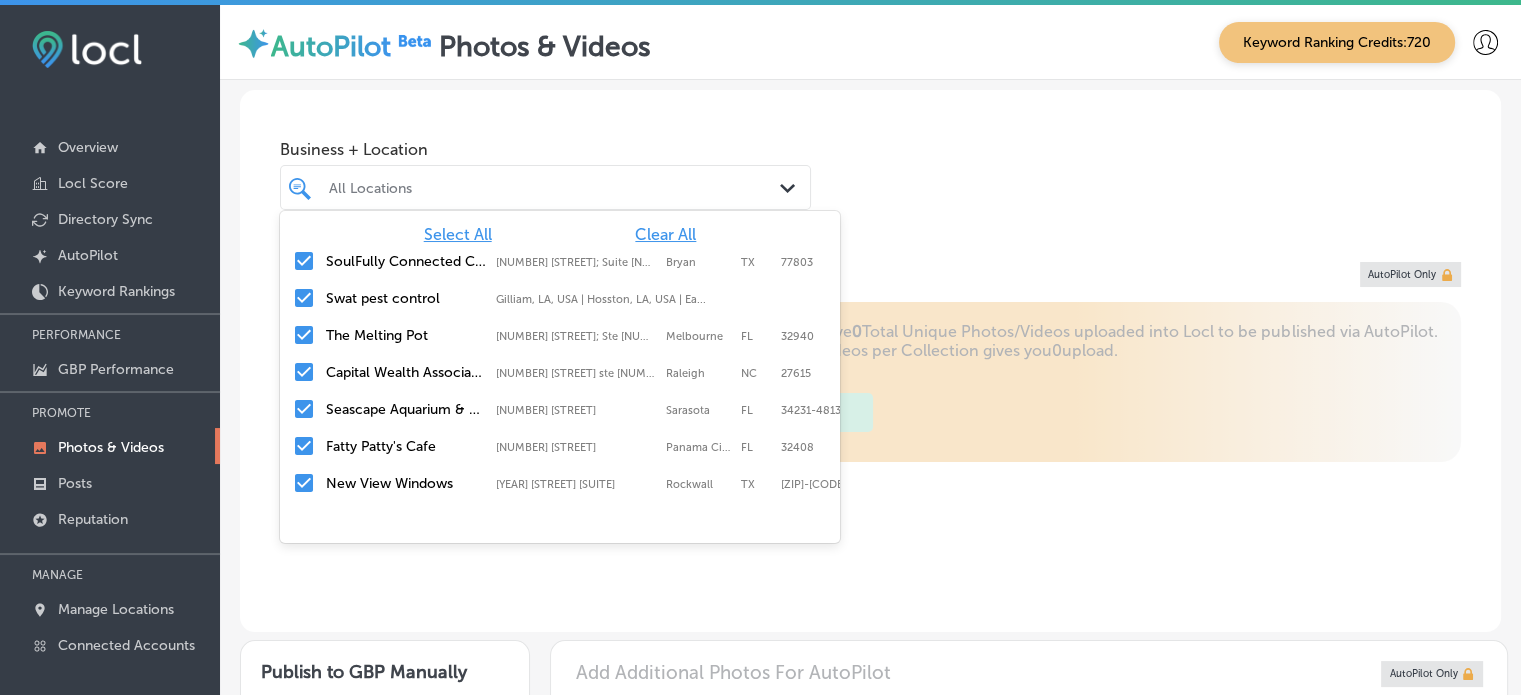click on "Clear All" at bounding box center (665, 234) 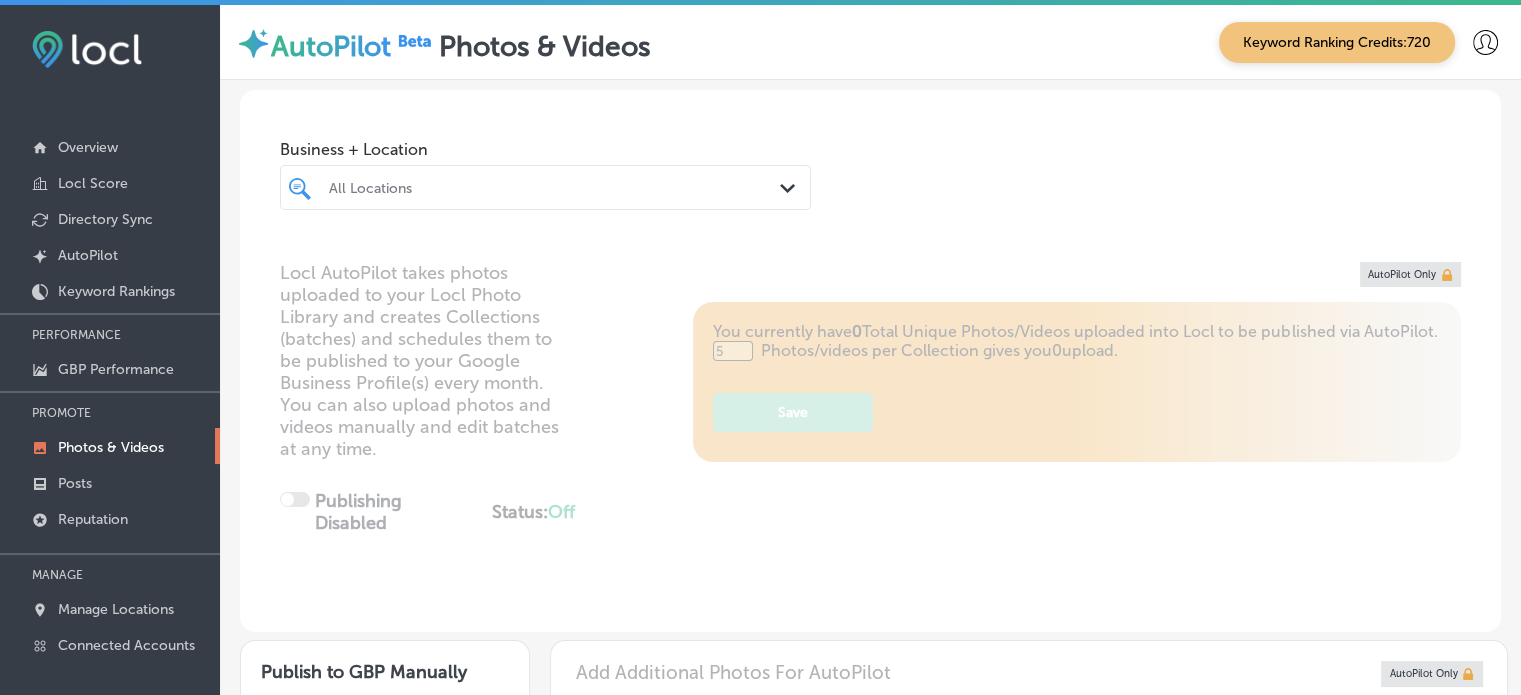 type on "0" 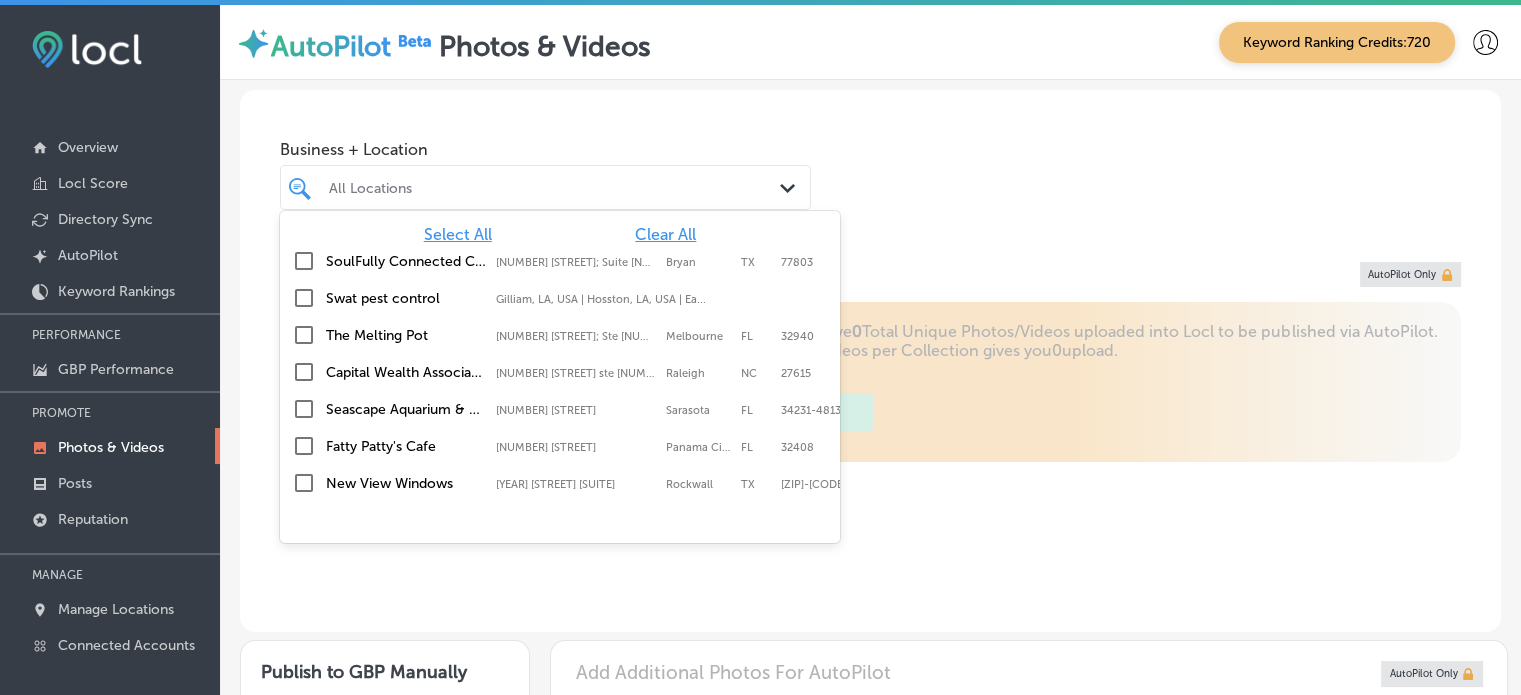 click on "All Locations
Path
Created with Sketch." at bounding box center (545, 187) 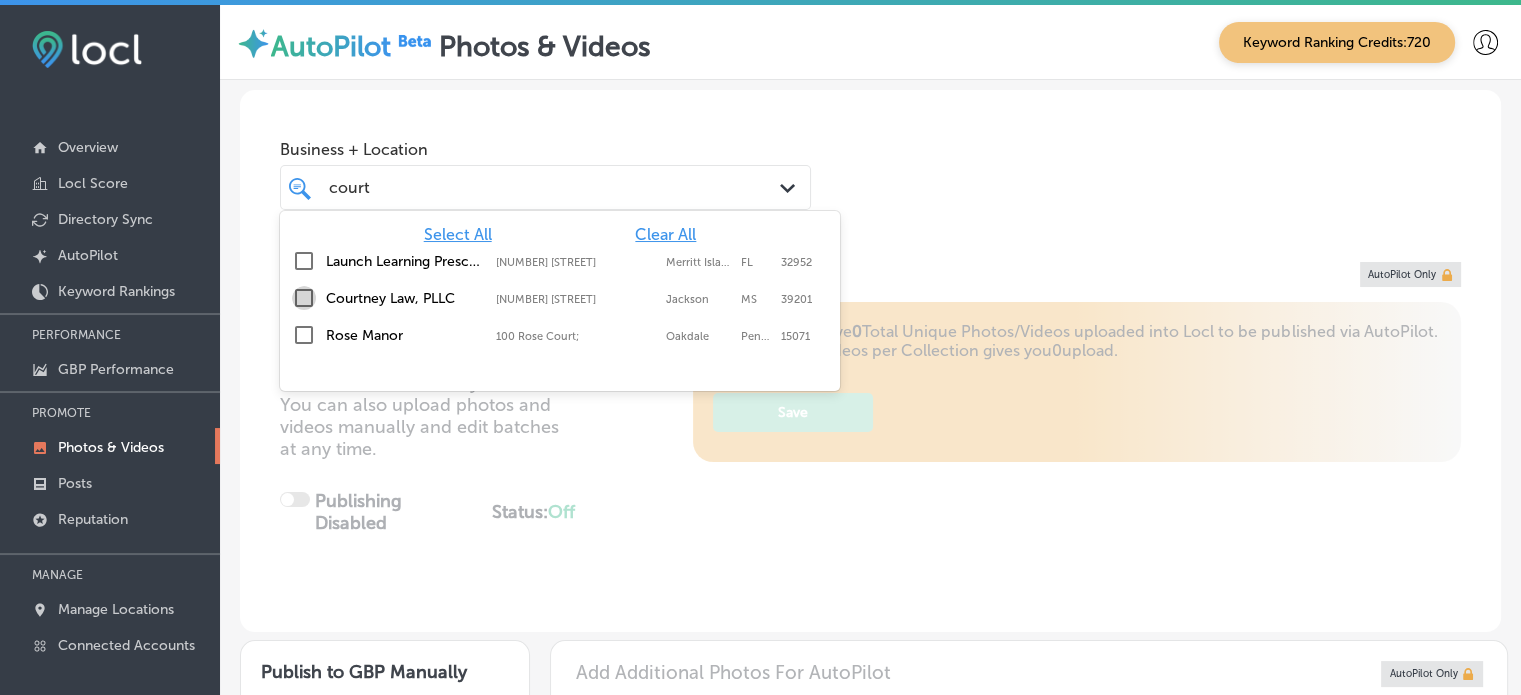 click at bounding box center [304, 298] 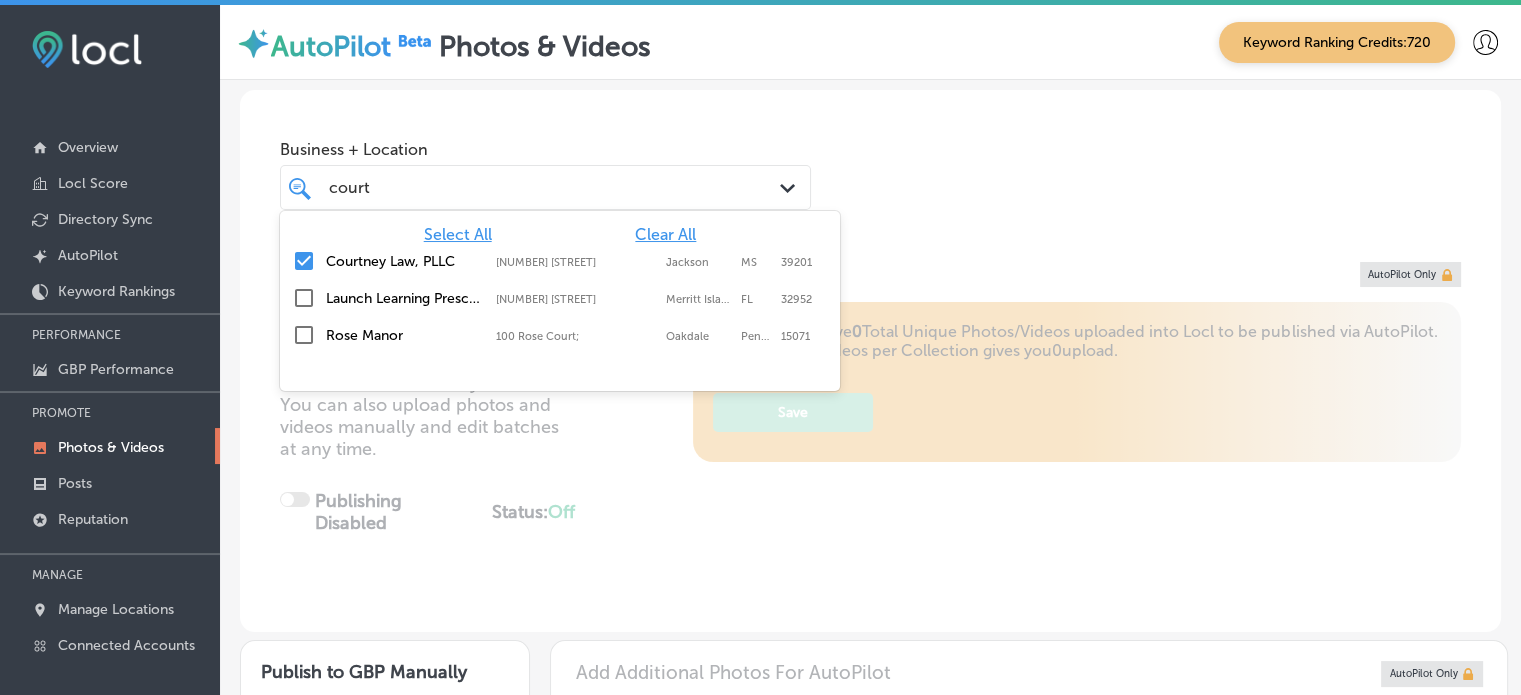type on "court" 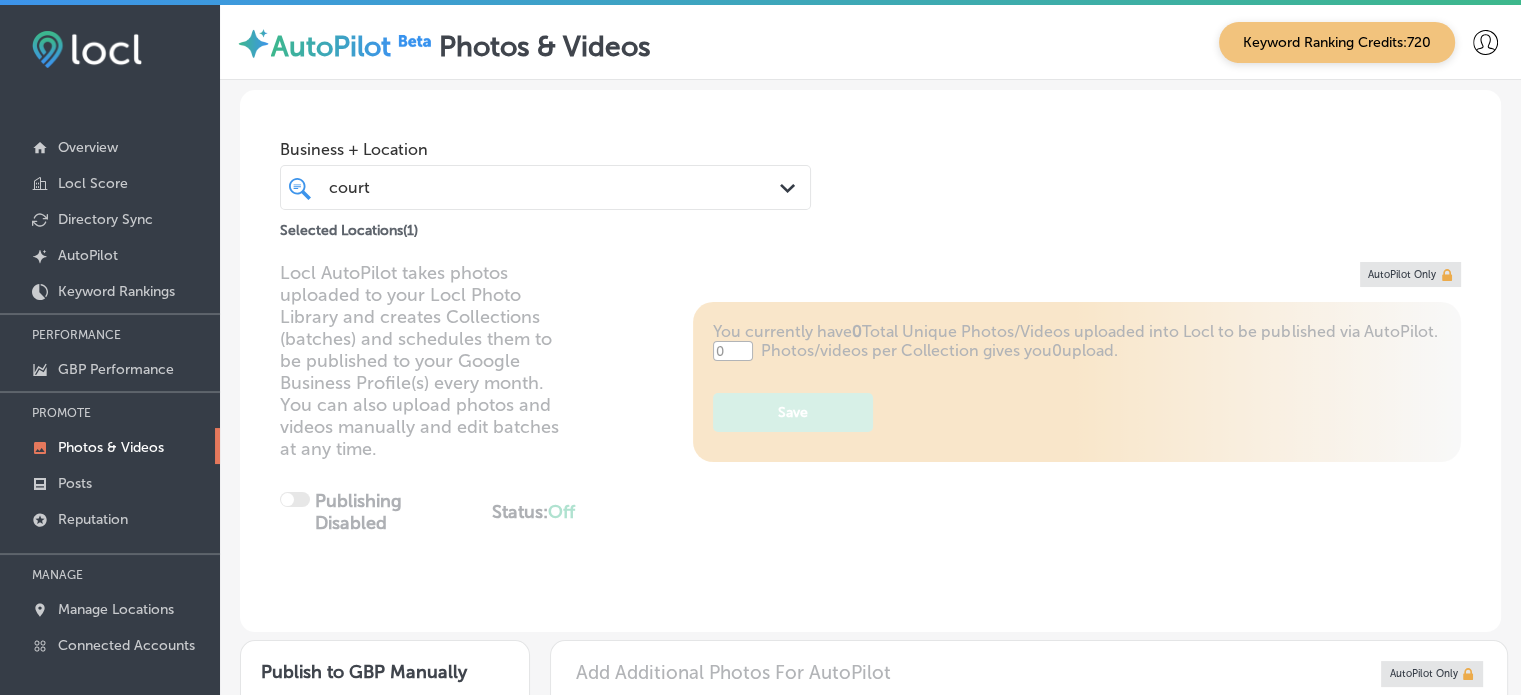 type on "5" 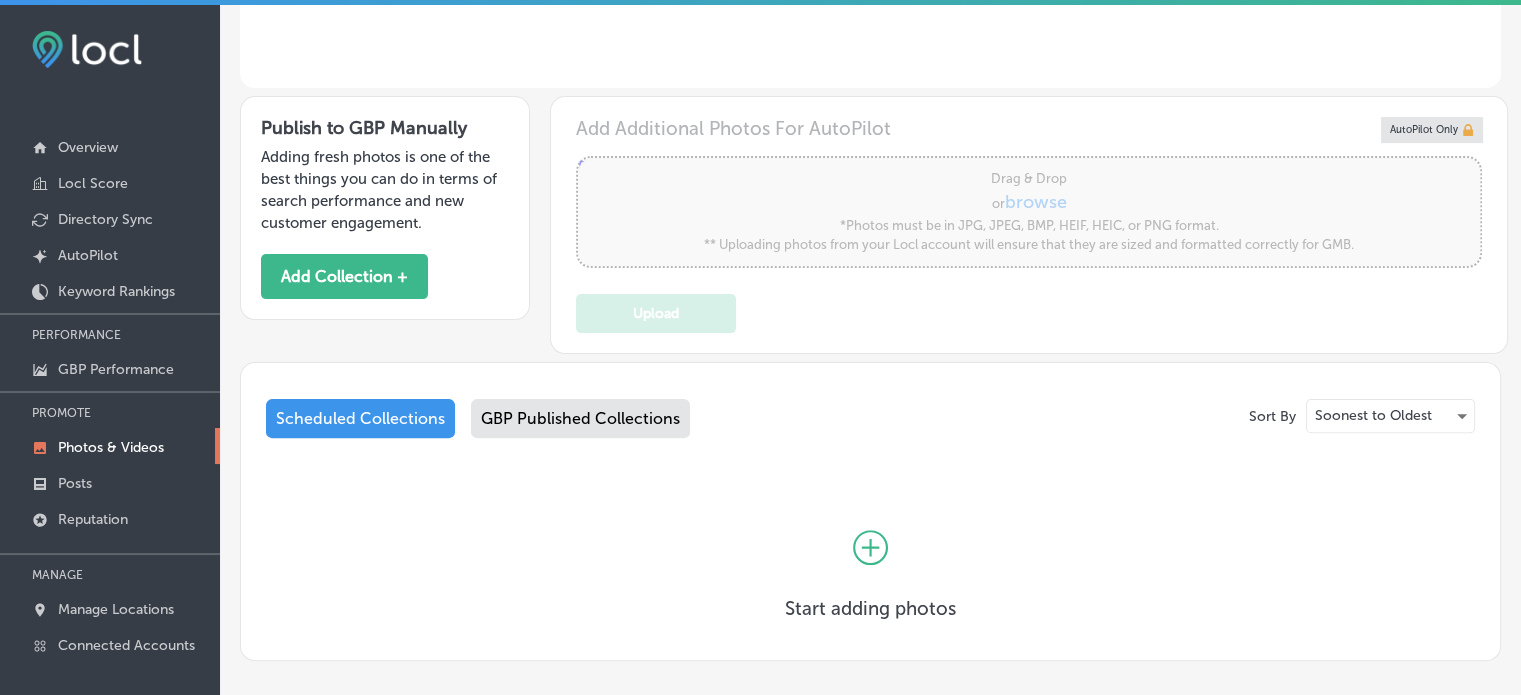 scroll, scrollTop: 628, scrollLeft: 0, axis: vertical 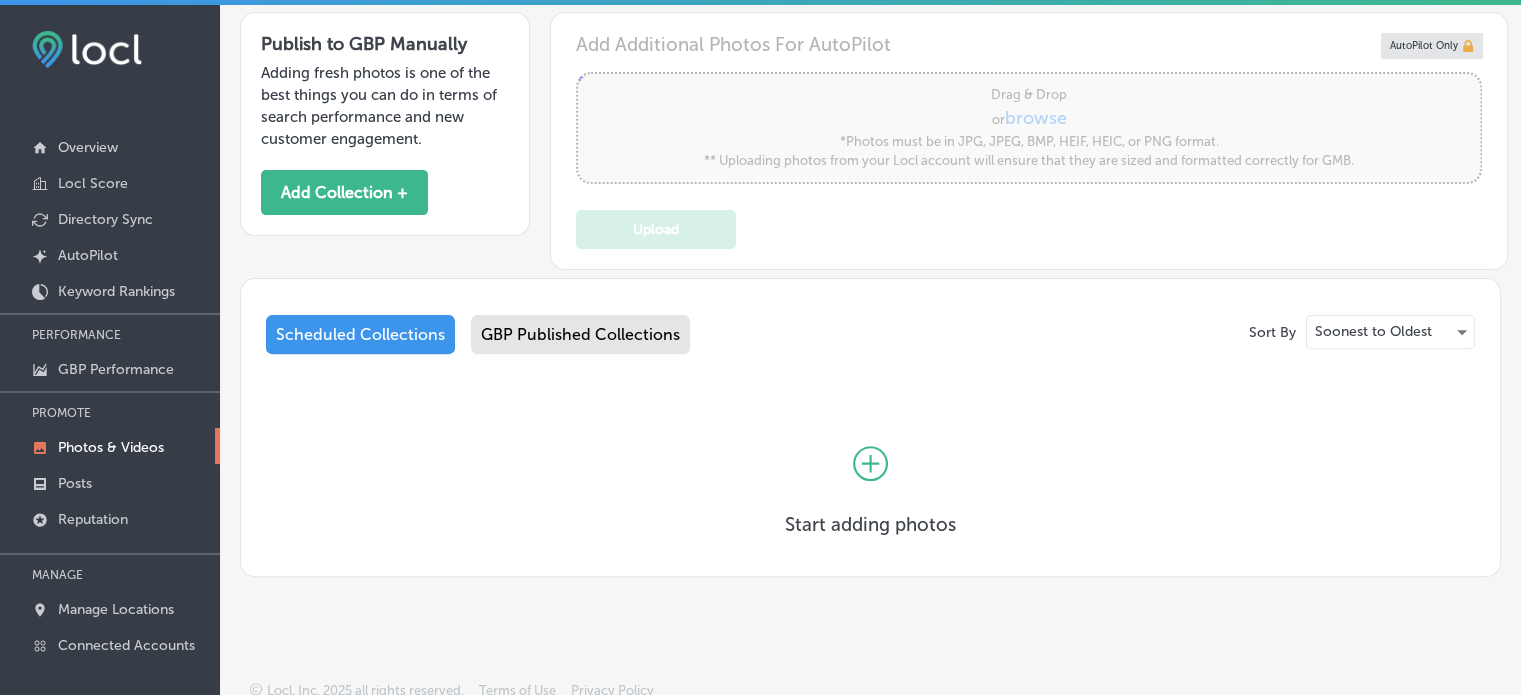 click 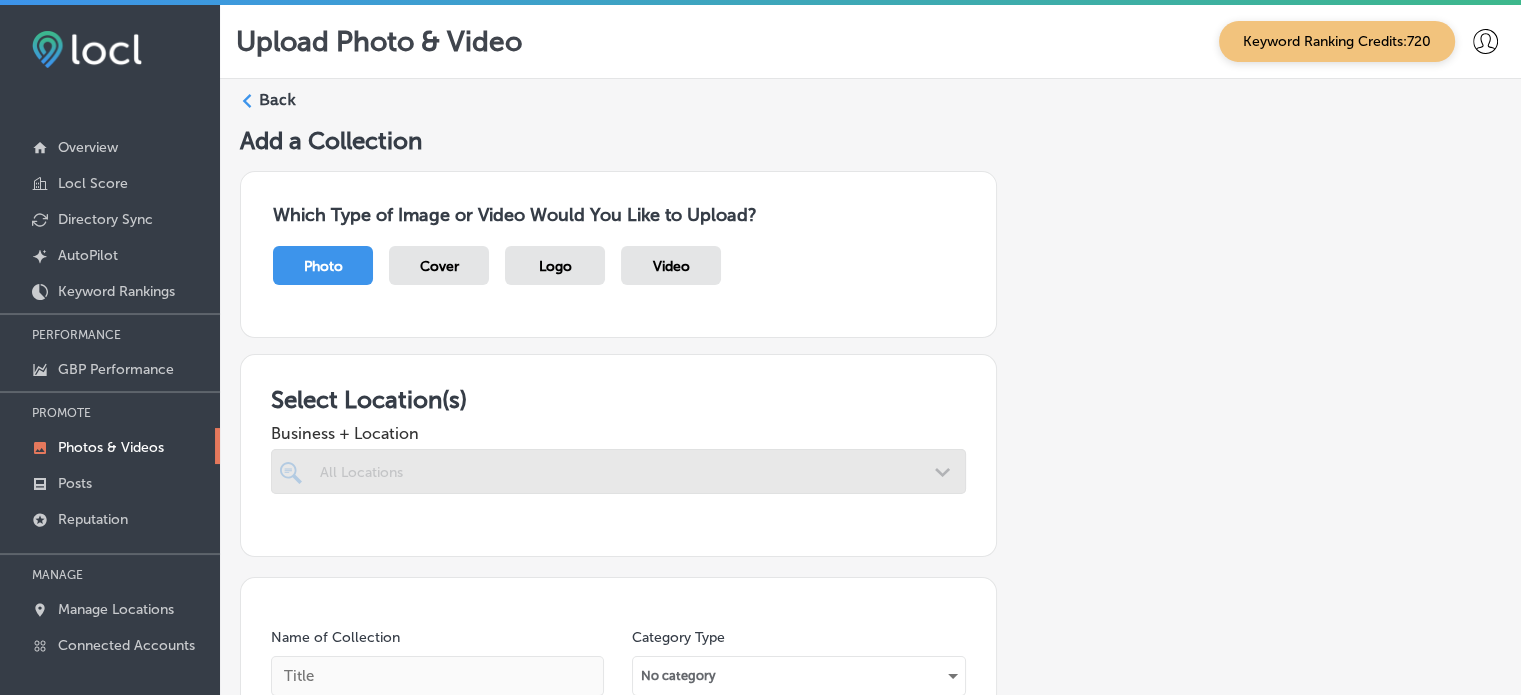 click at bounding box center [618, 471] 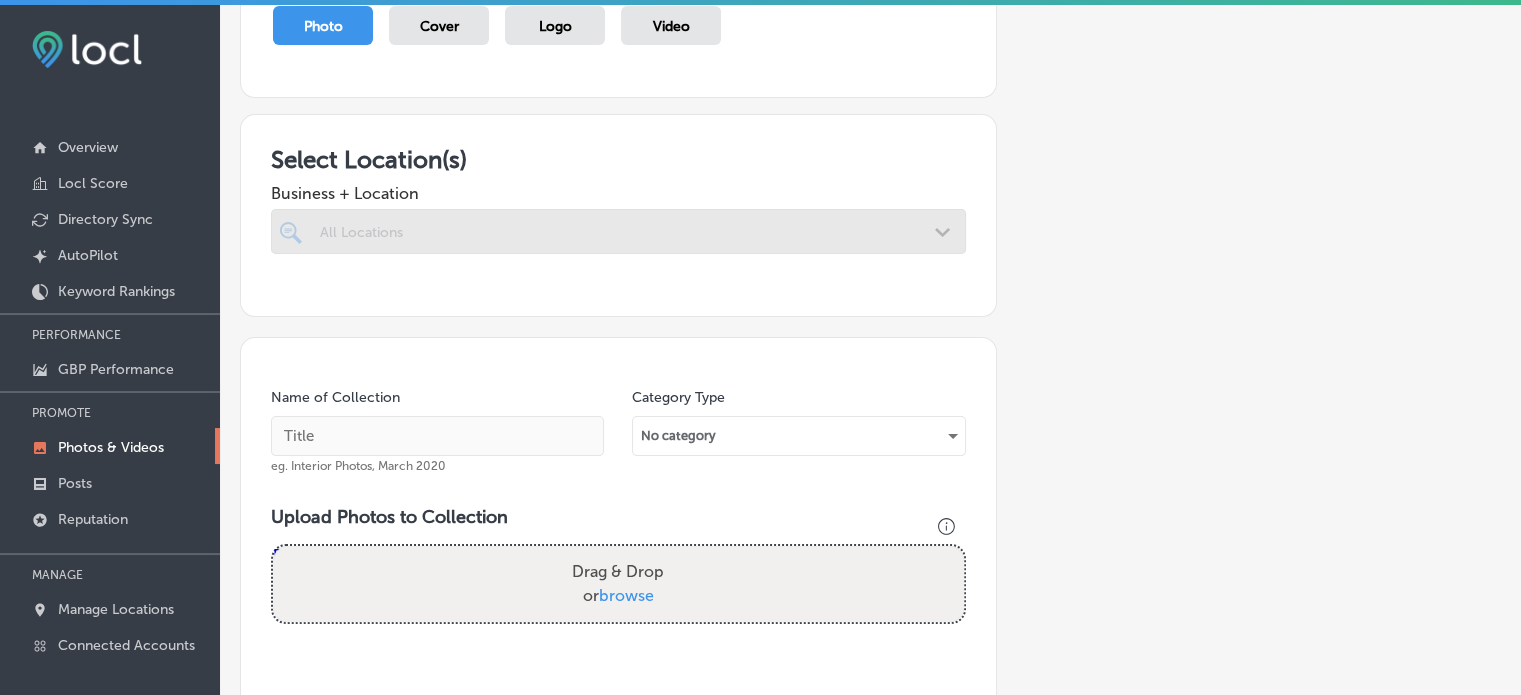 click at bounding box center (618, 231) 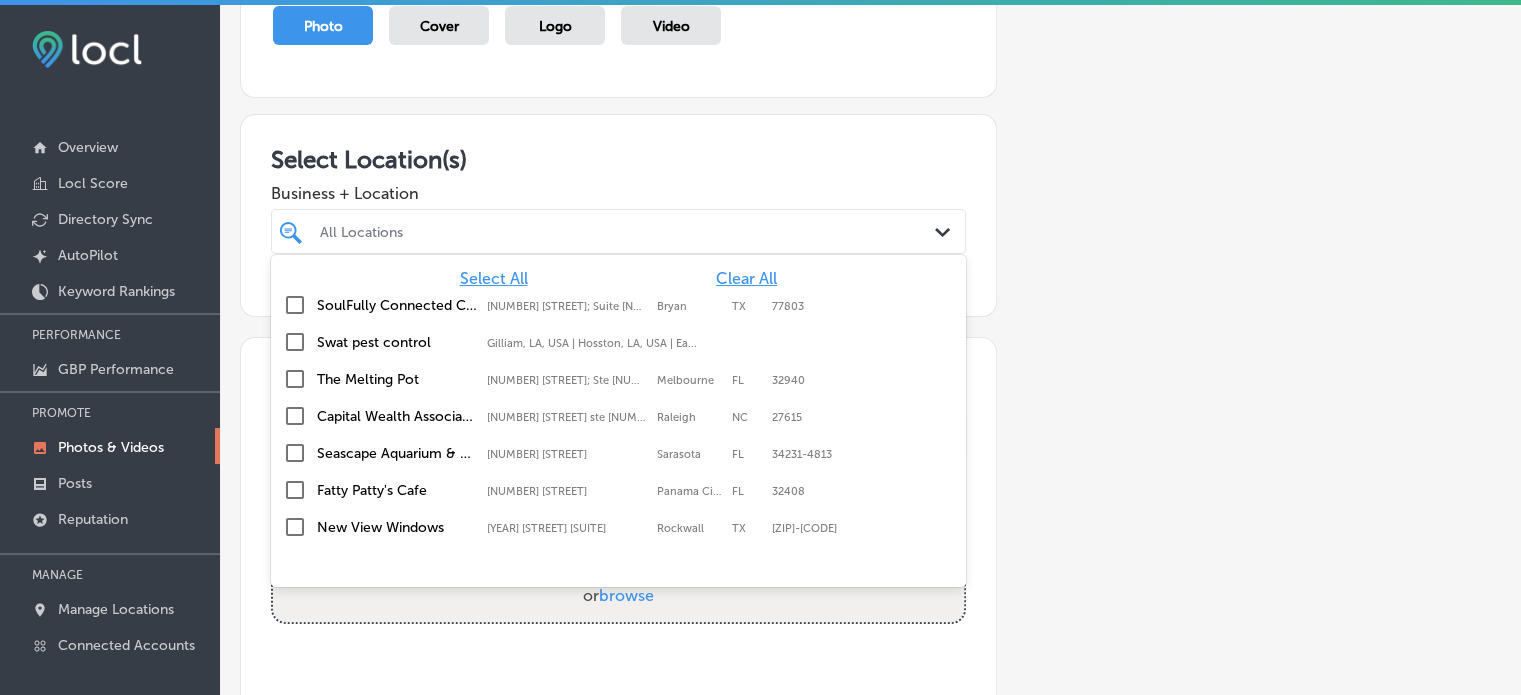 click on "Path
Created with Sketch." at bounding box center (946, 233) 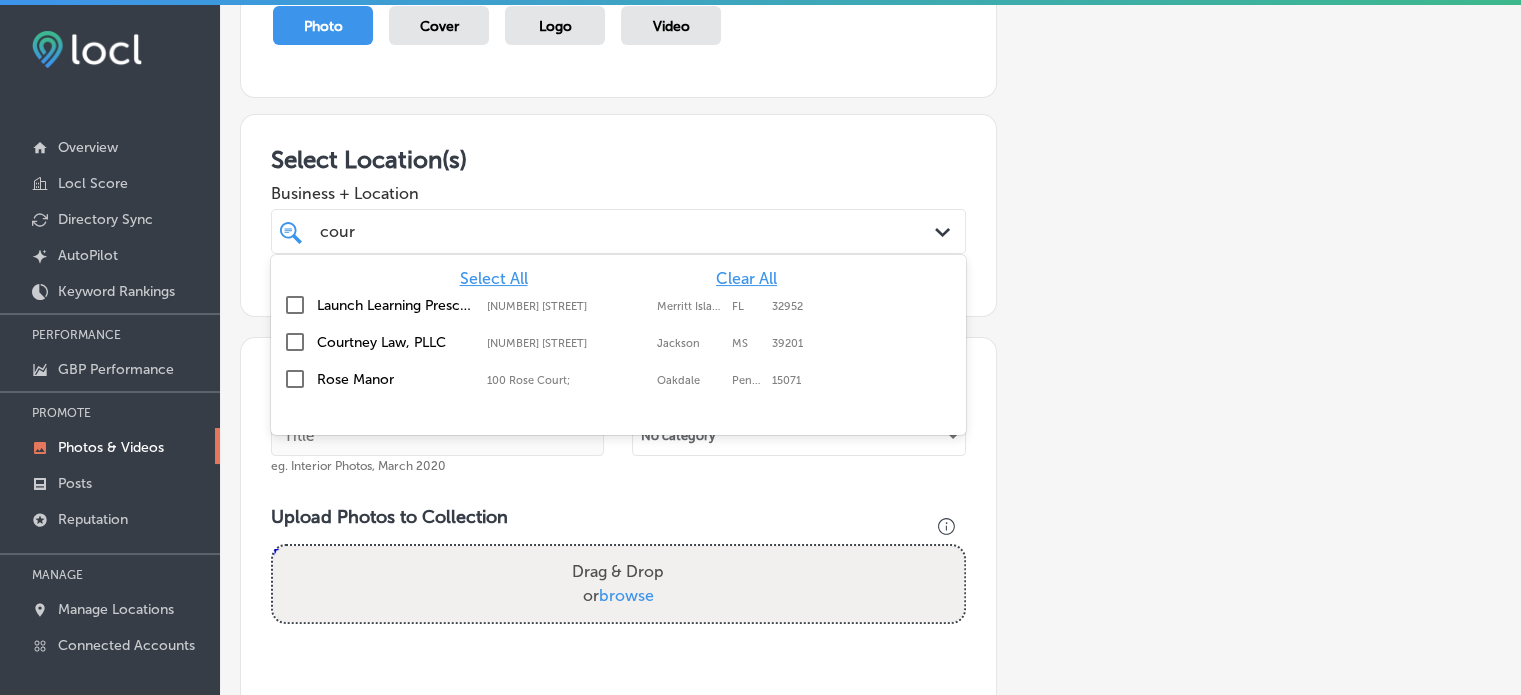 click at bounding box center [295, 342] 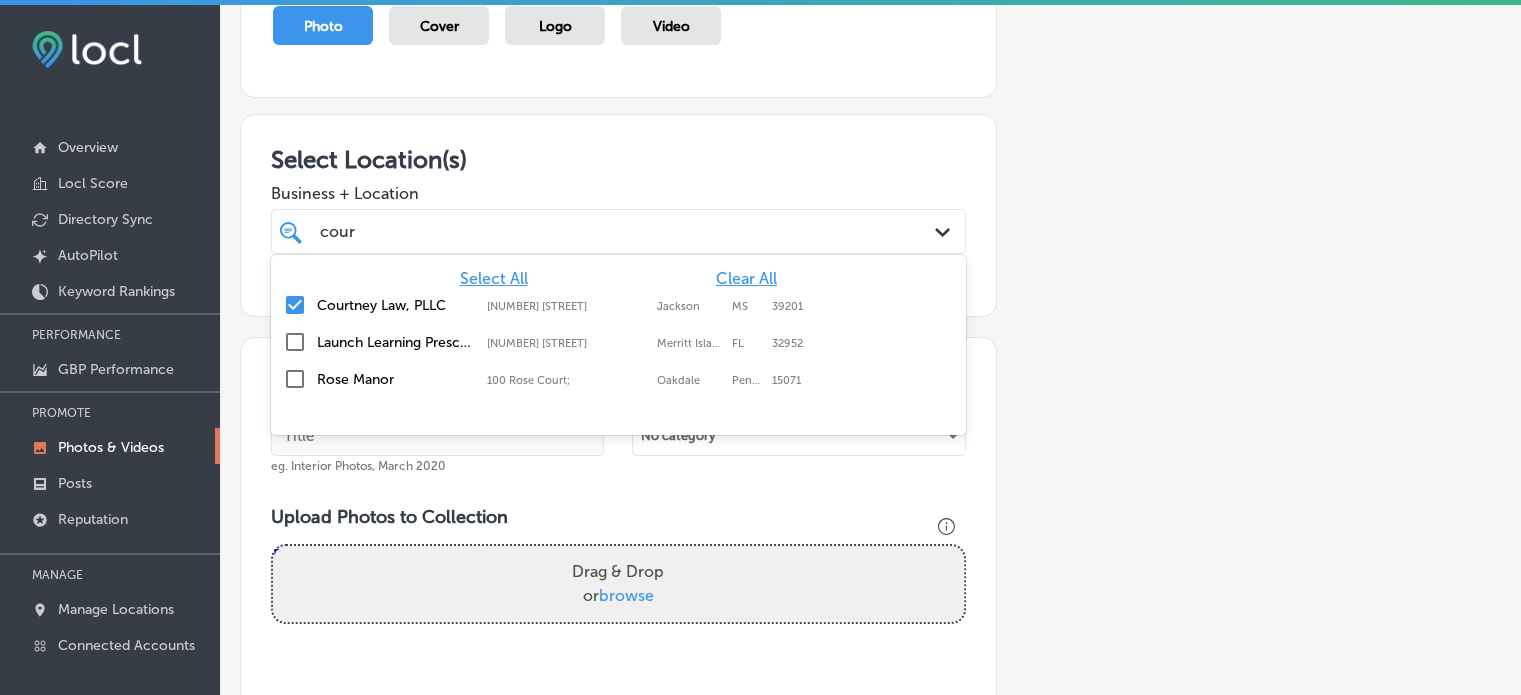type on "cour" 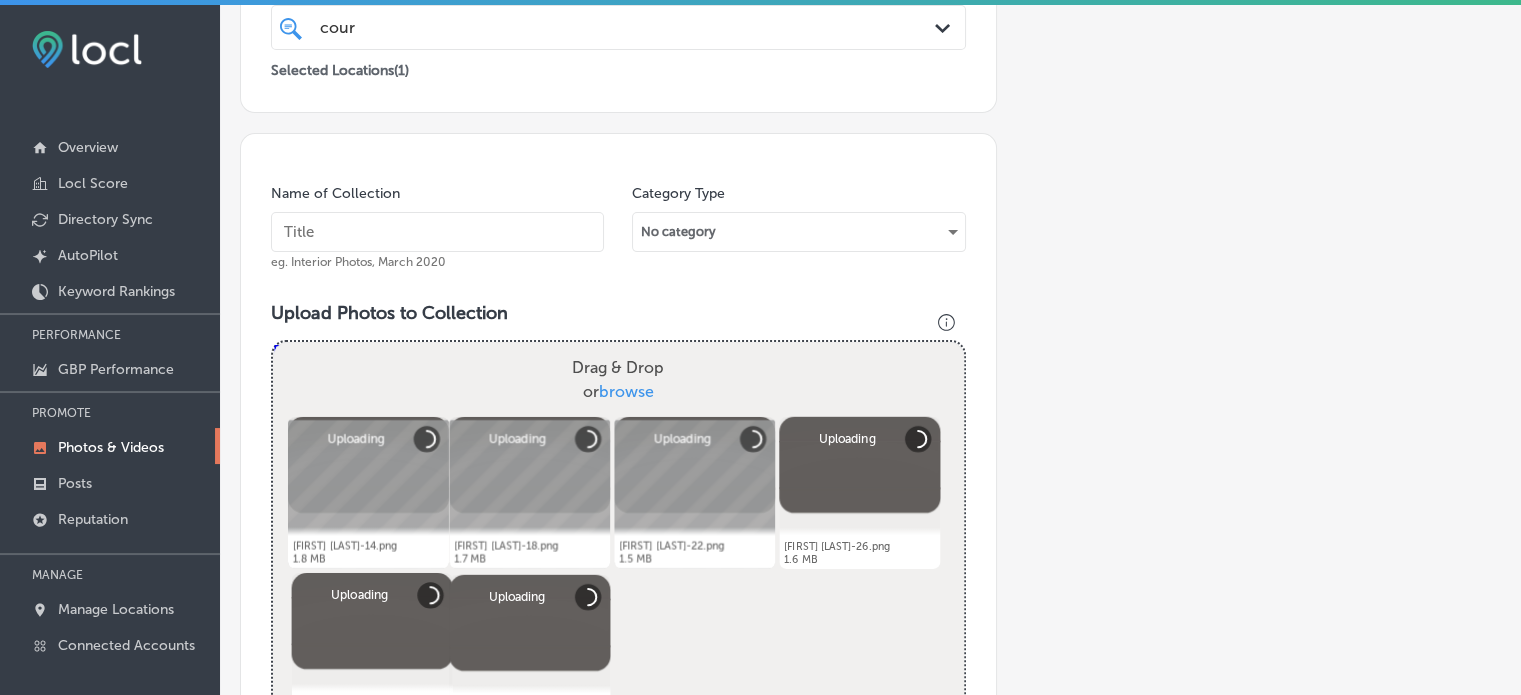 scroll, scrollTop: 436, scrollLeft: 0, axis: vertical 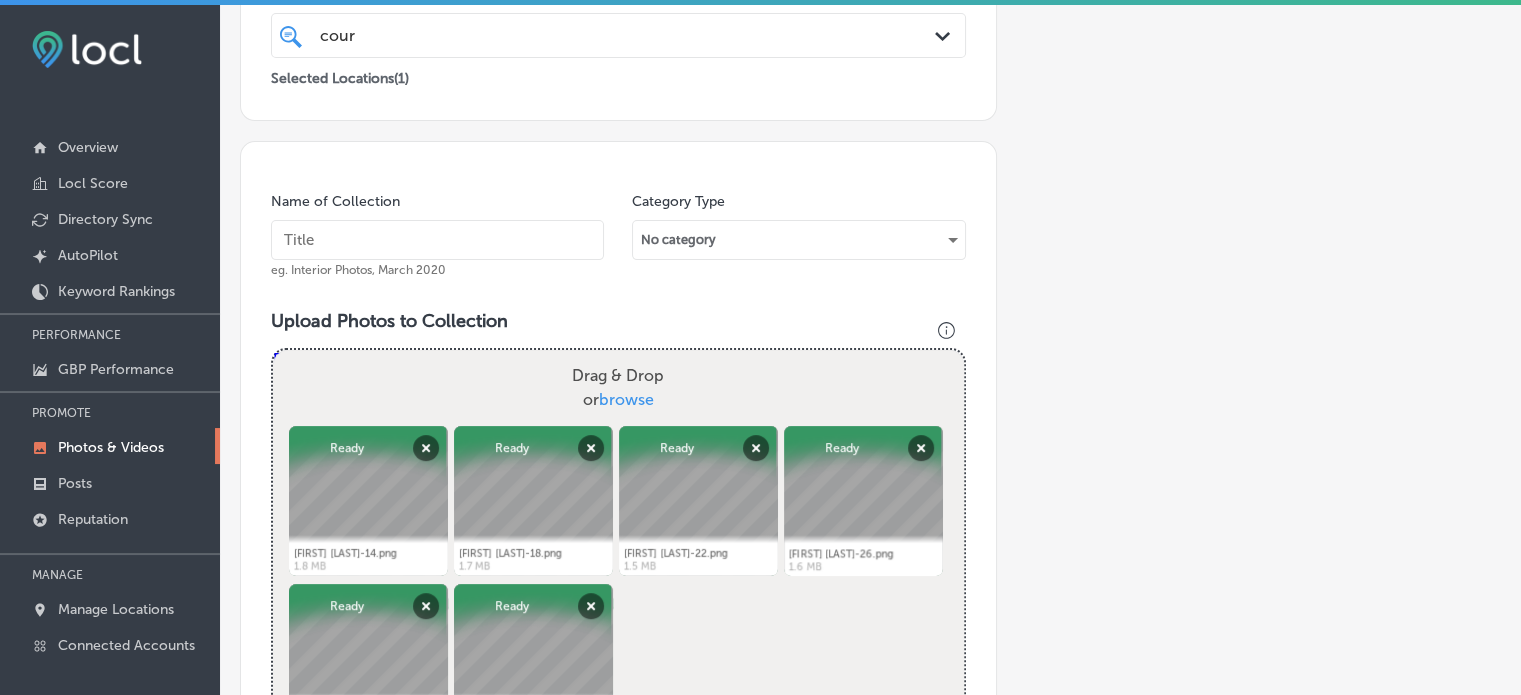 click at bounding box center (437, 240) 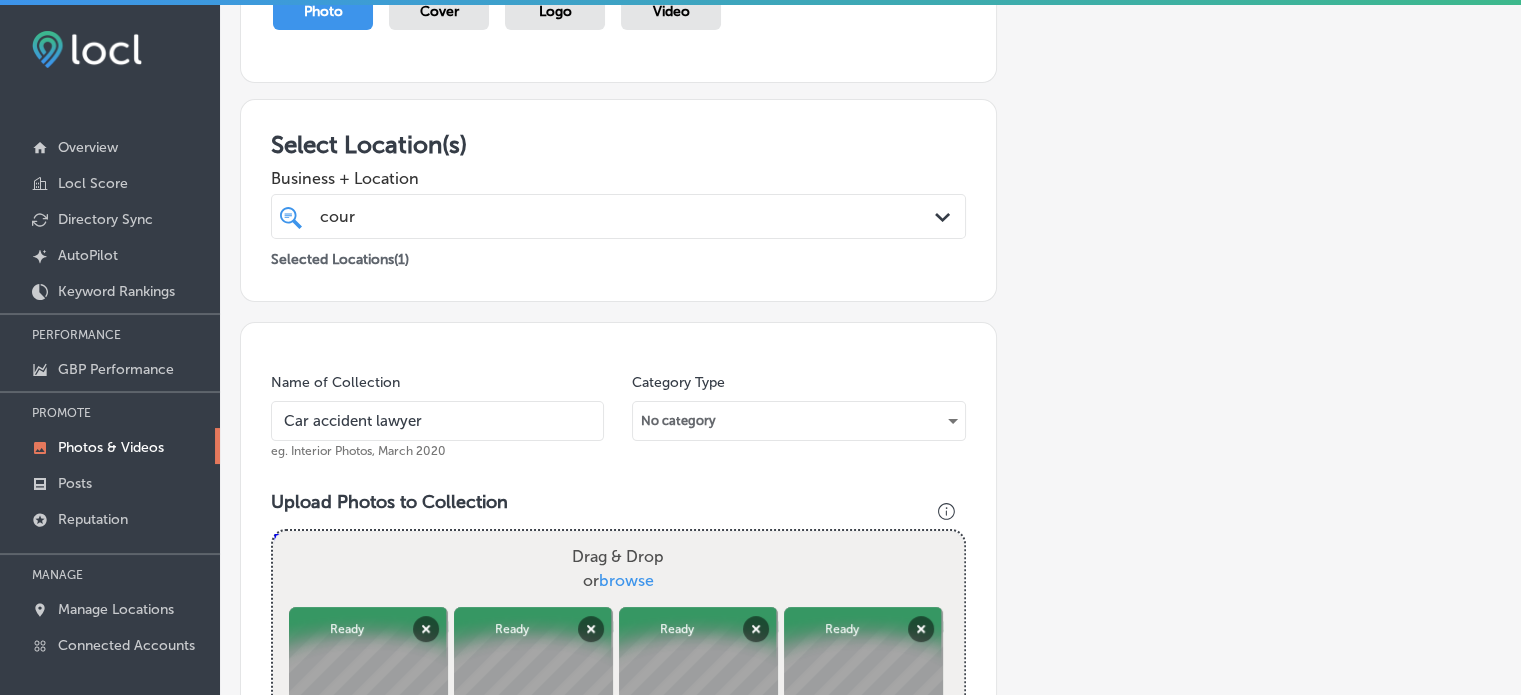 scroll, scrollTop: 246, scrollLeft: 0, axis: vertical 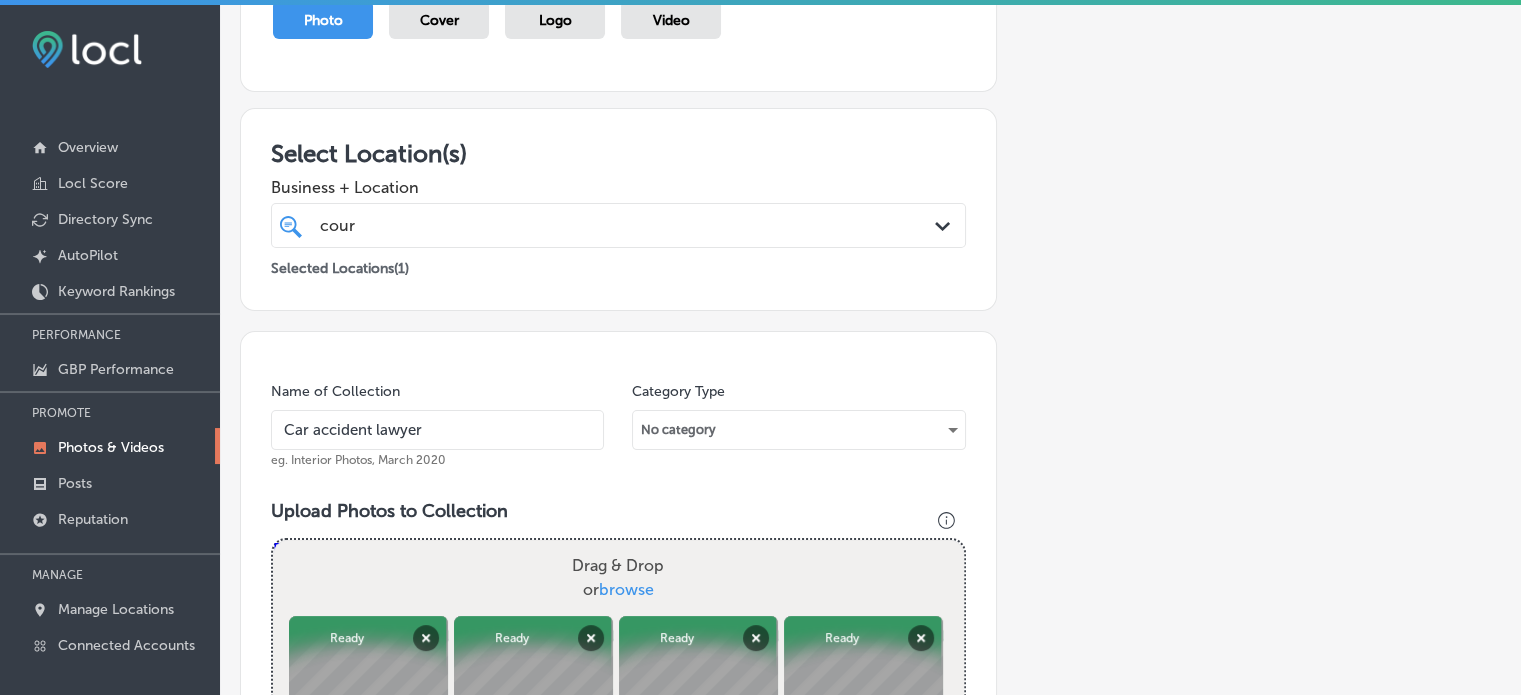 type on "Car accident lawyer" 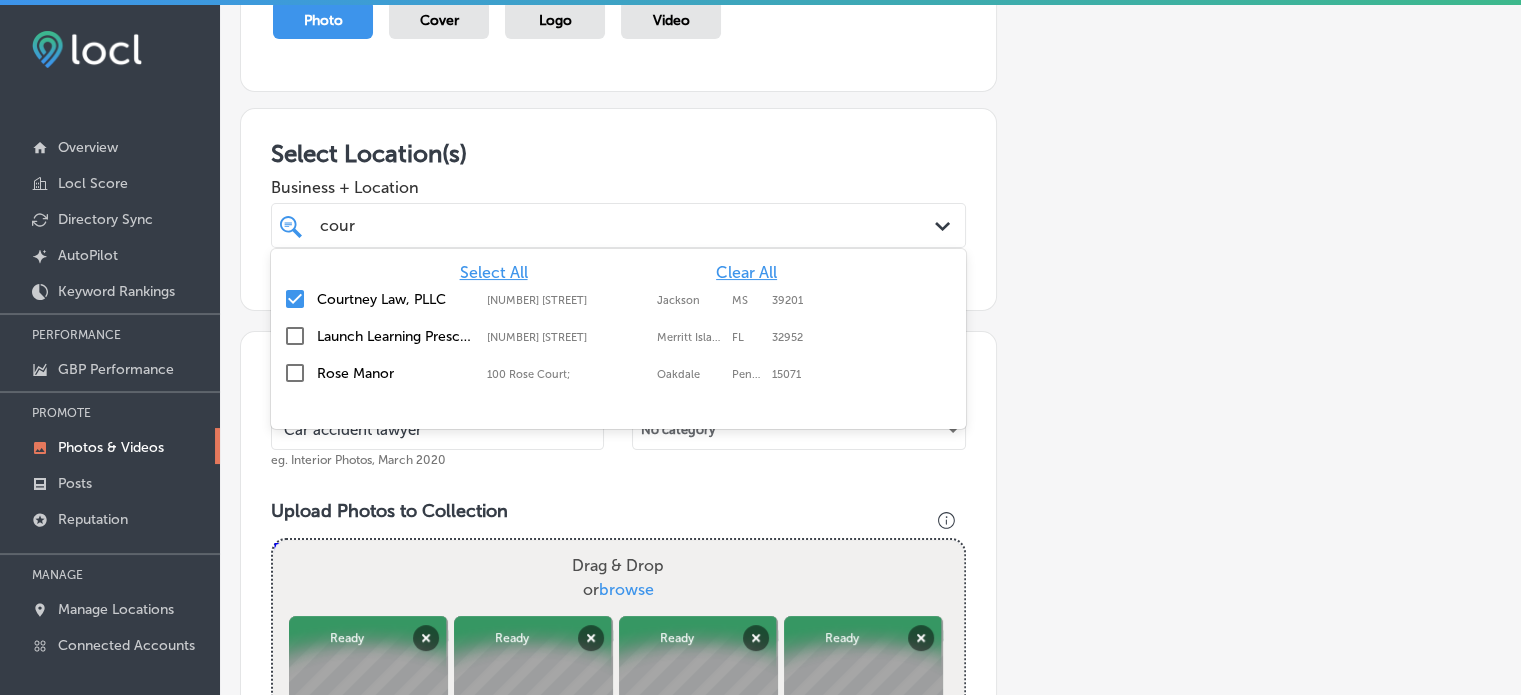 click on "cour cour" at bounding box center (618, 225) 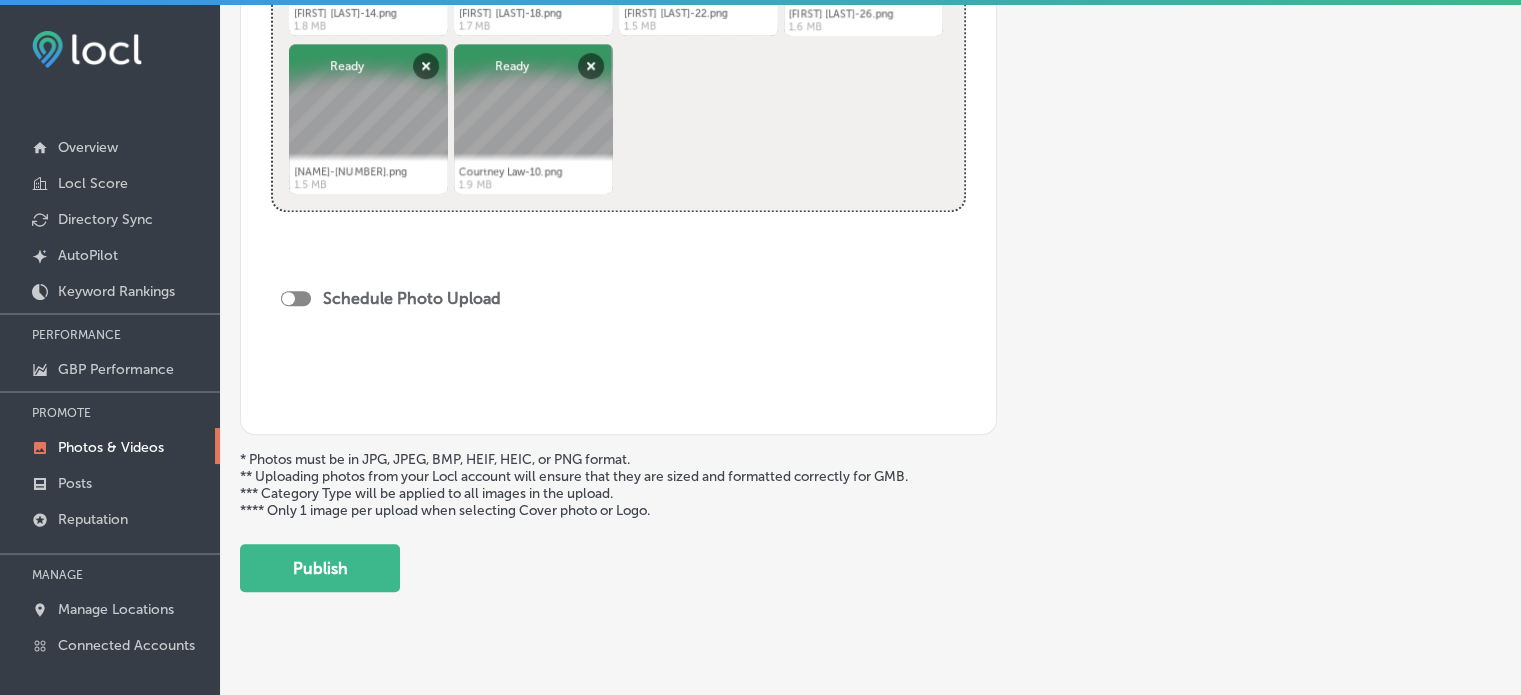 scroll, scrollTop: 993, scrollLeft: 0, axis: vertical 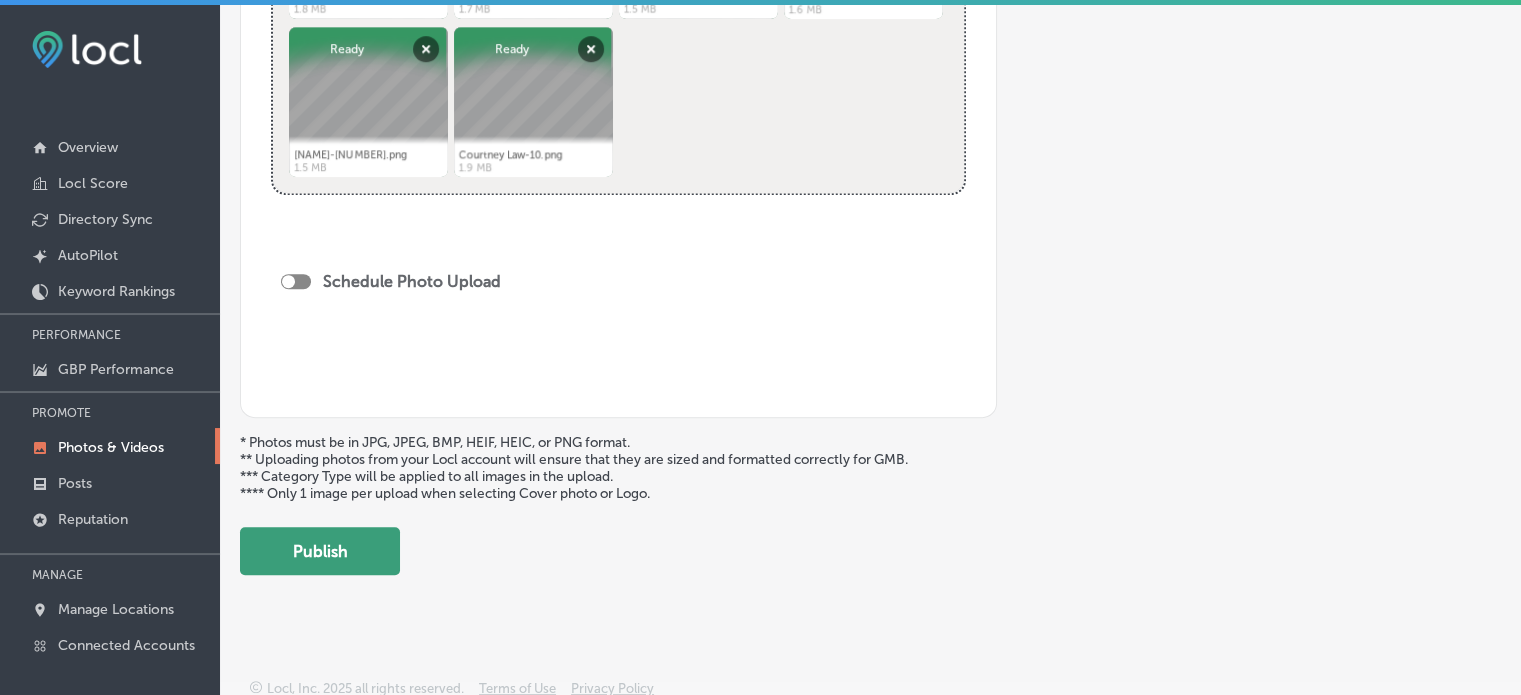 click on "Publish" at bounding box center [320, 551] 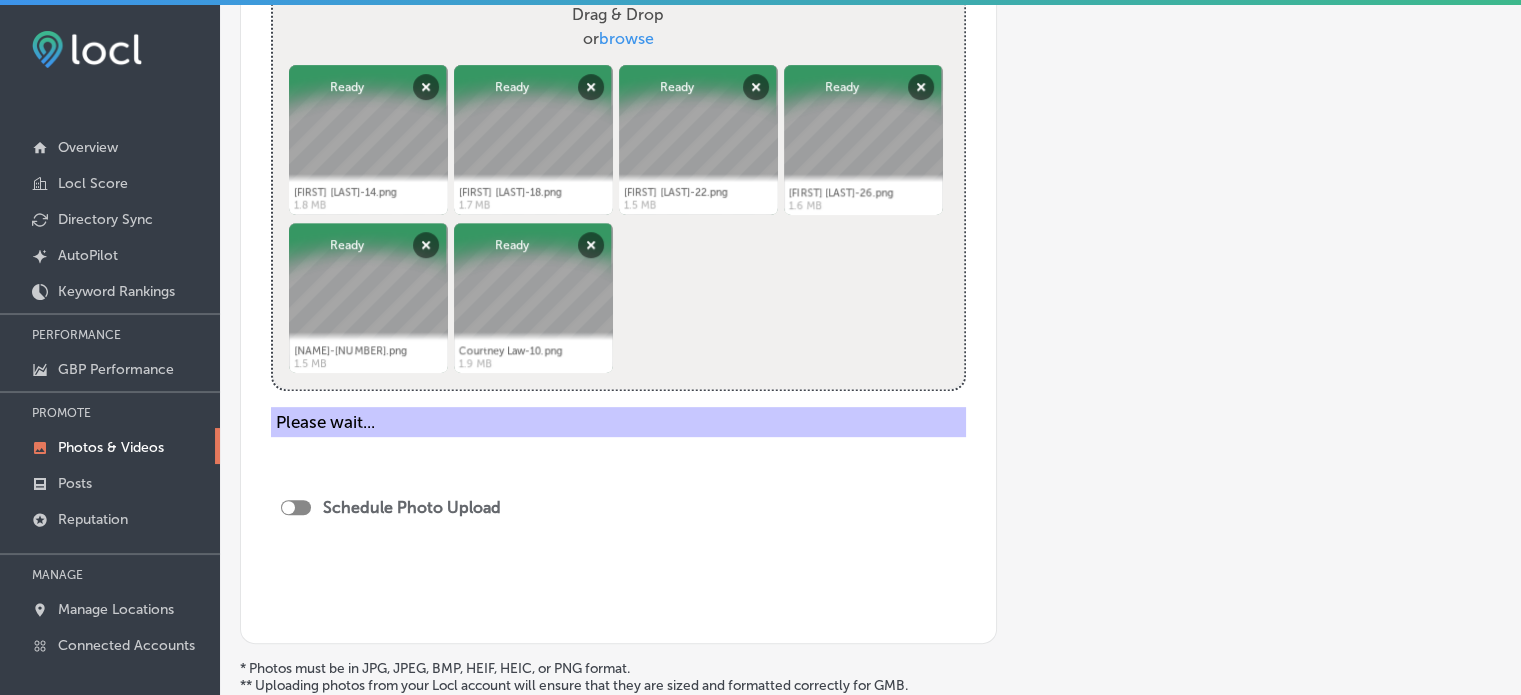 type 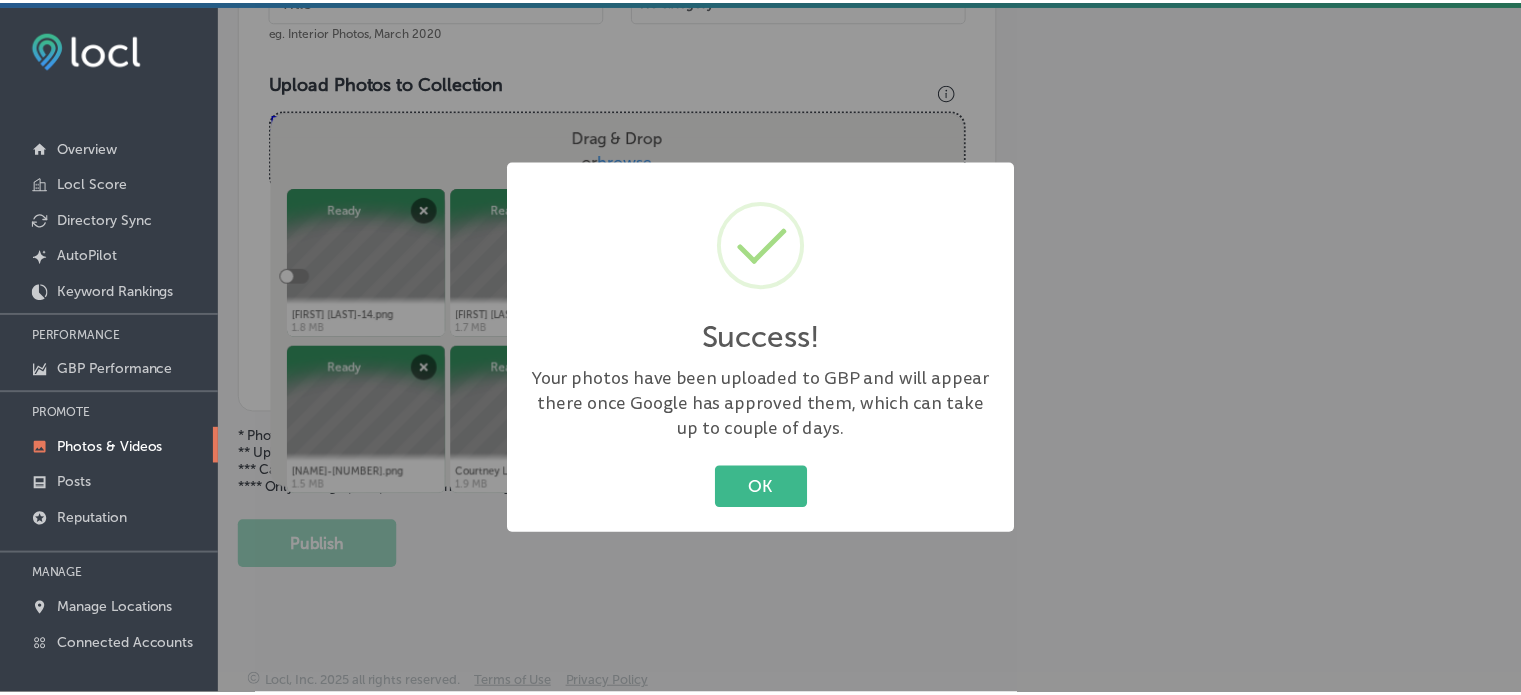 scroll, scrollTop: 669, scrollLeft: 0, axis: vertical 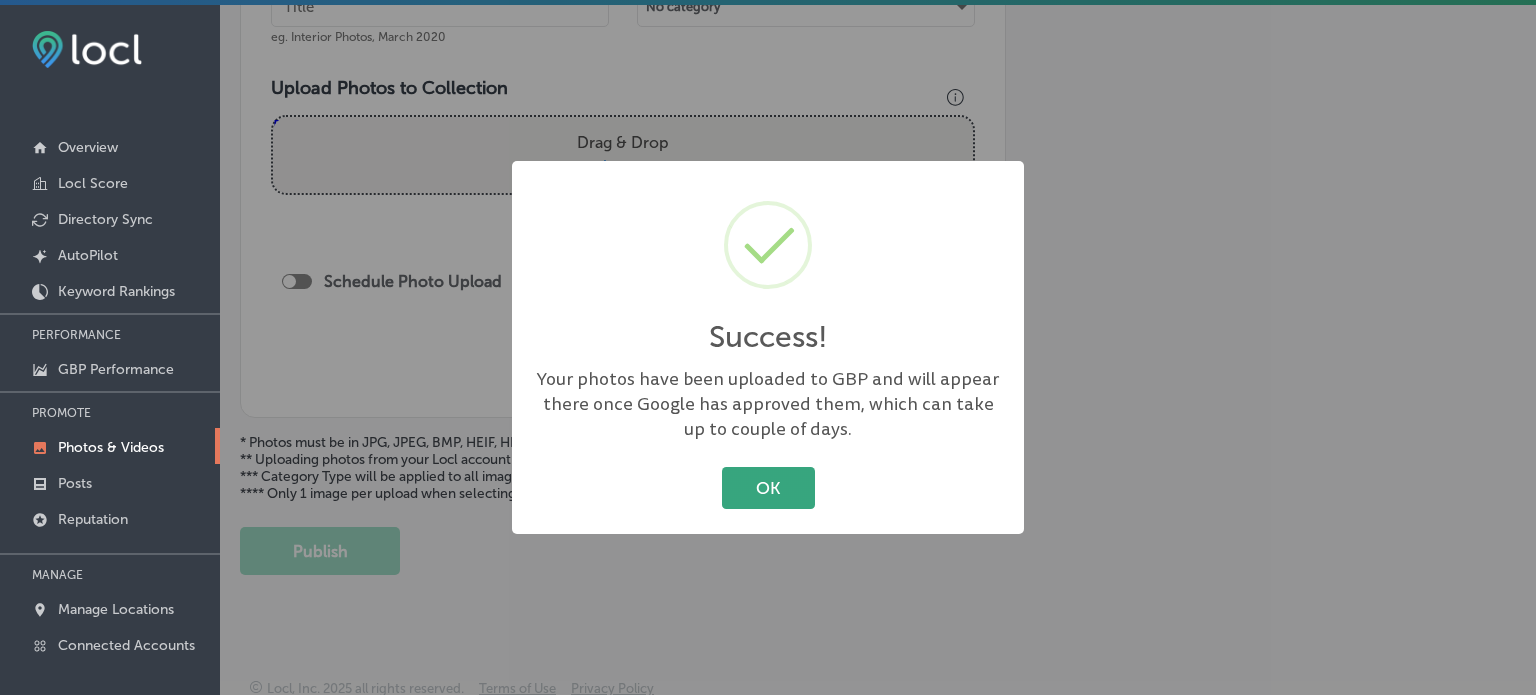click on "OK" at bounding box center (768, 487) 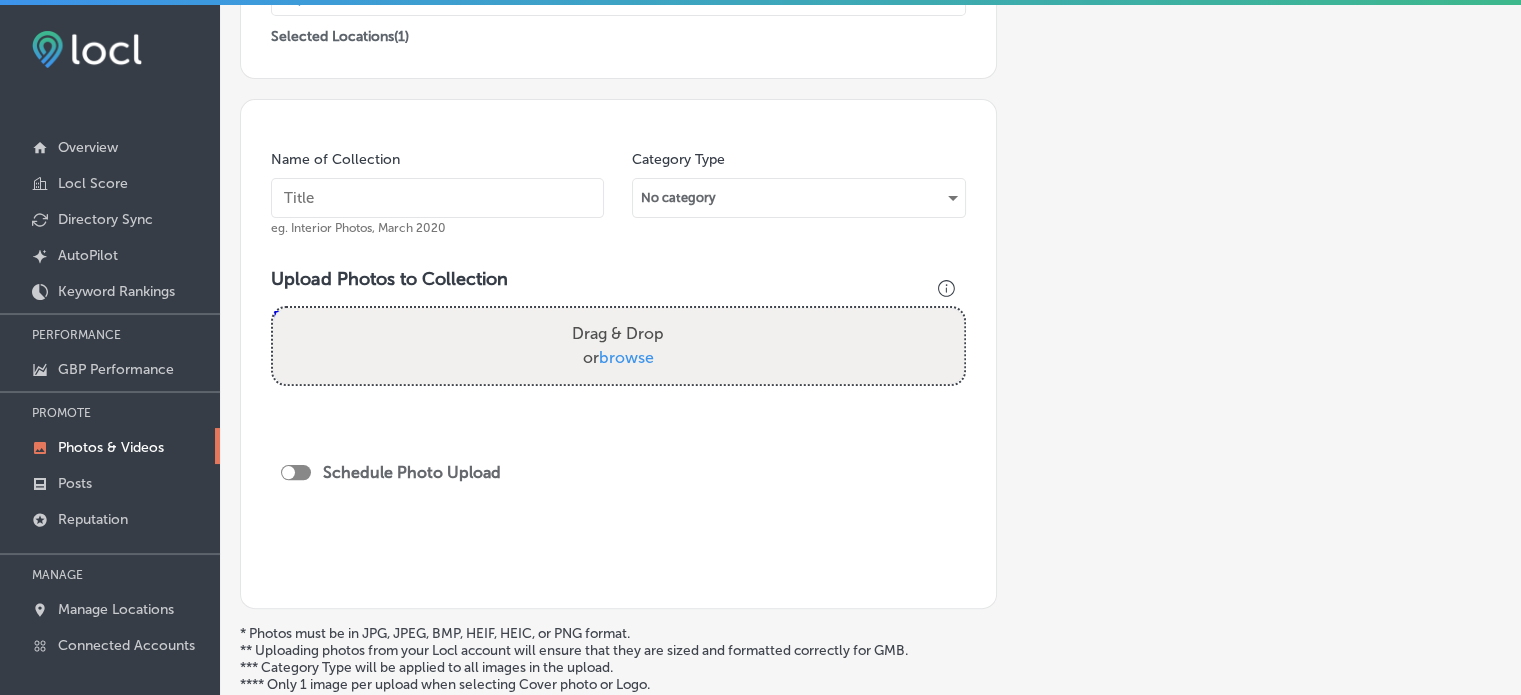 scroll, scrollTop: 476, scrollLeft: 0, axis: vertical 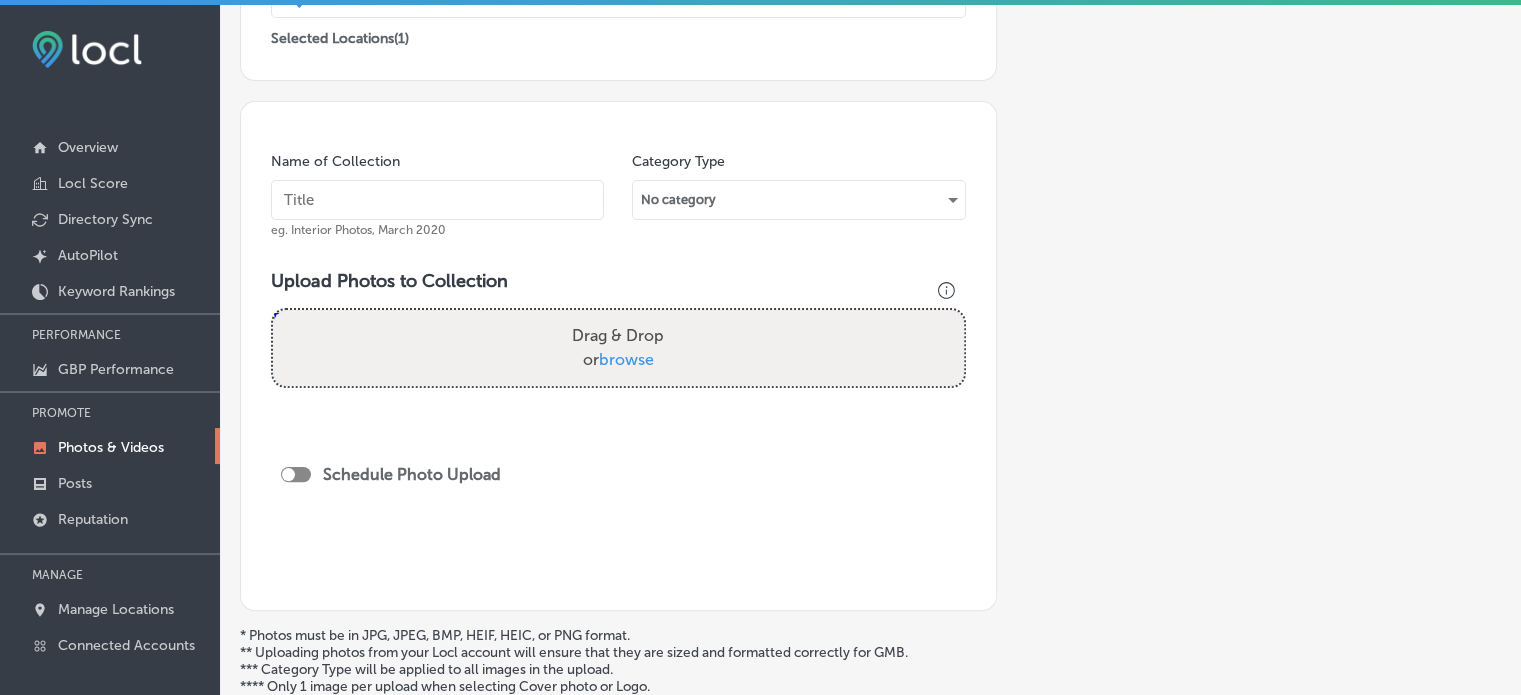 click on "Schedule Photo Upload" 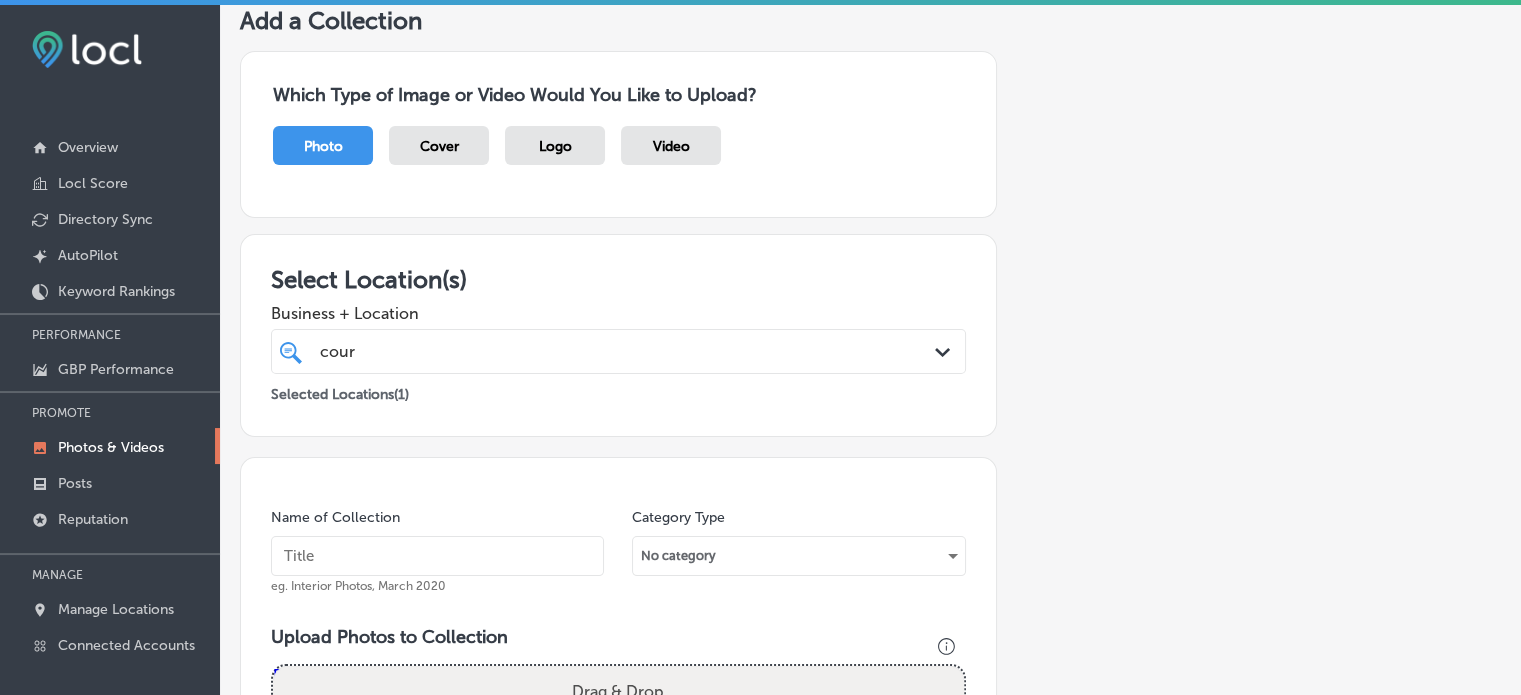scroll, scrollTop: 0, scrollLeft: 0, axis: both 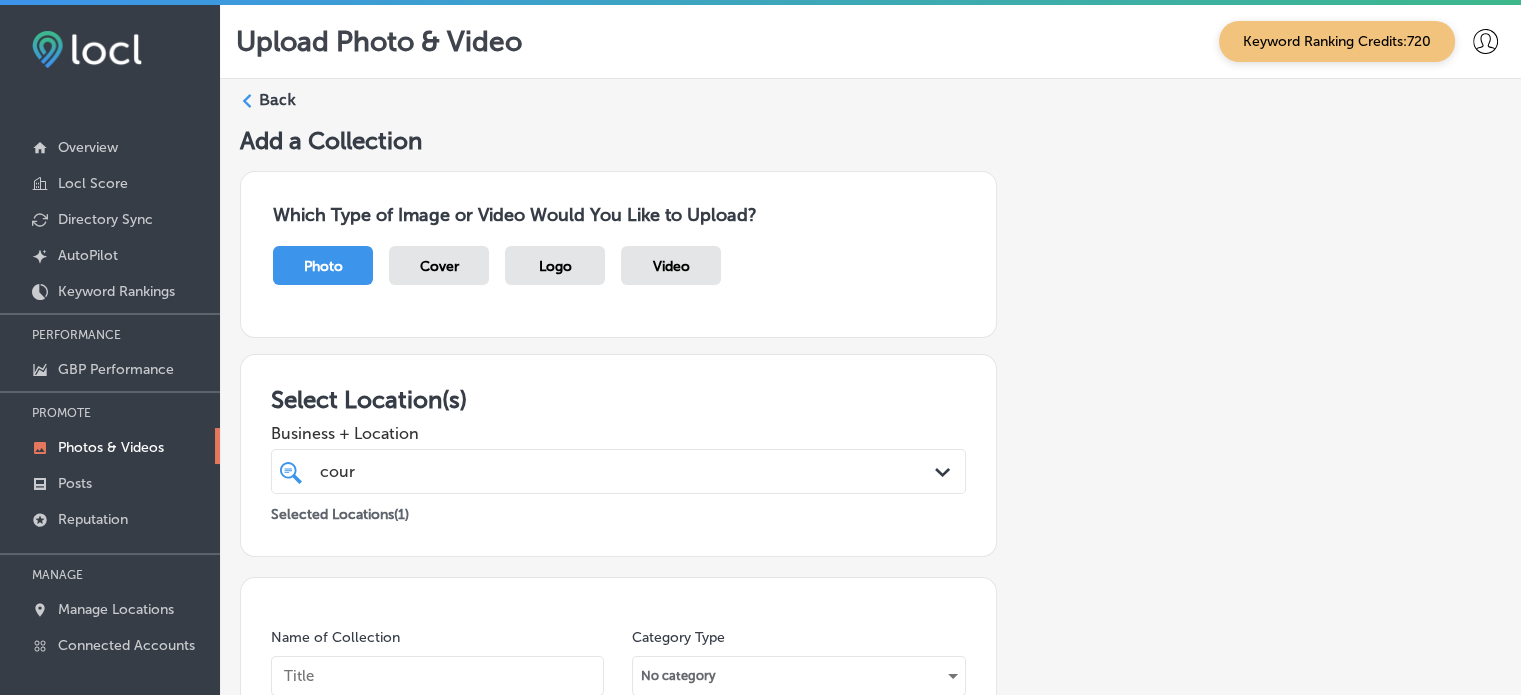 click on "Back" at bounding box center [277, 100] 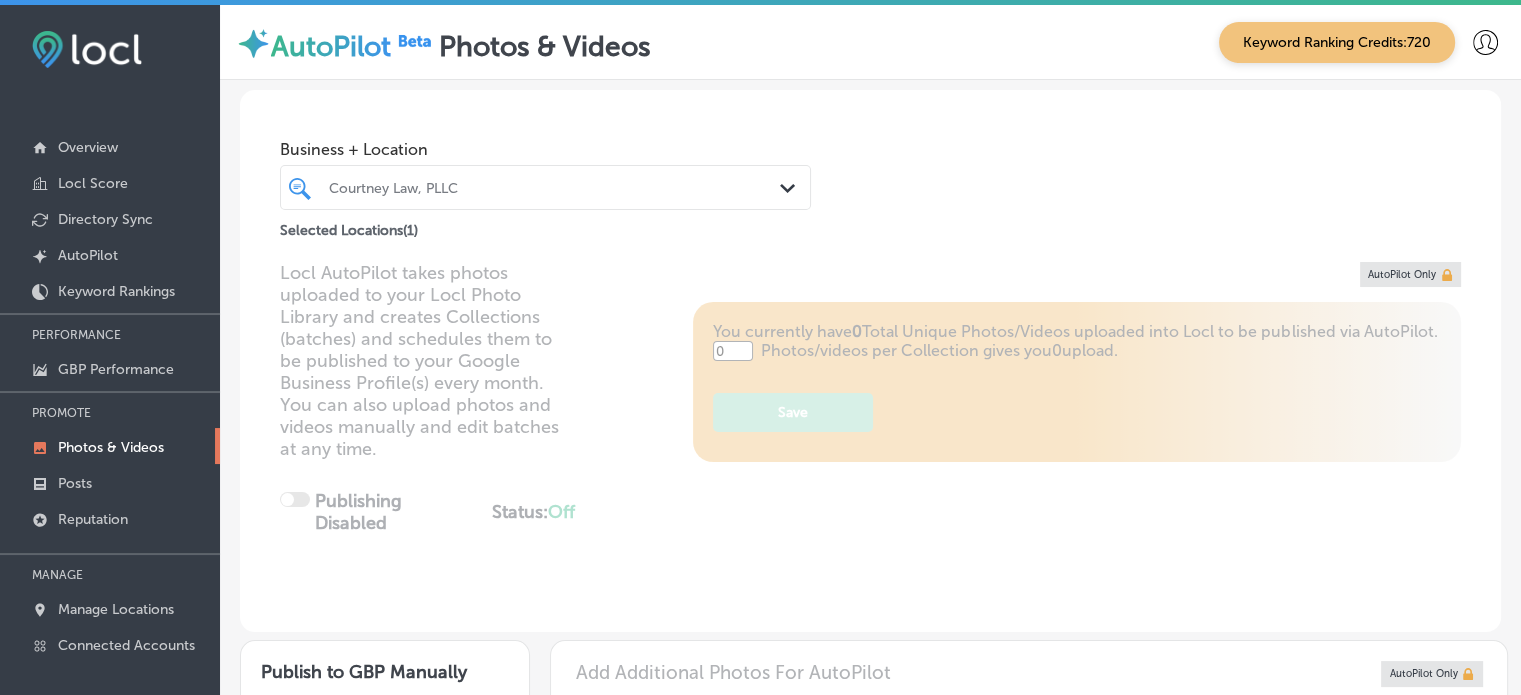 type on "5" 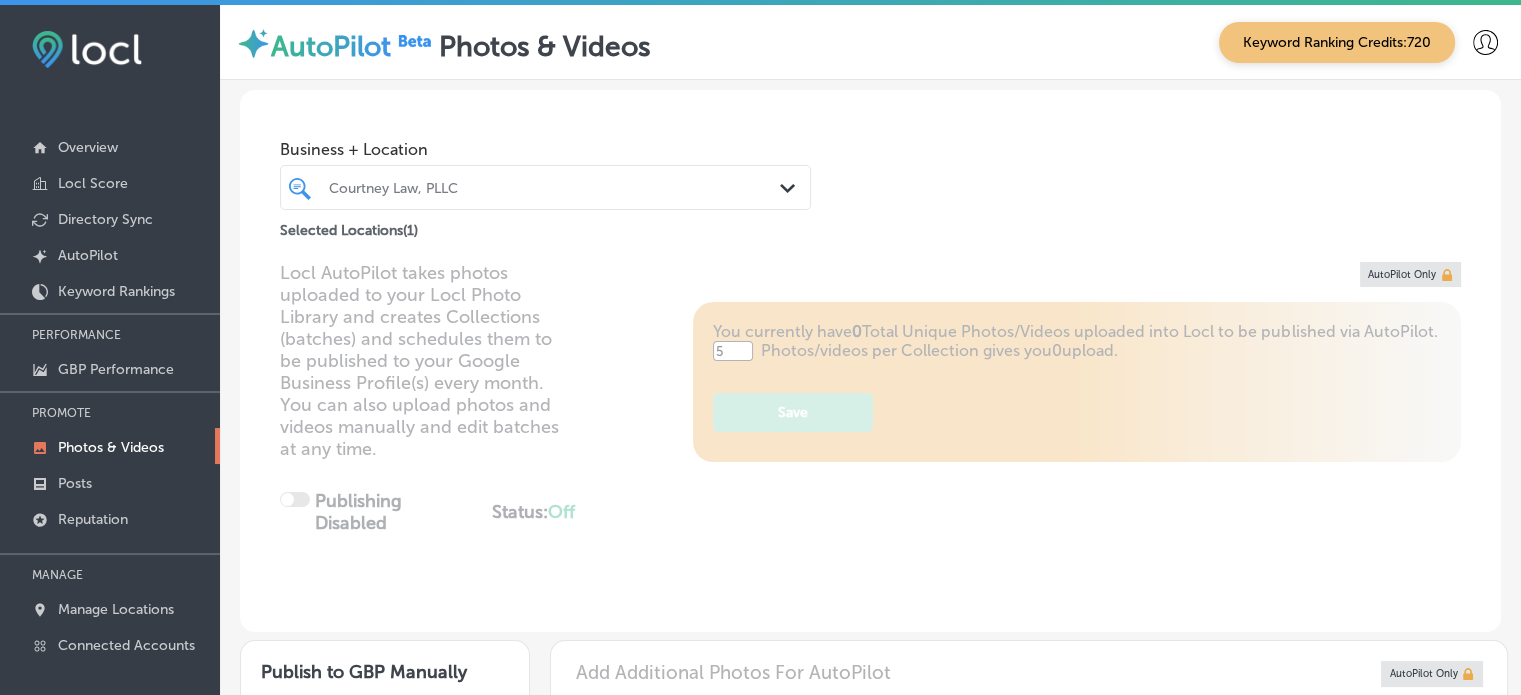 click on "Locl AutoPilot takes photos uploaded to your Locl Photo Library and creates Collections (batches) and schedules them to be published to your Google Business Profile(s) every month. You can also upload photos and videos manually and edit batches at any time. Publishing Disabled Status:  Off 0 / 0  Location(s) Publishing You currently have  0  Total Unique Photos/Videos uploaded into Locl to be published via AutoPilot.  5    Photos/videos per Collection gives you  0  upload. Save AutoPilot Only" at bounding box center (870, 447) 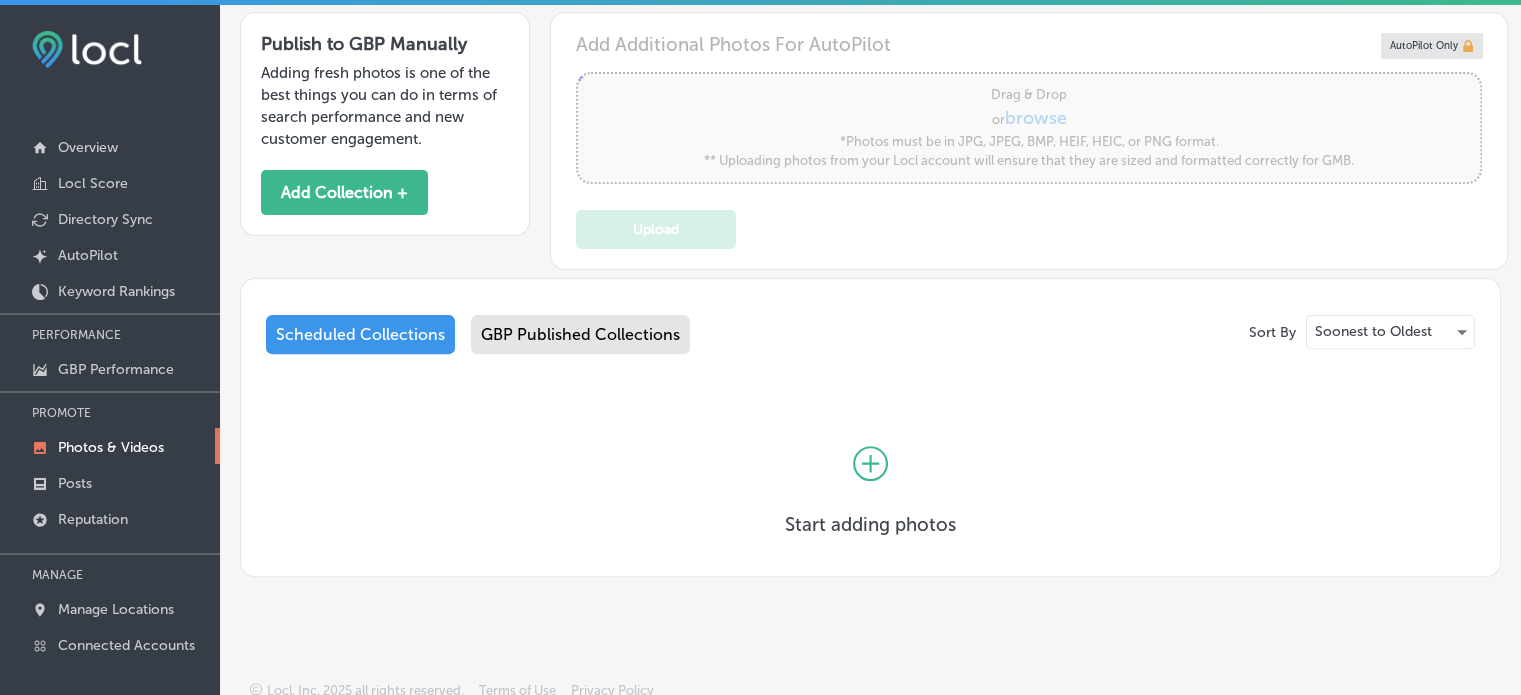 scroll, scrollTop: 628, scrollLeft: 0, axis: vertical 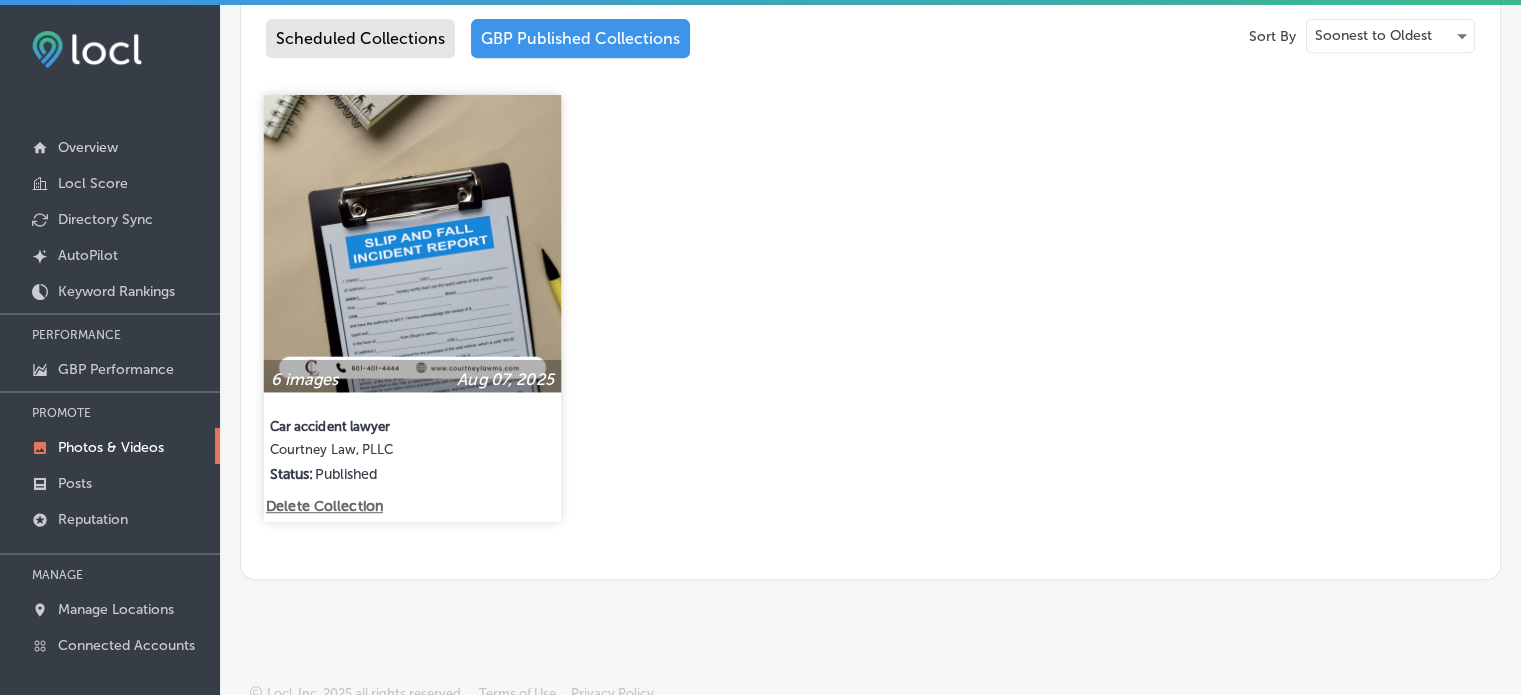 click on "Delete Collection" at bounding box center (323, 506) 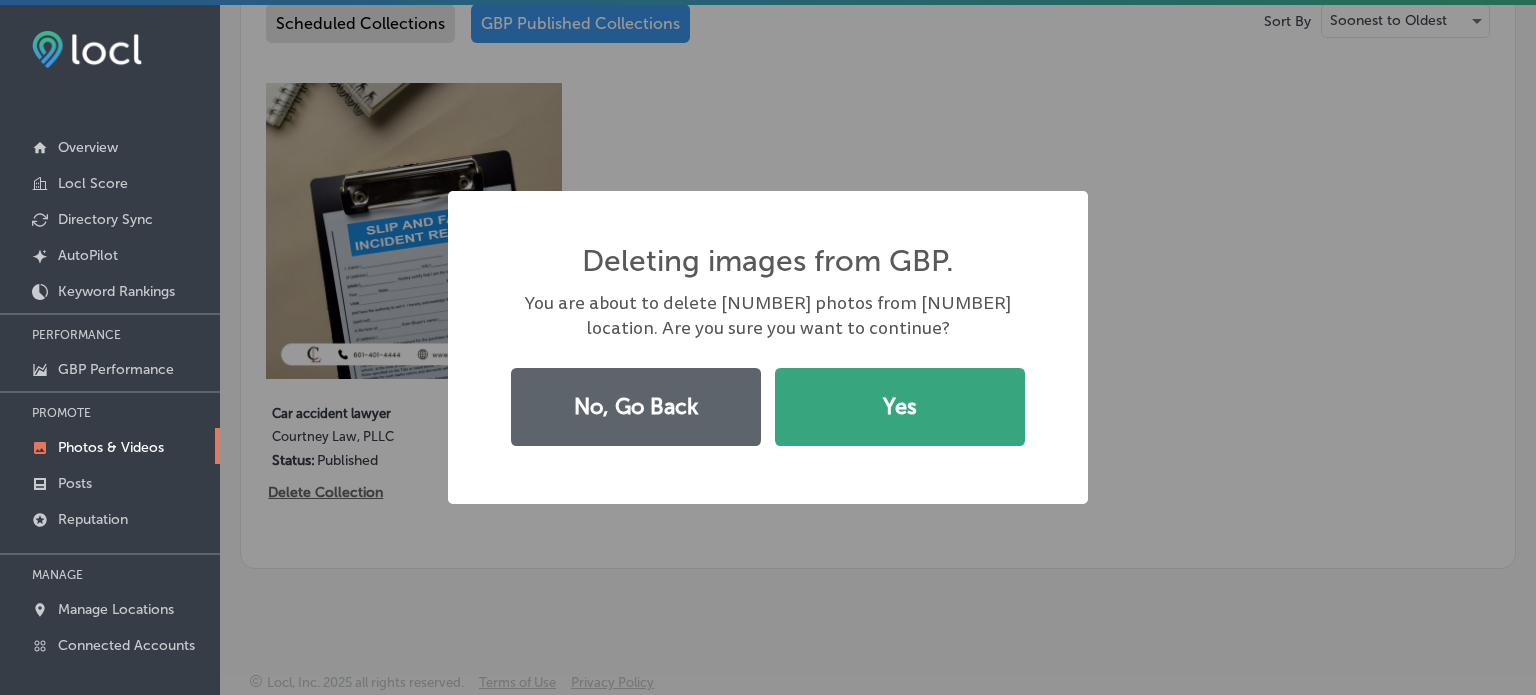 click on "Yes" at bounding box center (900, 407) 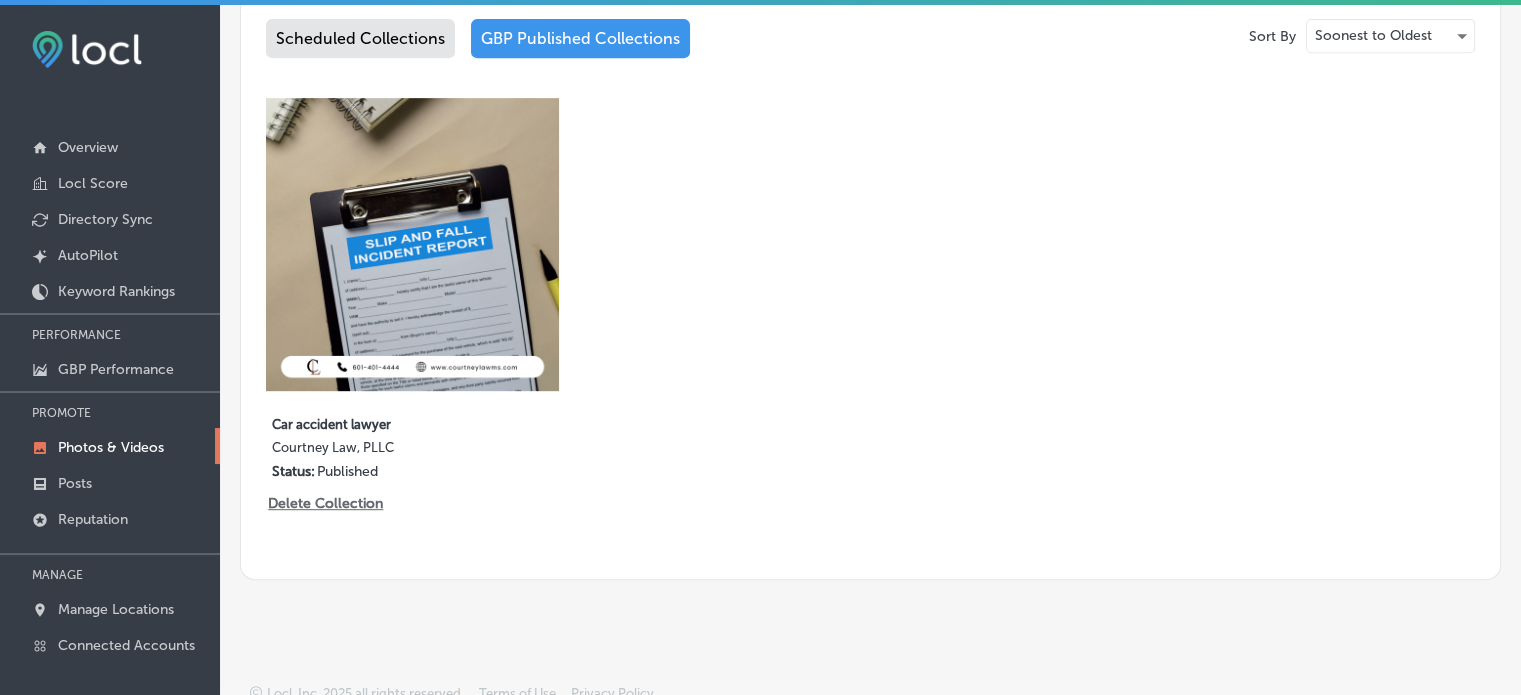 scroll, scrollTop: 507, scrollLeft: 0, axis: vertical 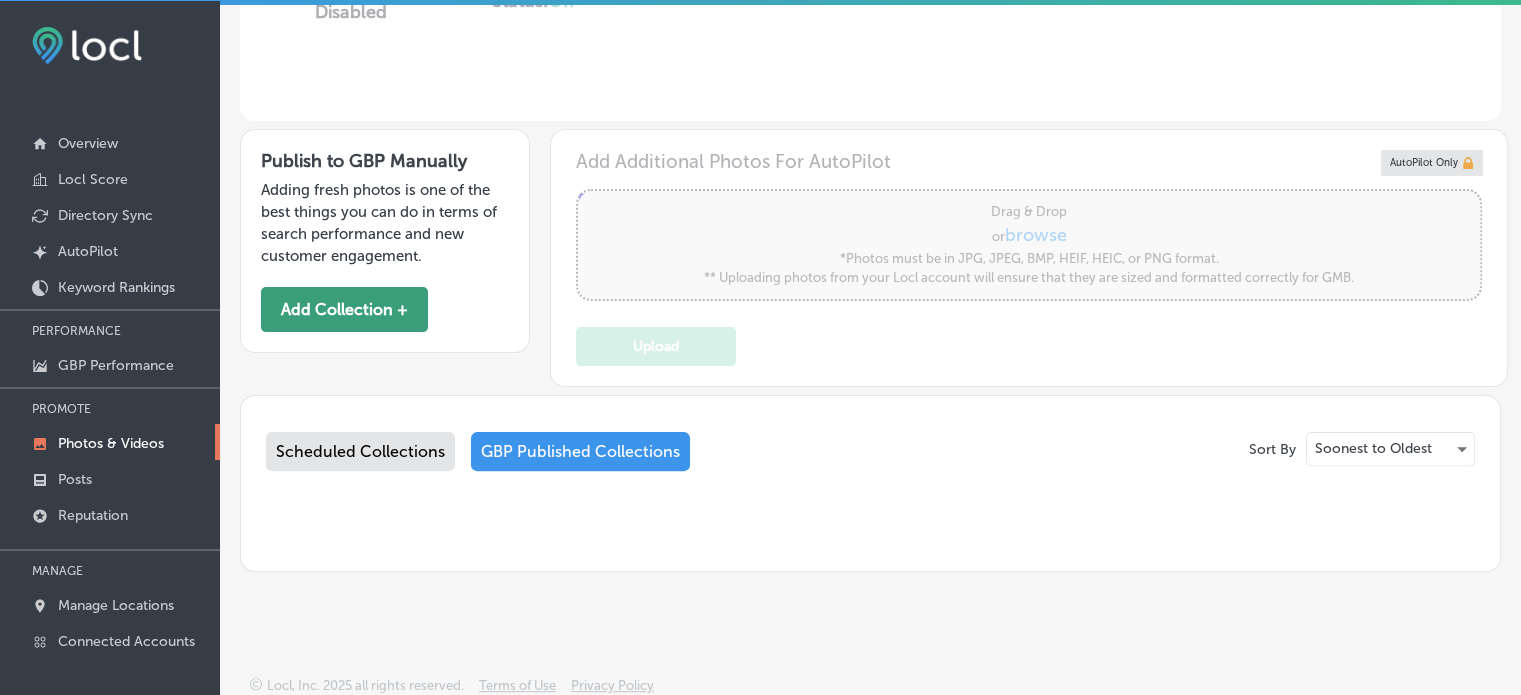 click on "Add Collection +" at bounding box center (344, 309) 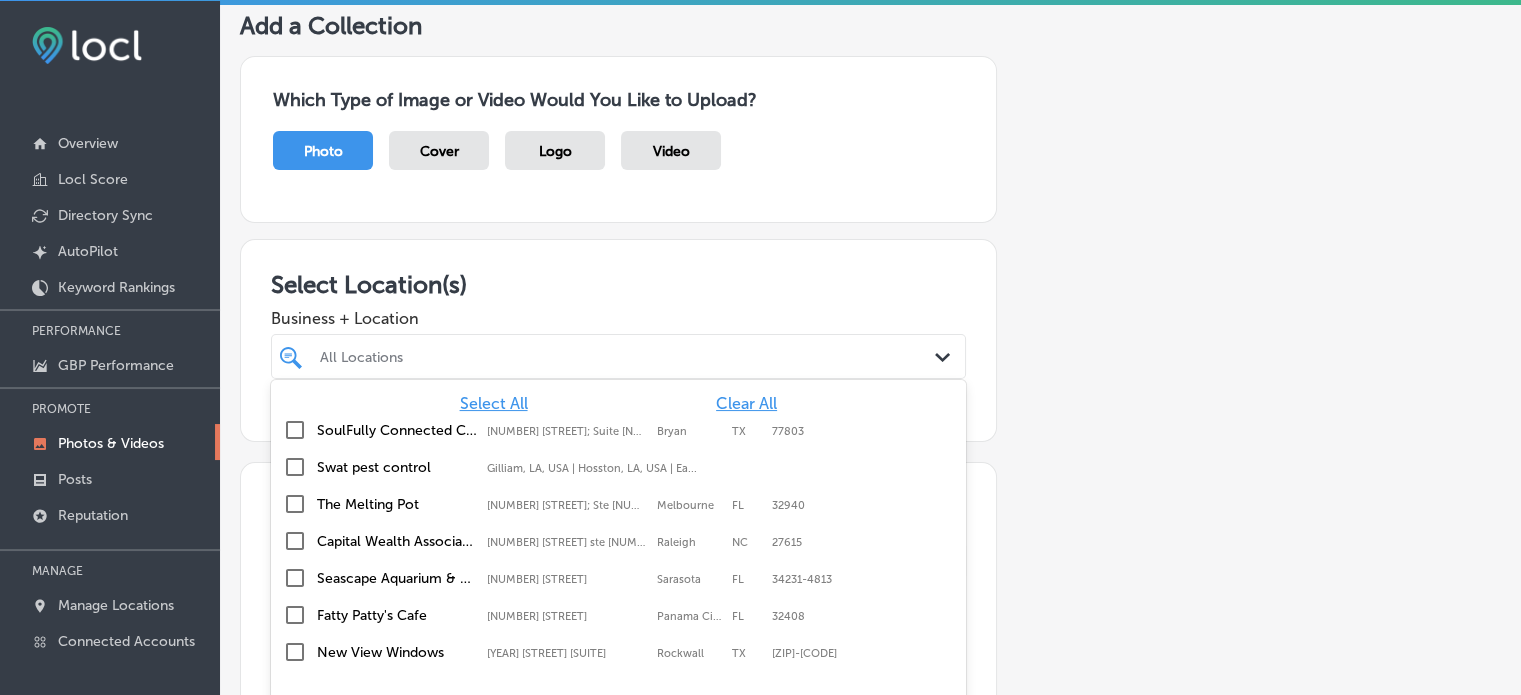 click on "option  focused, [NUMBER] of [NUMBER]. [NUMBER] results available. Use Up and Down to choose options, press Enter to select the currently focused option, press Escape to exit the menu, press Tab to select the option and exit the menu.
All Locations
Path
Created with Sketch.
Select All Clear All [NAME] [NAME] [NAME] [NUMBER] [STREET]; Suite [NUMBER], [CITY], [STATE], [ZIP] [NUMBER] [STREET]; [CITY] [STATE] [NAME] [NAME] [CITY], [STATE], [USA] | Hosston, [STATE], [USA] | Ea ... [NAME] [NUMBER] [STREET]; Ste [NUMBER], [CITY], [STATE], [ZIP] [NUMBER] [STREET]; [CITY] [STATE] [NAME] [NAME] [NUMBER] [STREET] [DIRECTION], [CITY], [STATE], [ZIP] [NUMBER] [STREET] [STATE]" at bounding box center (618, 356) 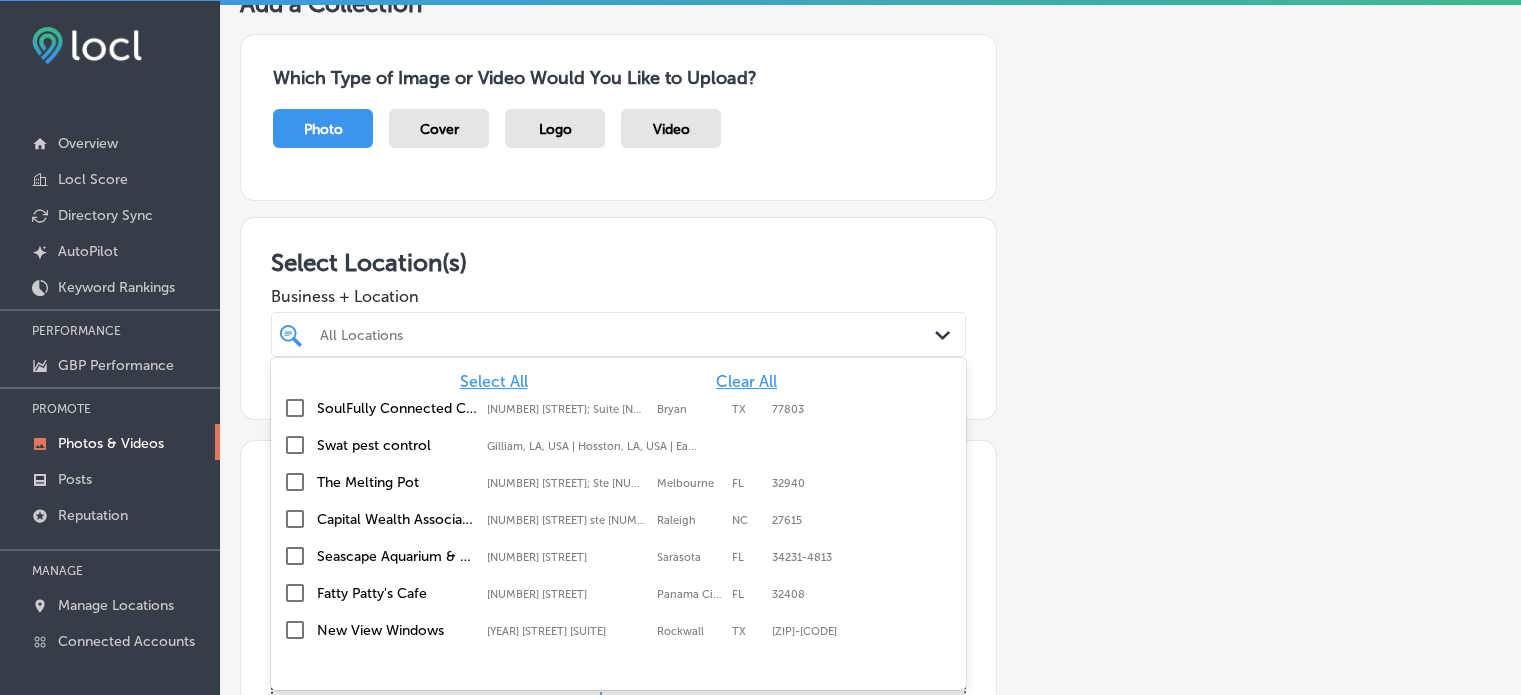 scroll, scrollTop: 134, scrollLeft: 0, axis: vertical 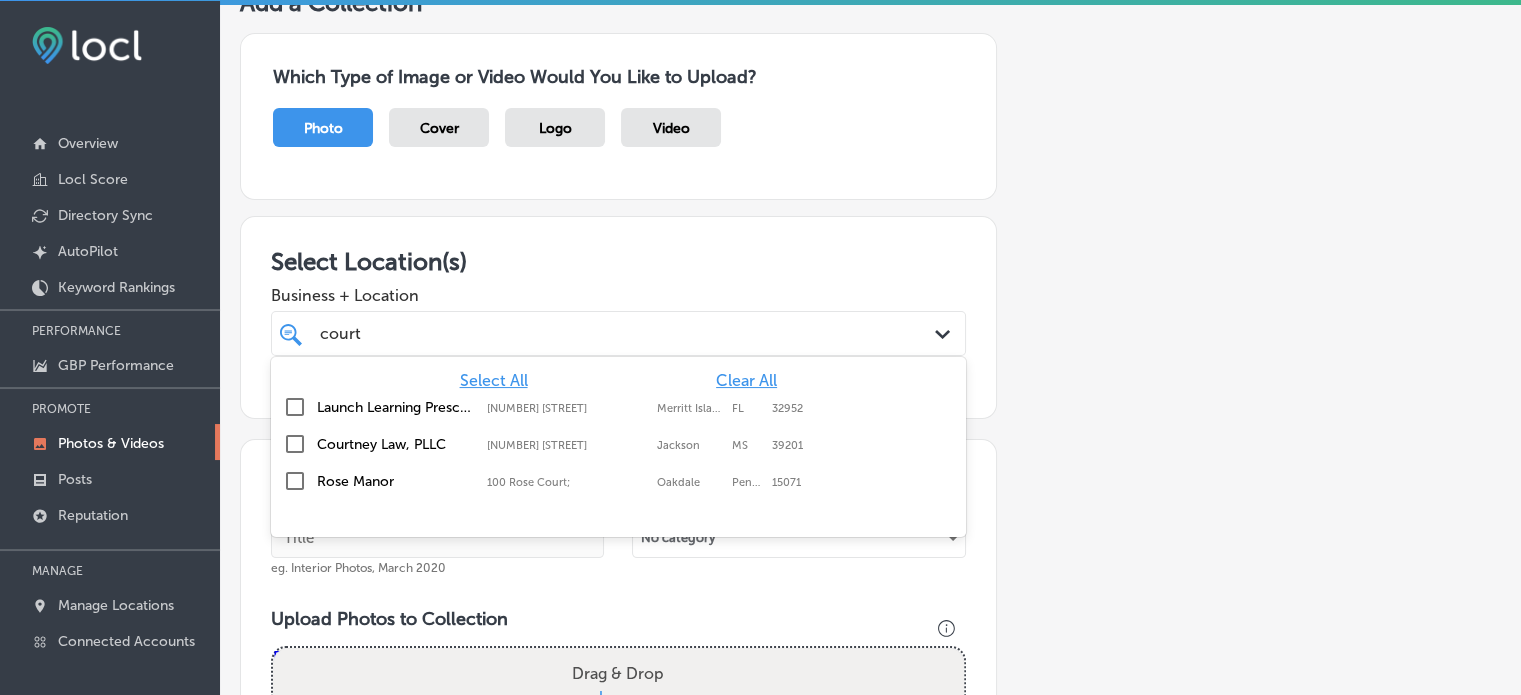 click on "Courtney Law, PLLC" at bounding box center (397, 444) 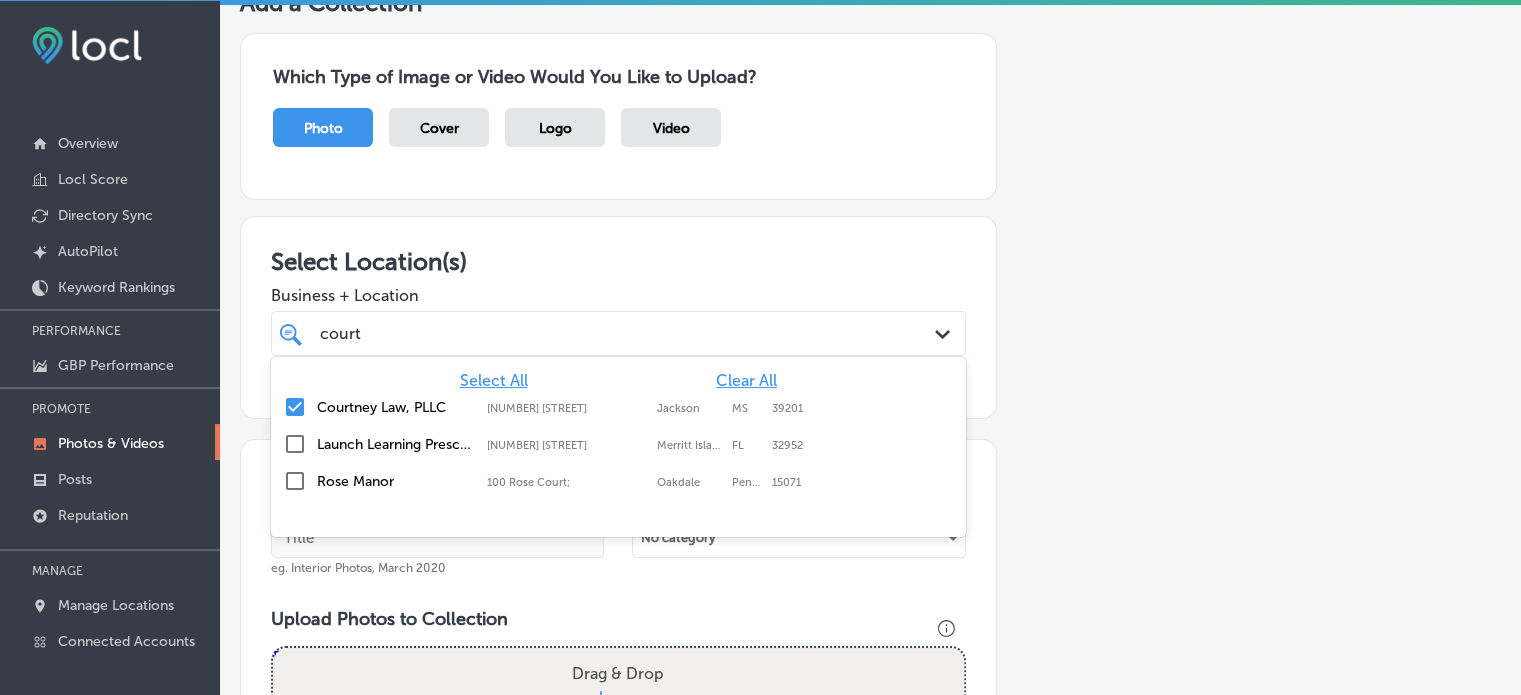 type on "court" 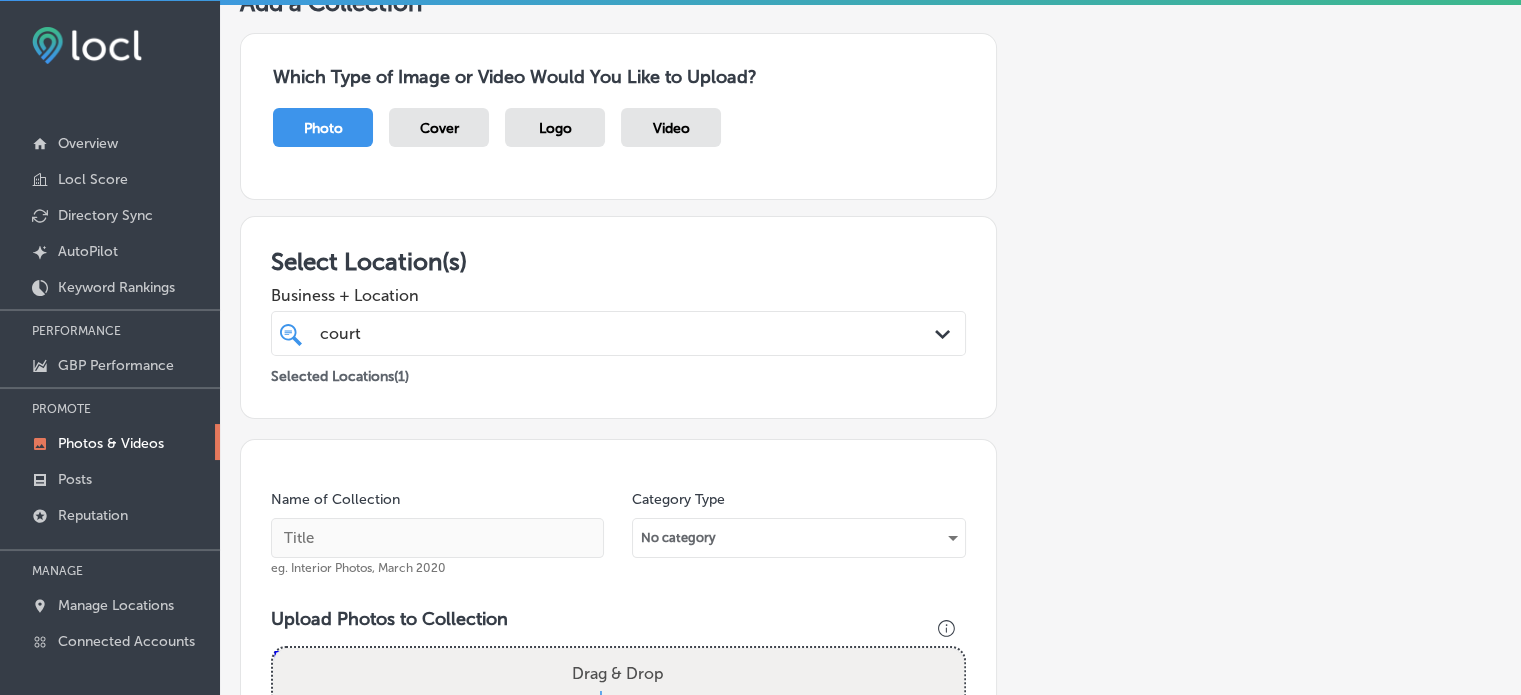 click on "Add a Collection Which Type of Image or Video Would You Like to Upload? Photo Cover Logo Video Select Location(s) Business + Location
court court
Path
Created with Sketch.
Selected Locations  ( [NUMBER] ) Name of Collection eg. Interior Photos, March [YEAR]   Category Type No category Upload Photos to Collection
Powered by PQINA Drag & Drop  or  browse Schedule Photo Upload * Photos must be in JPG, JPEG, BMP, HEIF, HEIC, or PNG format. ** Uploading photos from your Locl account will ensure that they are sized and formatted correctly for GMB. *** Category Type will be applied to all images in the upload. **** Only [NUMBER] image per upload when selecting Cover photo or Logo. Publish" at bounding box center [870, 547] 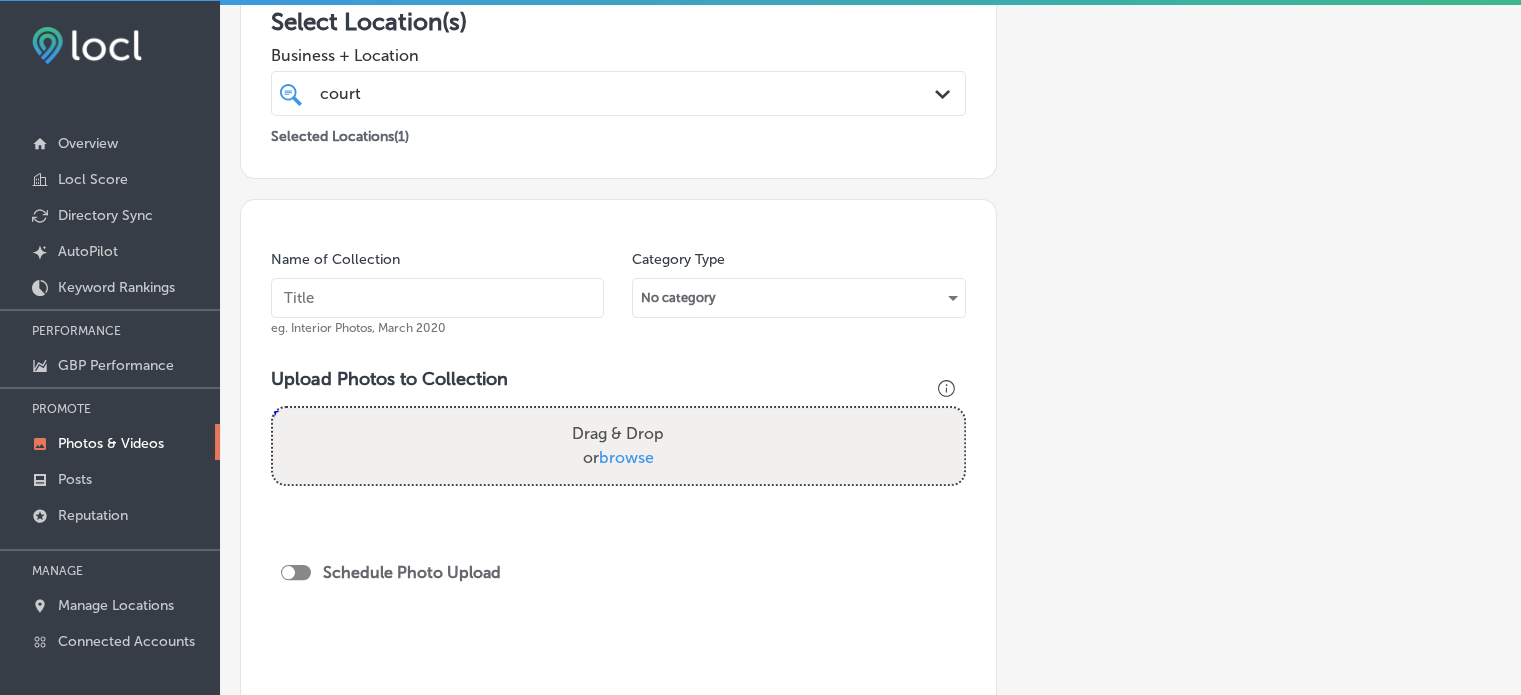 scroll, scrollTop: 377, scrollLeft: 0, axis: vertical 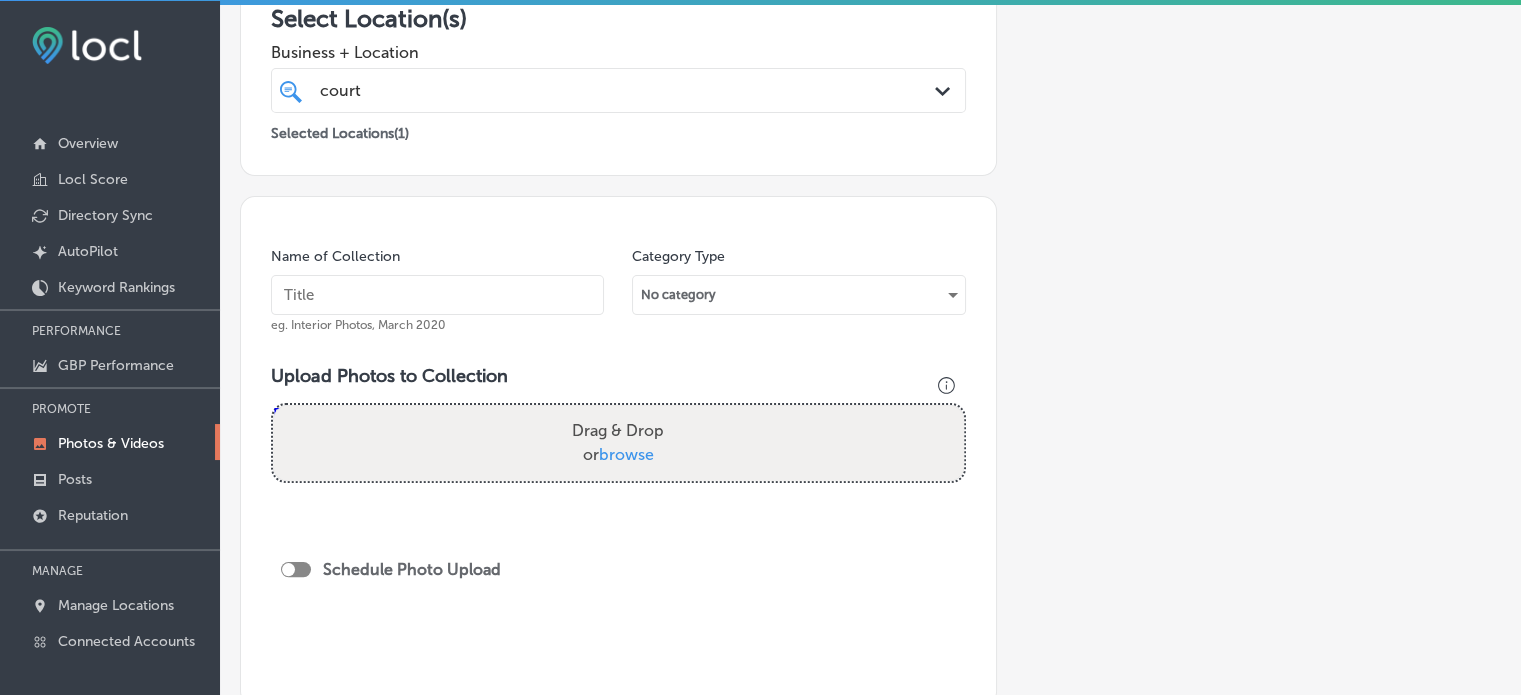 click on "[NAME] [NAME]" at bounding box center [588, 90] 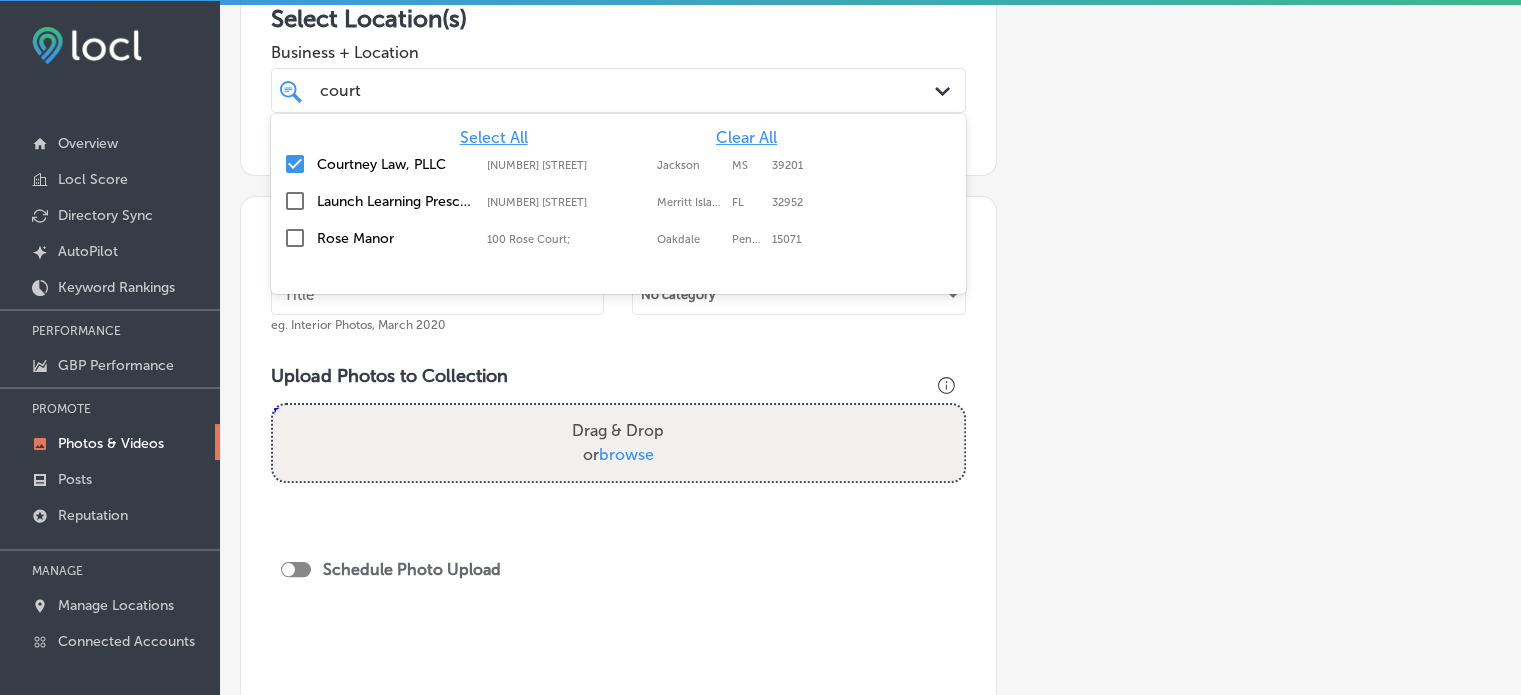 click on "Add a Collection Which Type of Image or Video Would You Like to Upload? Photo Cover Logo Video Select Location(s) Business + Location   option [NUMBER] [STREET], selected.    option  focused, [NUMBER] of [NUMBER]. [NUMBER] results available for search term court. Use Up and Down to choose options, press Enter to select the currently focused option, press Escape to exit the menu, press Tab to select the option and exit the menu.
court court
Path
Created with Sketch.
Select All Clear All [FIRST] [LAST], PLLC [NUMBER] [STREET], [CITY], [STATE], [ZIP] [NUMBER] [STREET] [CITY] [STATE] [ZIP] [BUSINESS NAME] [NUMBER] [STREET], [CITY], [STATE], [ZIP] [NUMBER] [STREET] [CITY] [STATE] [ZIP] [BUSINESS NAME] [NUMBER] [STREET];, [CITY], [STATE], [ZIP] [NUMBER] [STREET] [CITY] [STATE] [ZIP] Selected Locations  ( [NUMBER] ) Name of Collection eg. Interior Photos, March [YEAR]   Category Type No category" at bounding box center [870, 304] 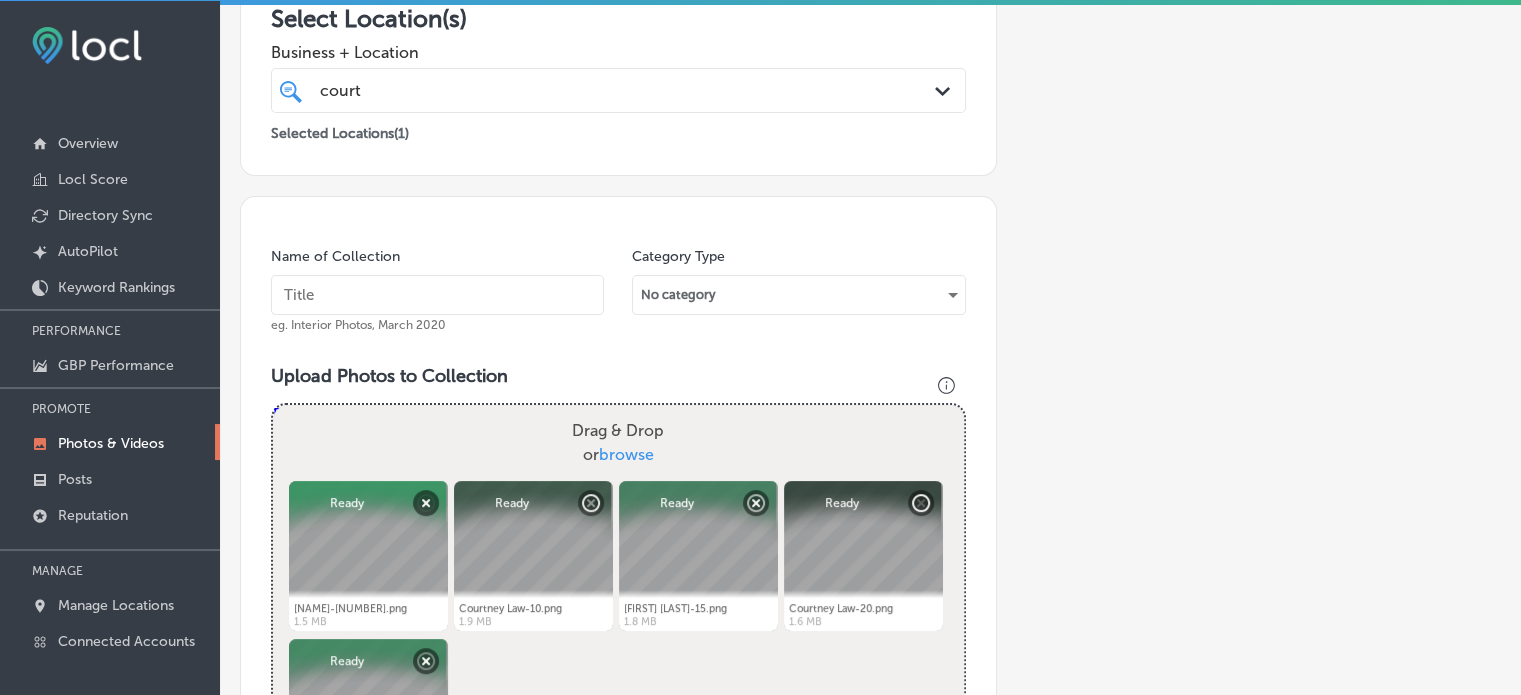click at bounding box center (437, 295) 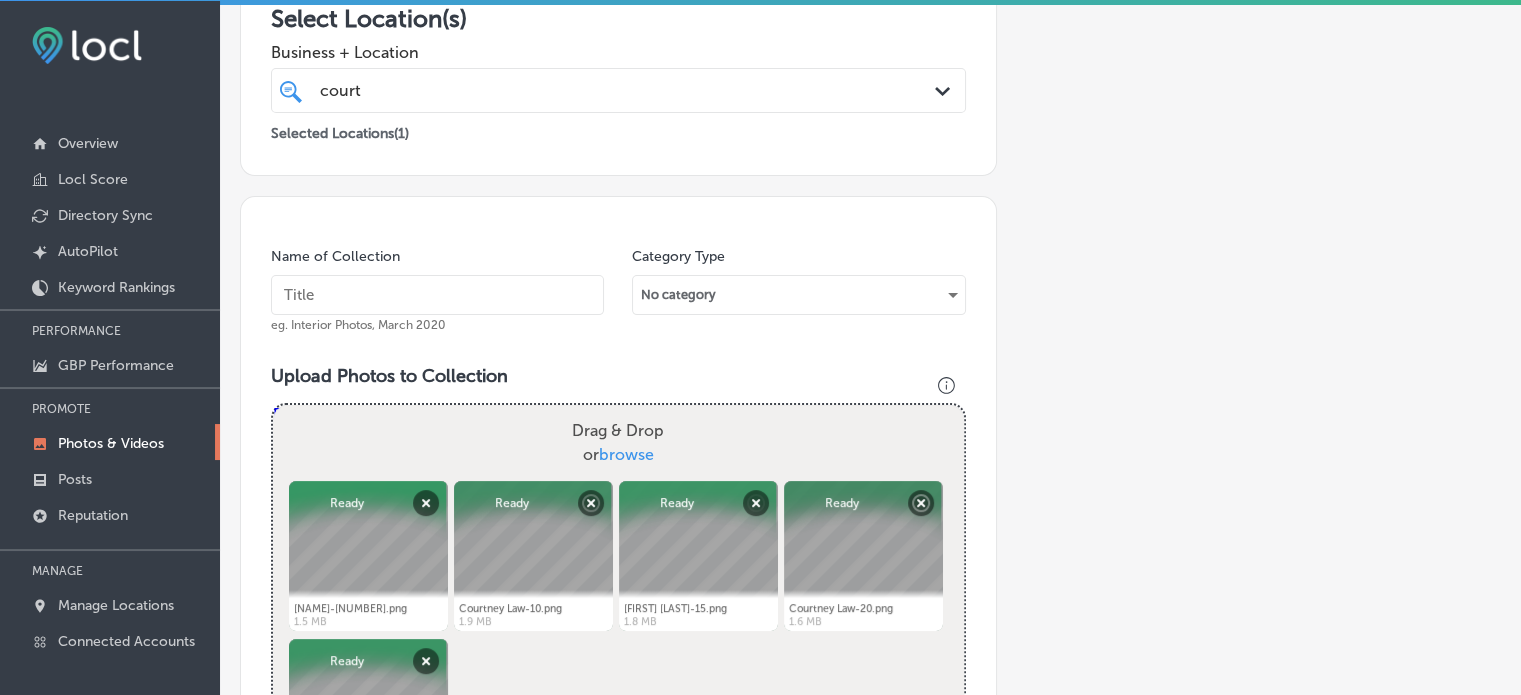 paste on "Personal injury attorney" 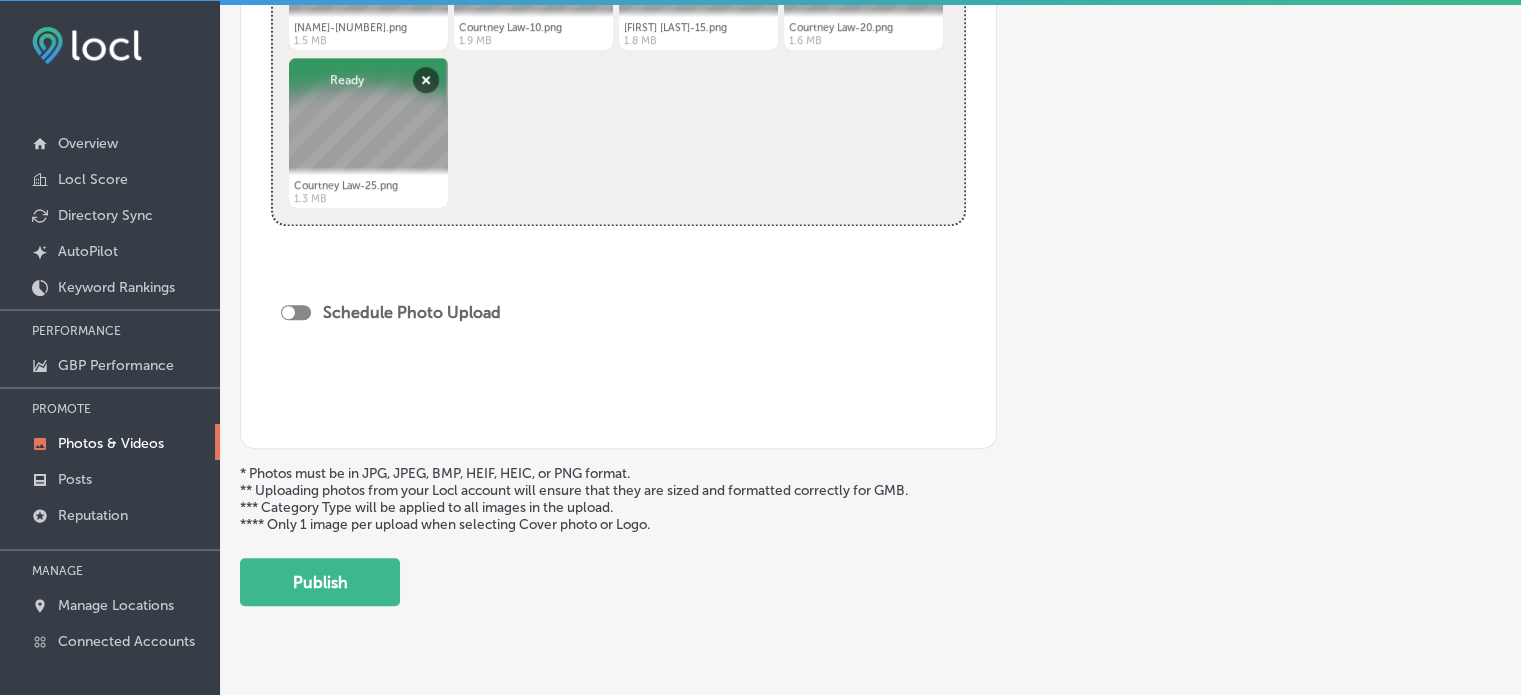 scroll, scrollTop: 993, scrollLeft: 0, axis: vertical 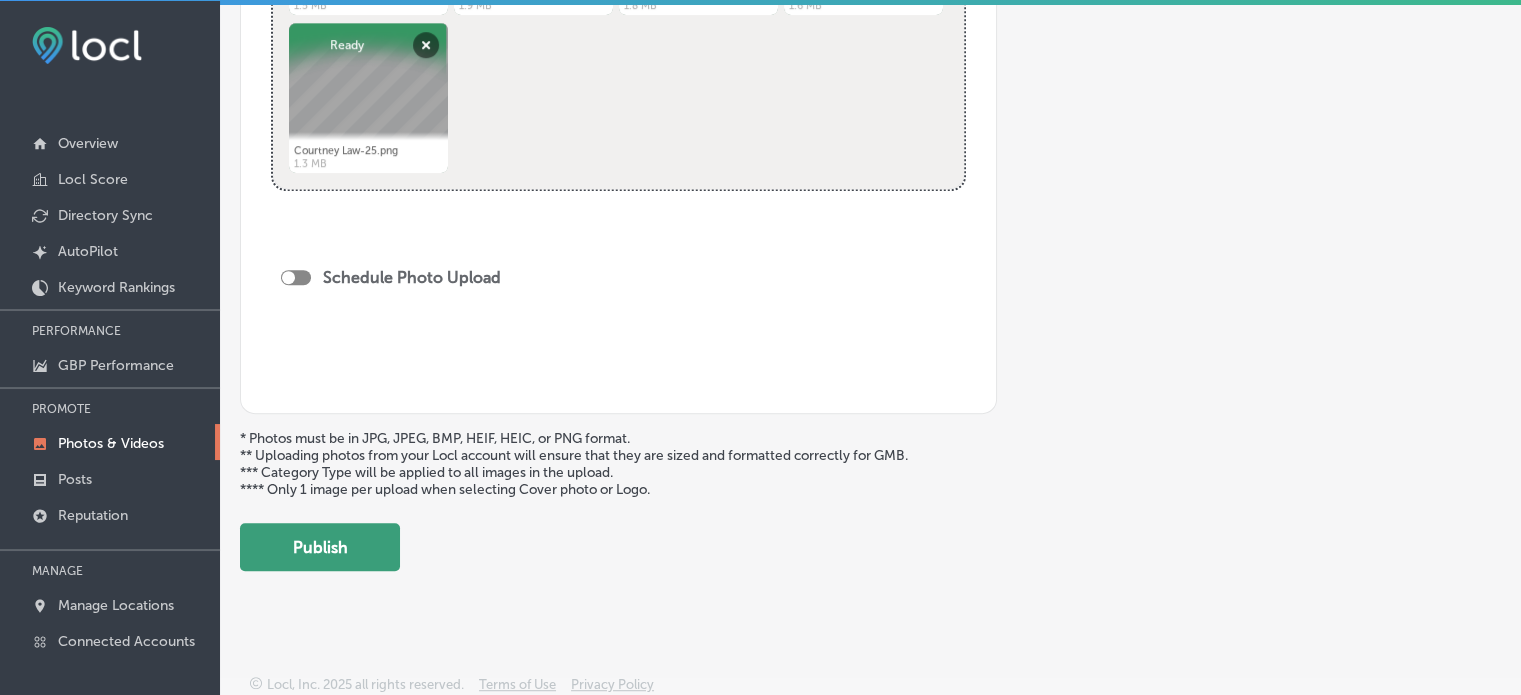 type on "Personal injury attorney" 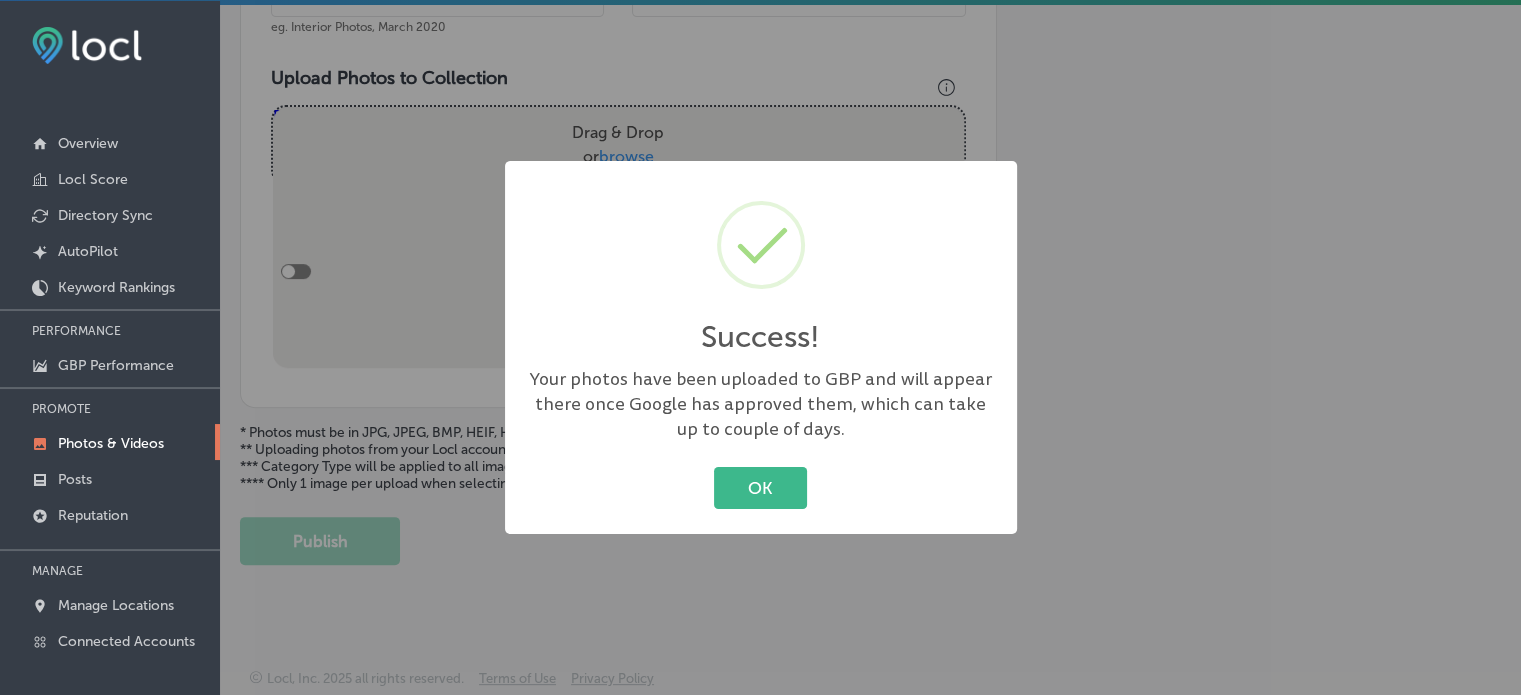 scroll, scrollTop: 669, scrollLeft: 0, axis: vertical 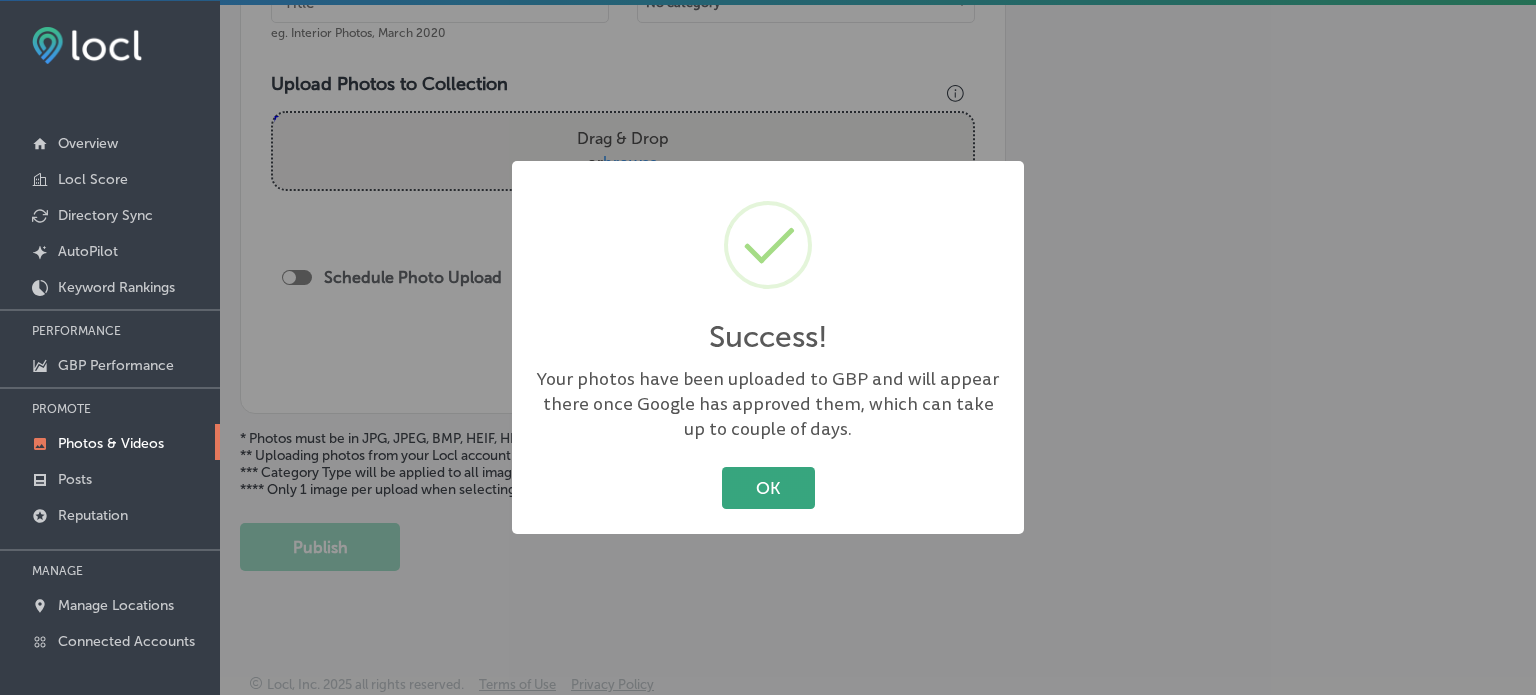 click on "OK" at bounding box center (768, 487) 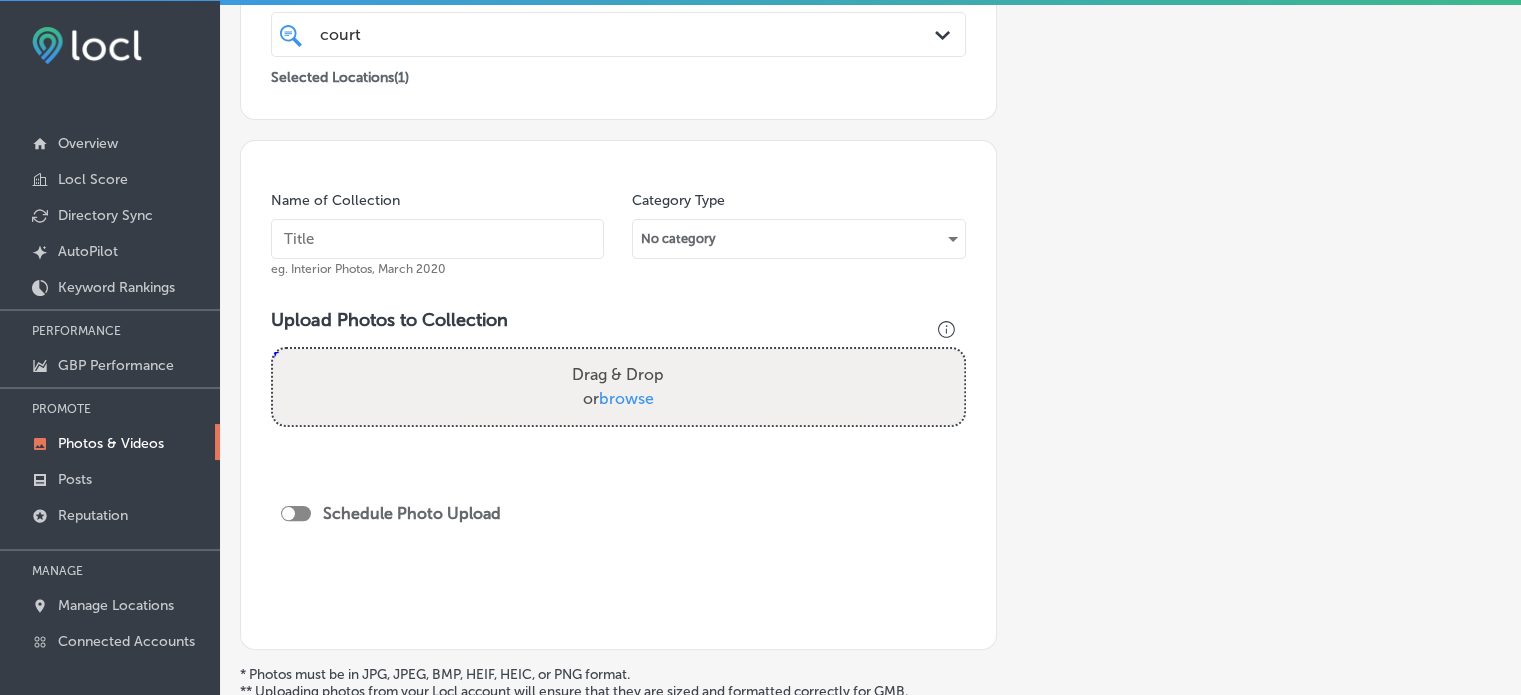 scroll, scrollTop: 426, scrollLeft: 0, axis: vertical 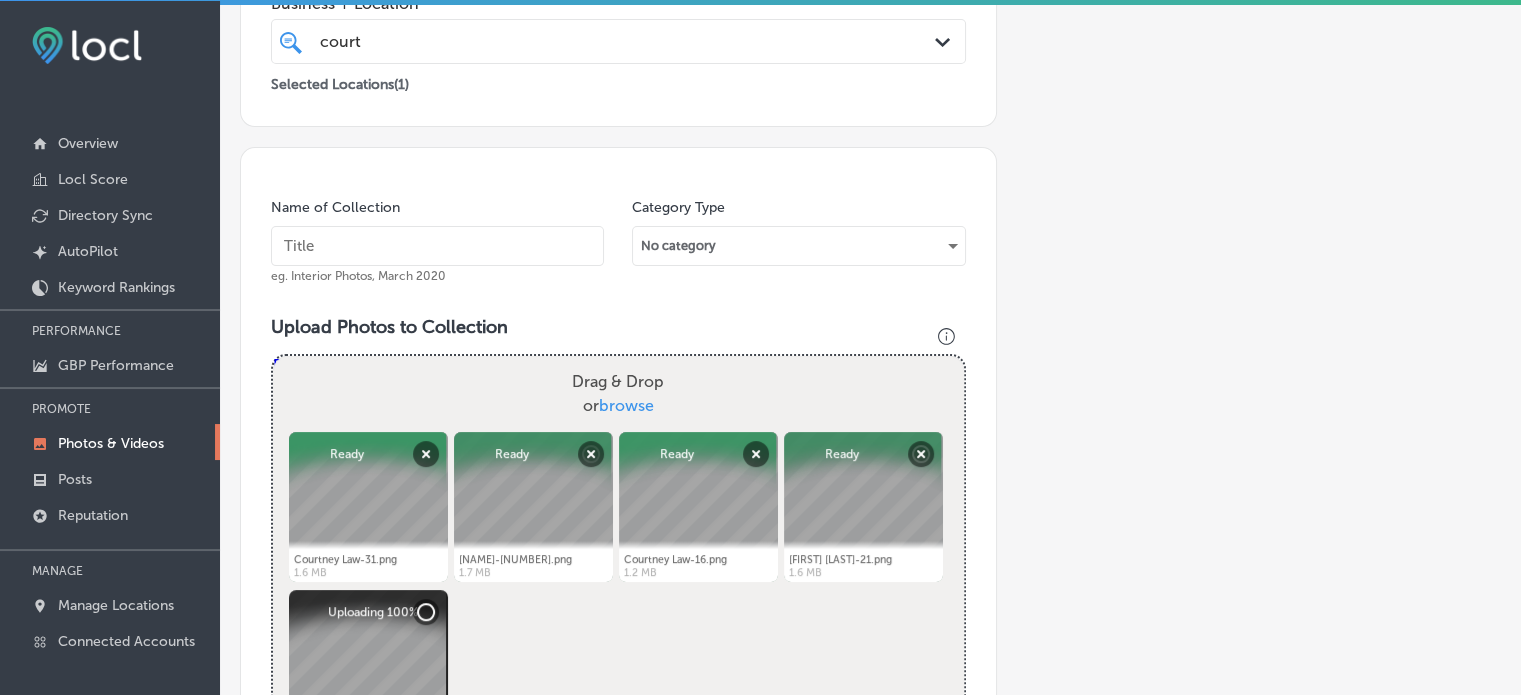 click at bounding box center (437, 246) 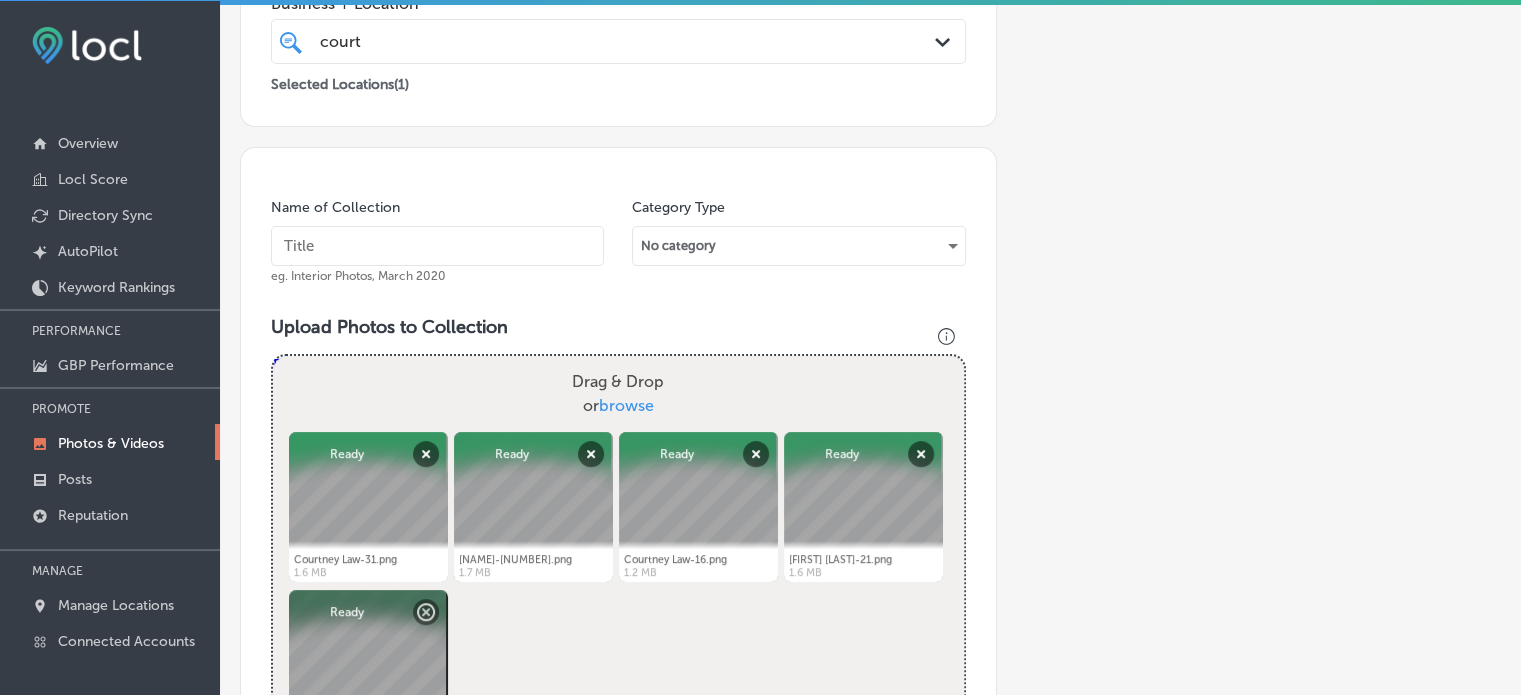 paste on "Car accident lawyer" 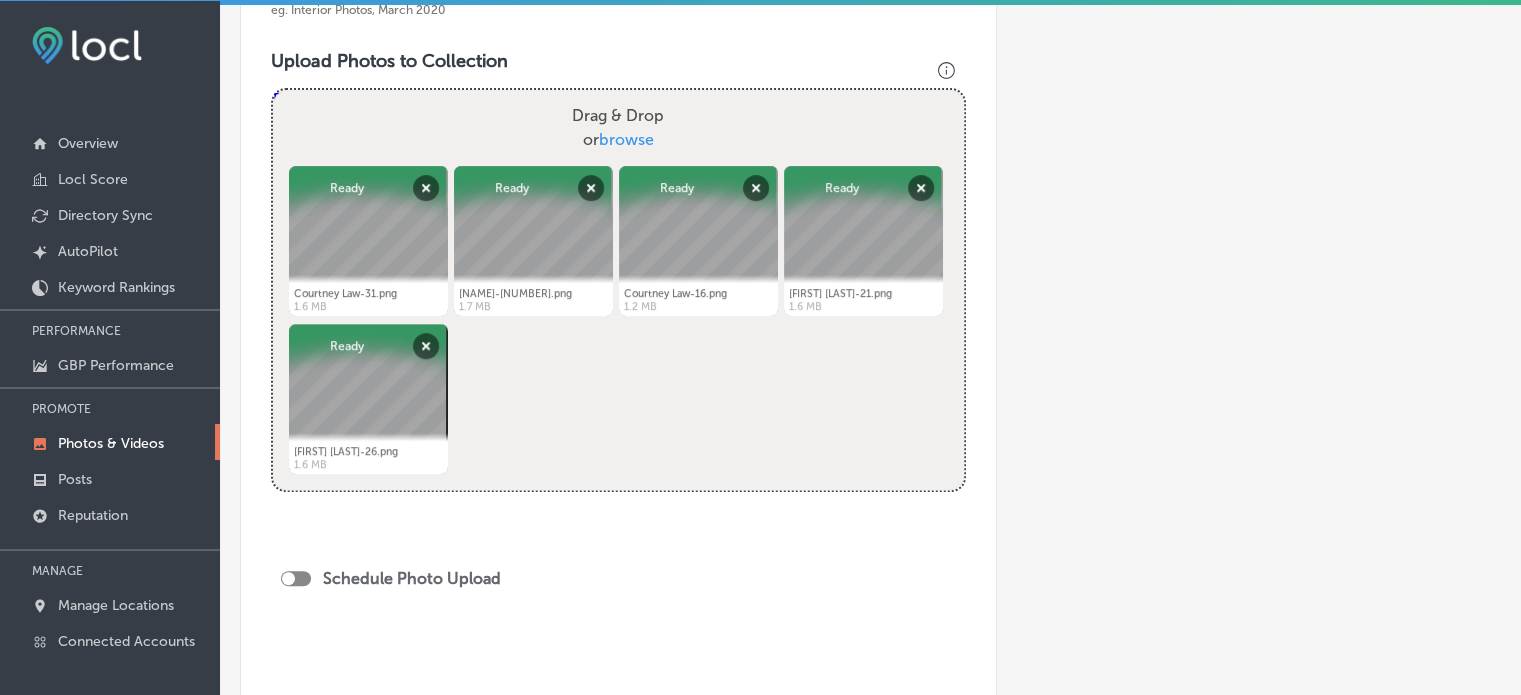 type on "Car accident lawyer" 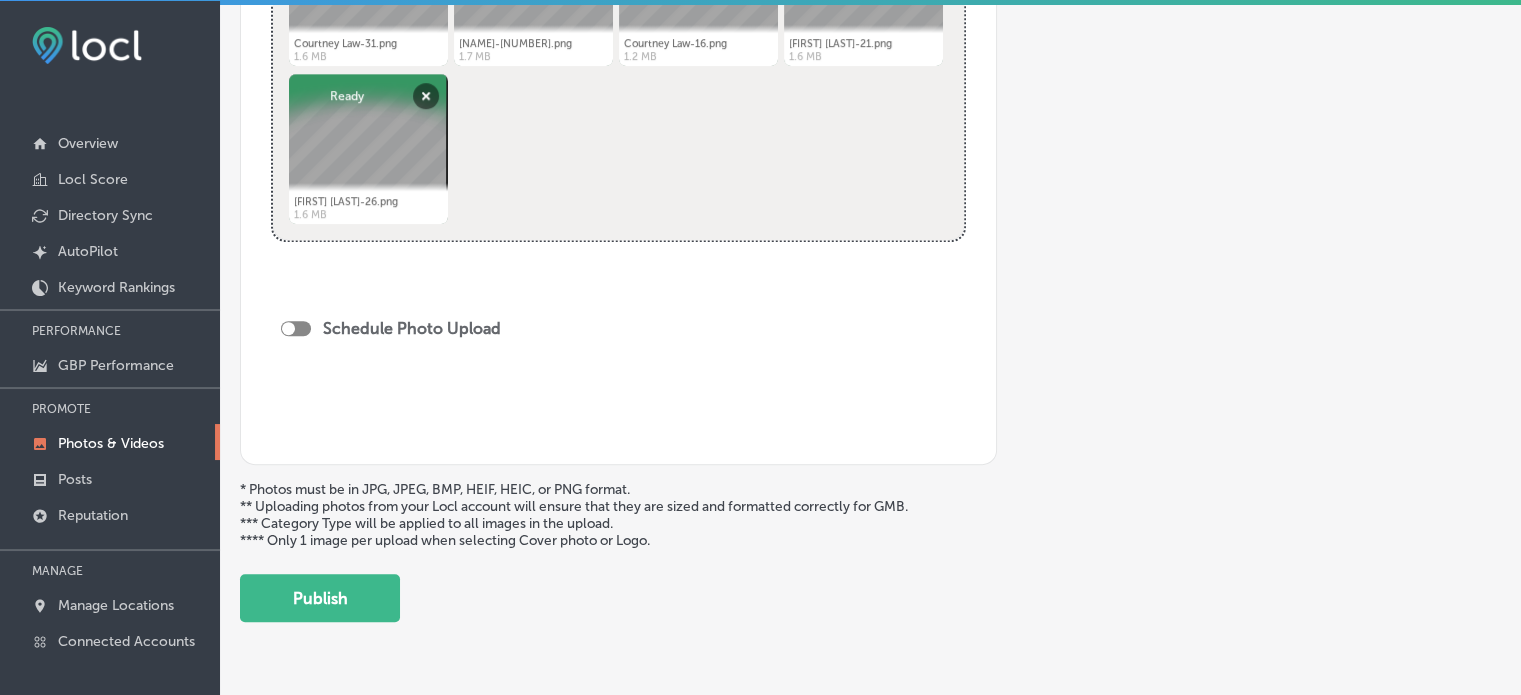 scroll, scrollTop: 957, scrollLeft: 0, axis: vertical 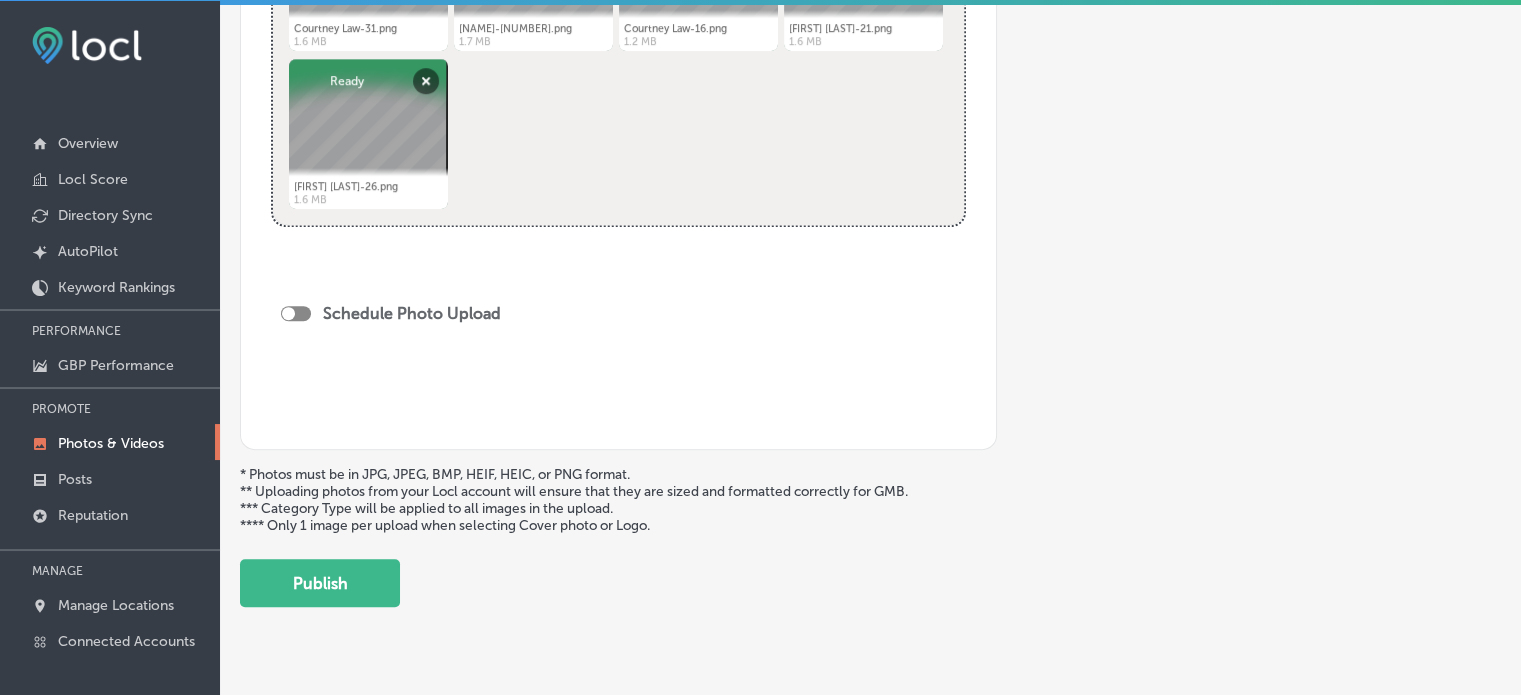 click at bounding box center (296, 313) 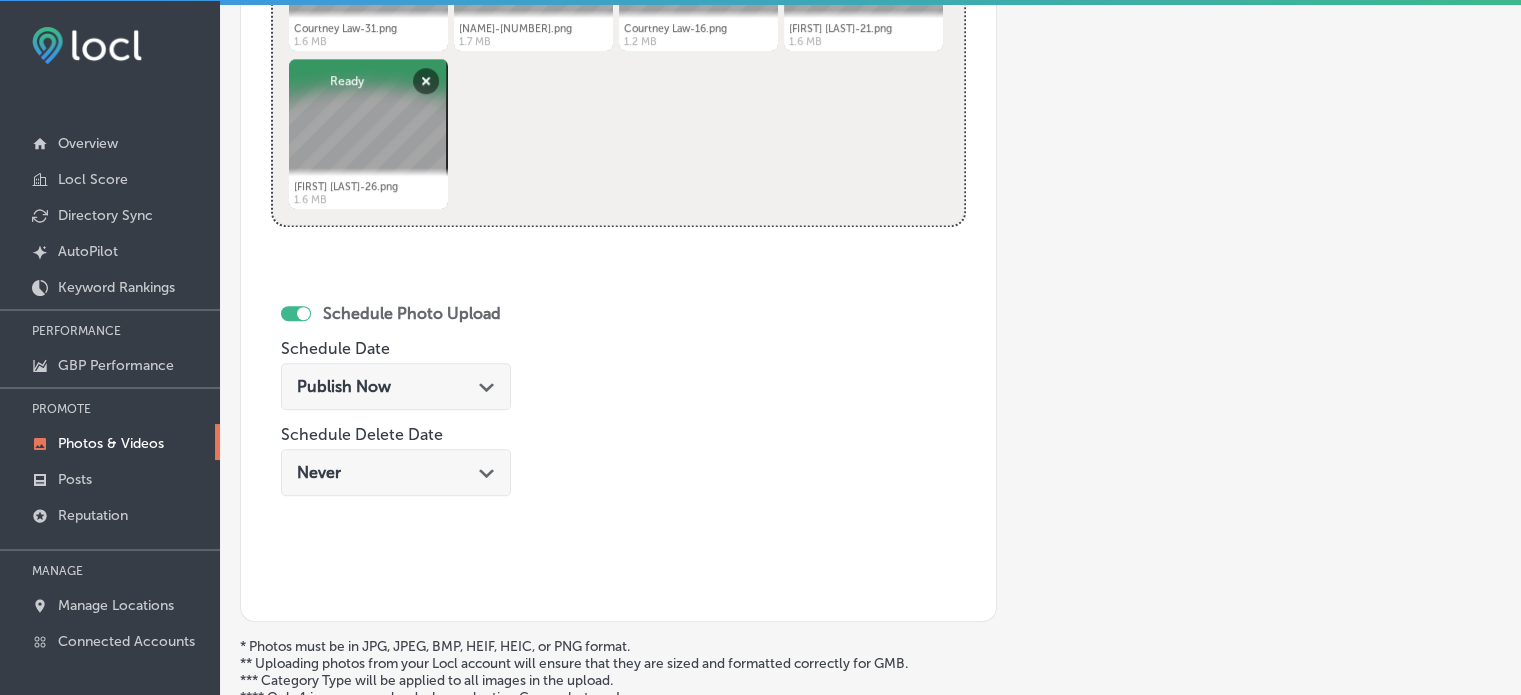 click on "Publish Now
Path
Created with Sketch." at bounding box center (396, 386) 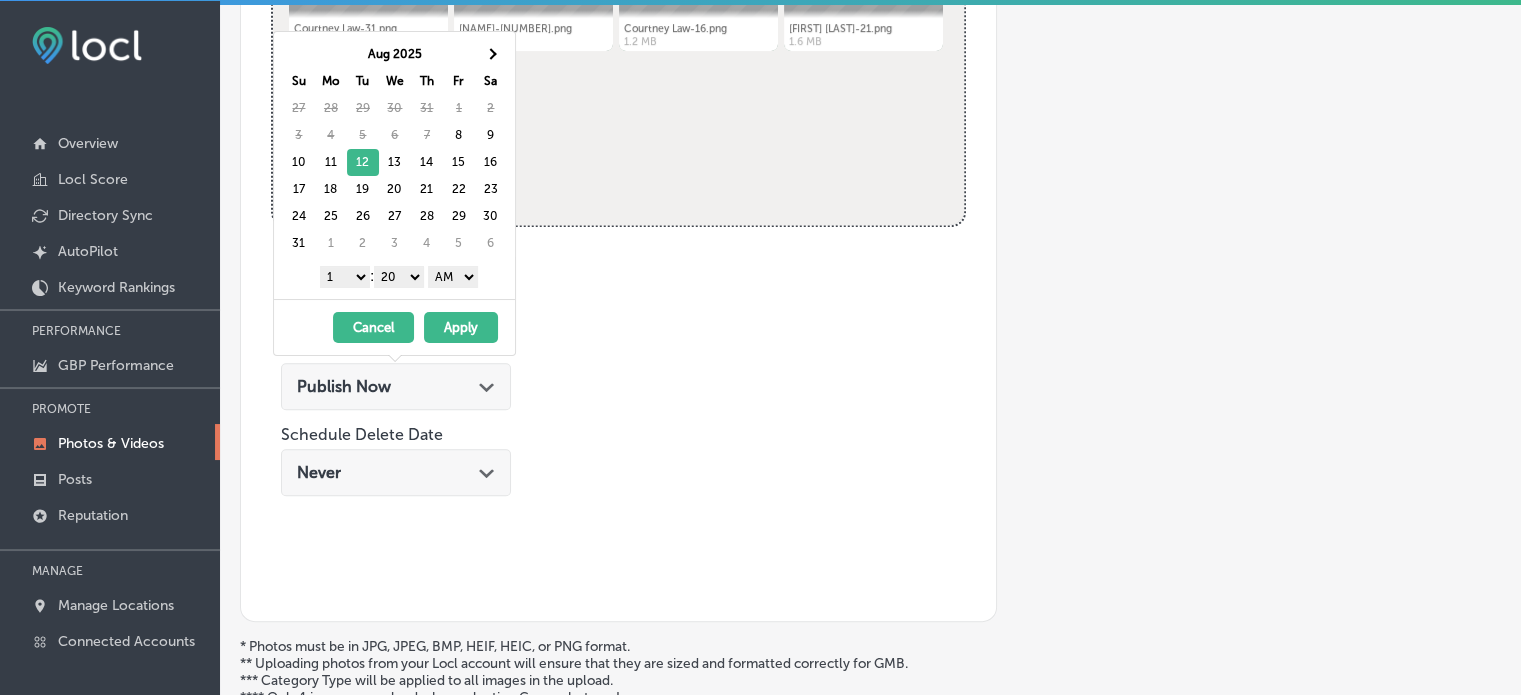 click on "1 2 3 4 5 6 7 8 9 10 11 12" at bounding box center (345, 277) 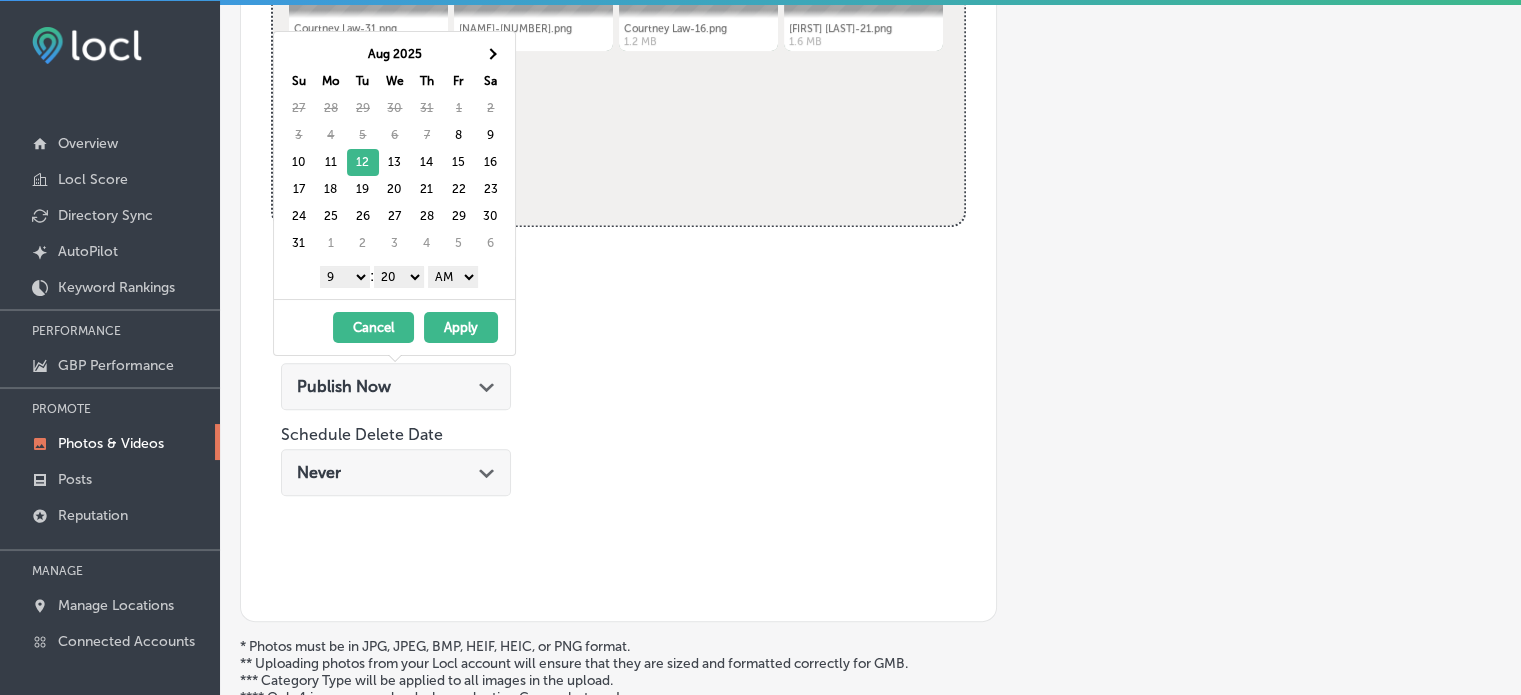 click on "00 10 20 30 40 50" at bounding box center [399, 277] 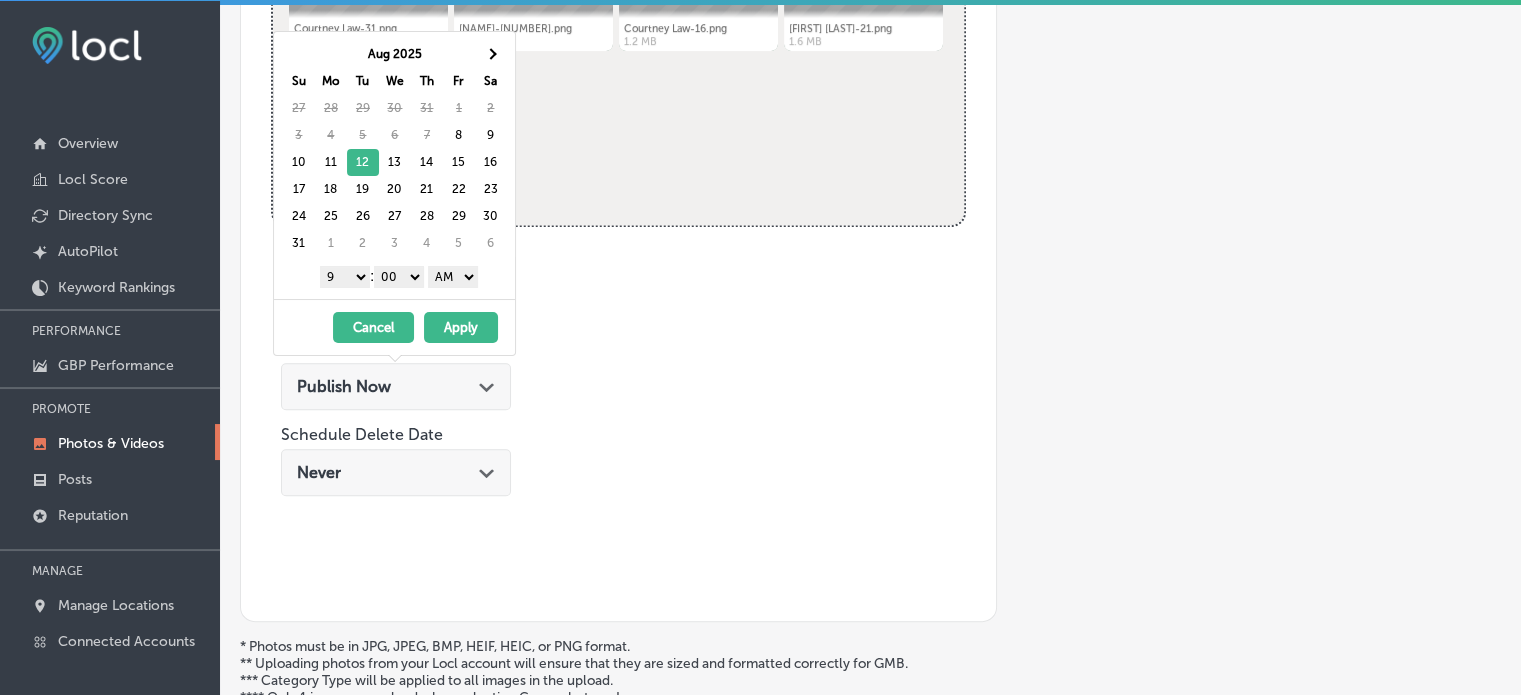 click on "AM PM" at bounding box center (453, 277) 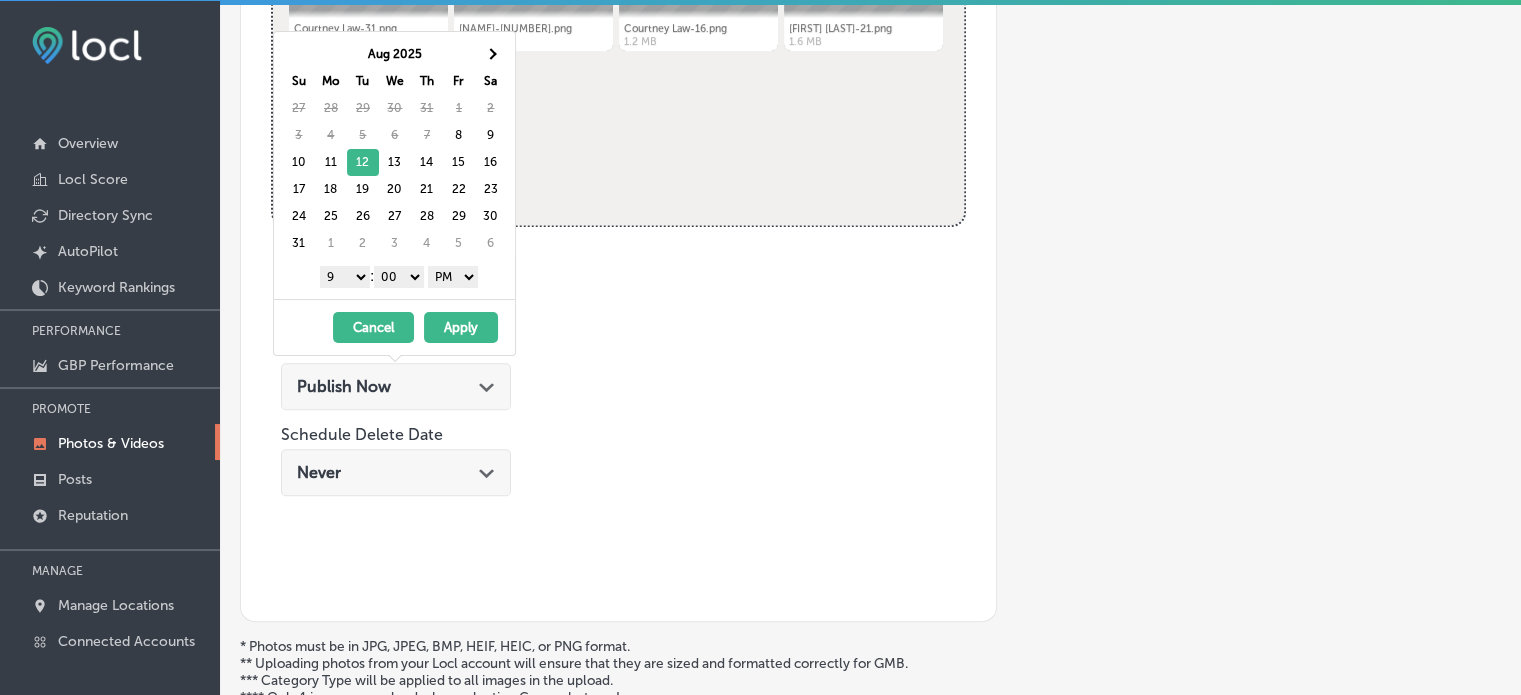 click on "Apply" at bounding box center (461, 327) 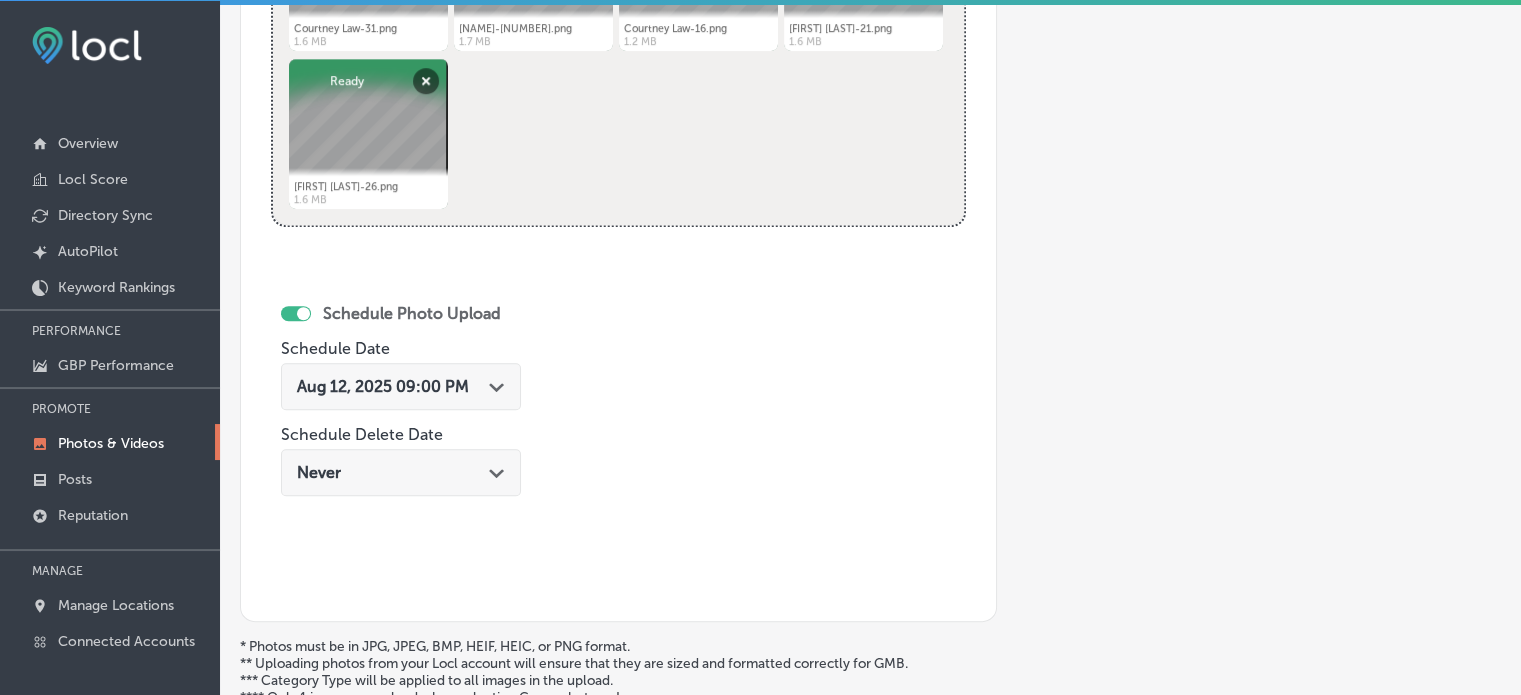 scroll, scrollTop: 1165, scrollLeft: 0, axis: vertical 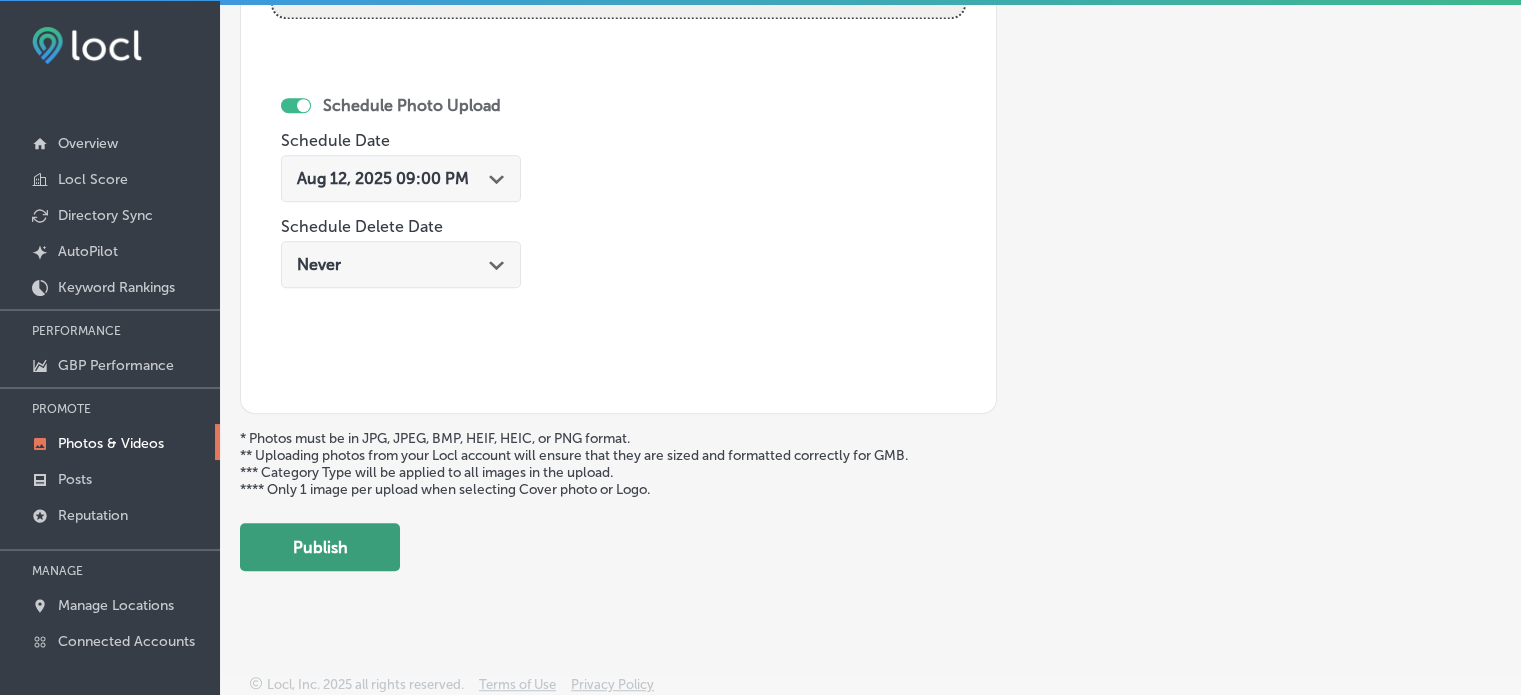 click on "Publish" at bounding box center [320, 547] 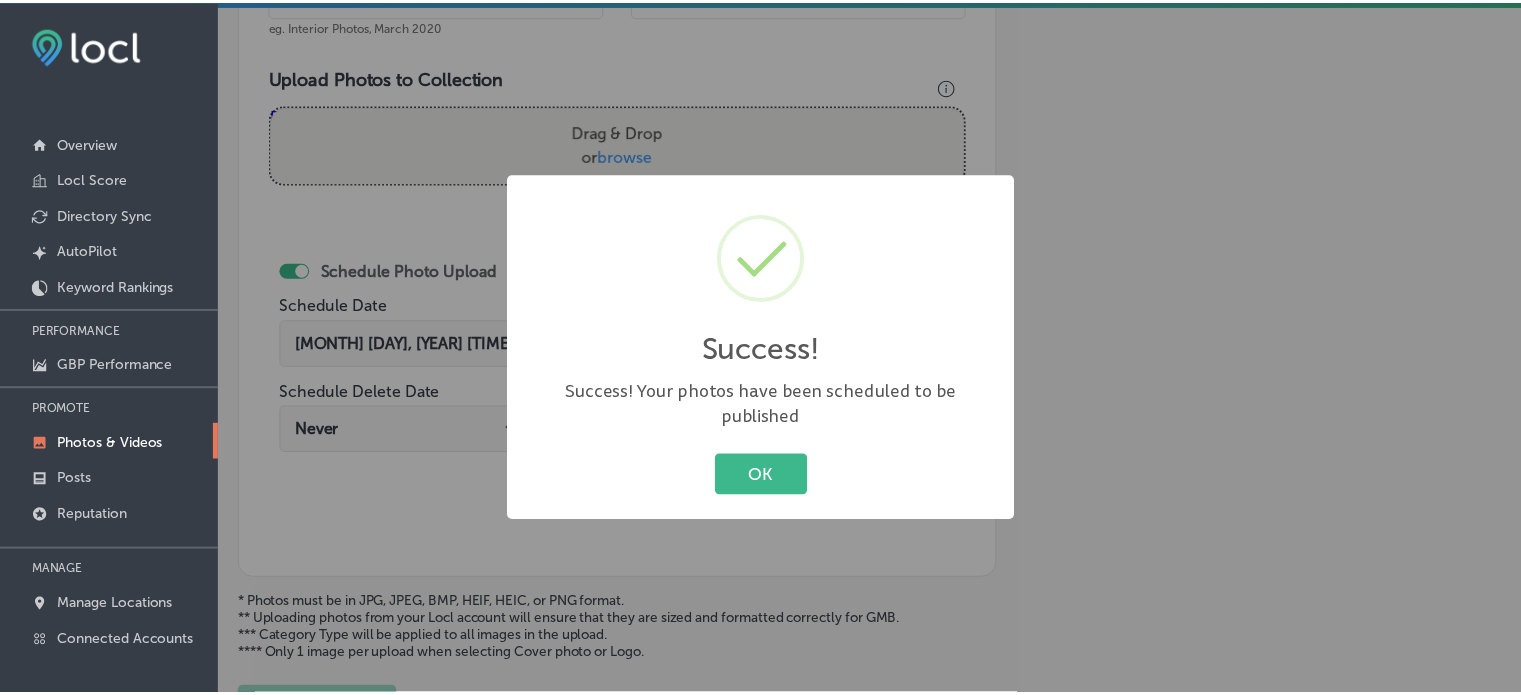 scroll, scrollTop: 668, scrollLeft: 0, axis: vertical 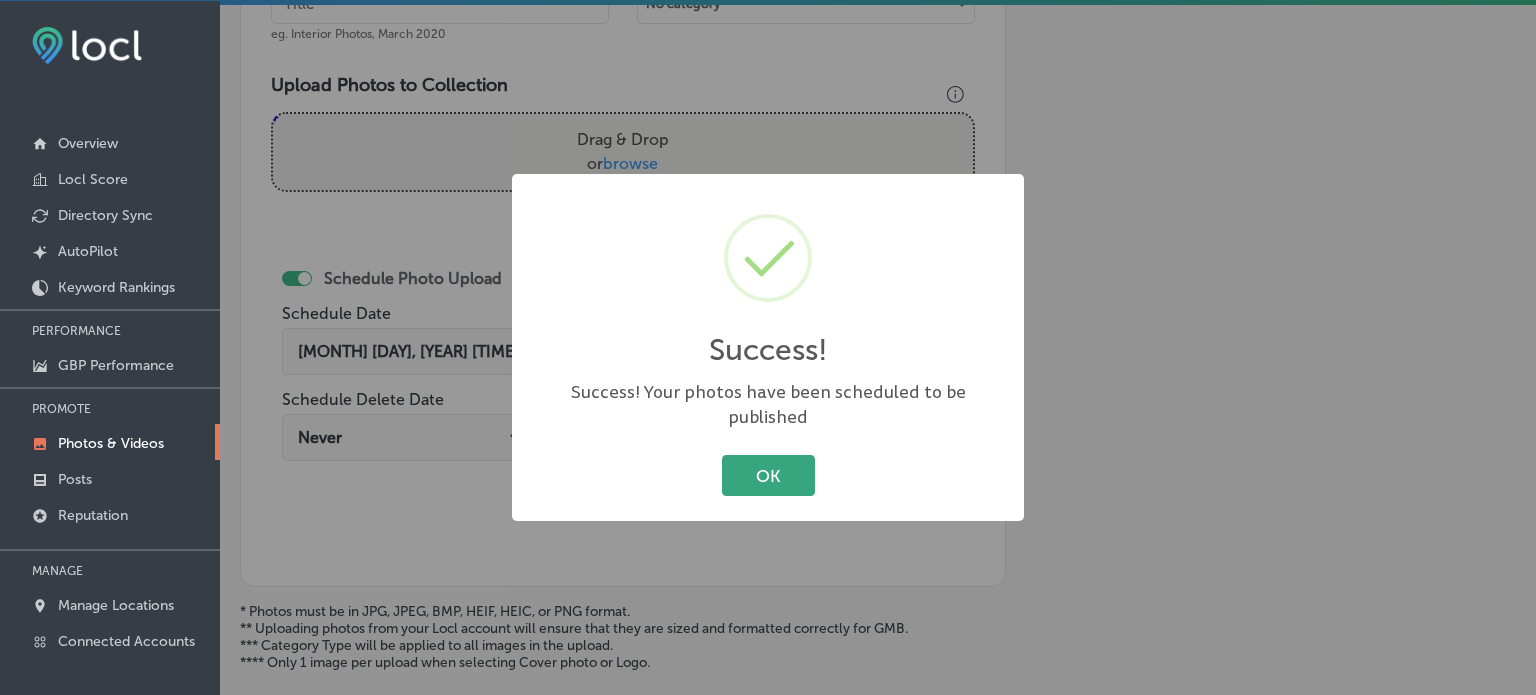 click on "OK" at bounding box center (768, 475) 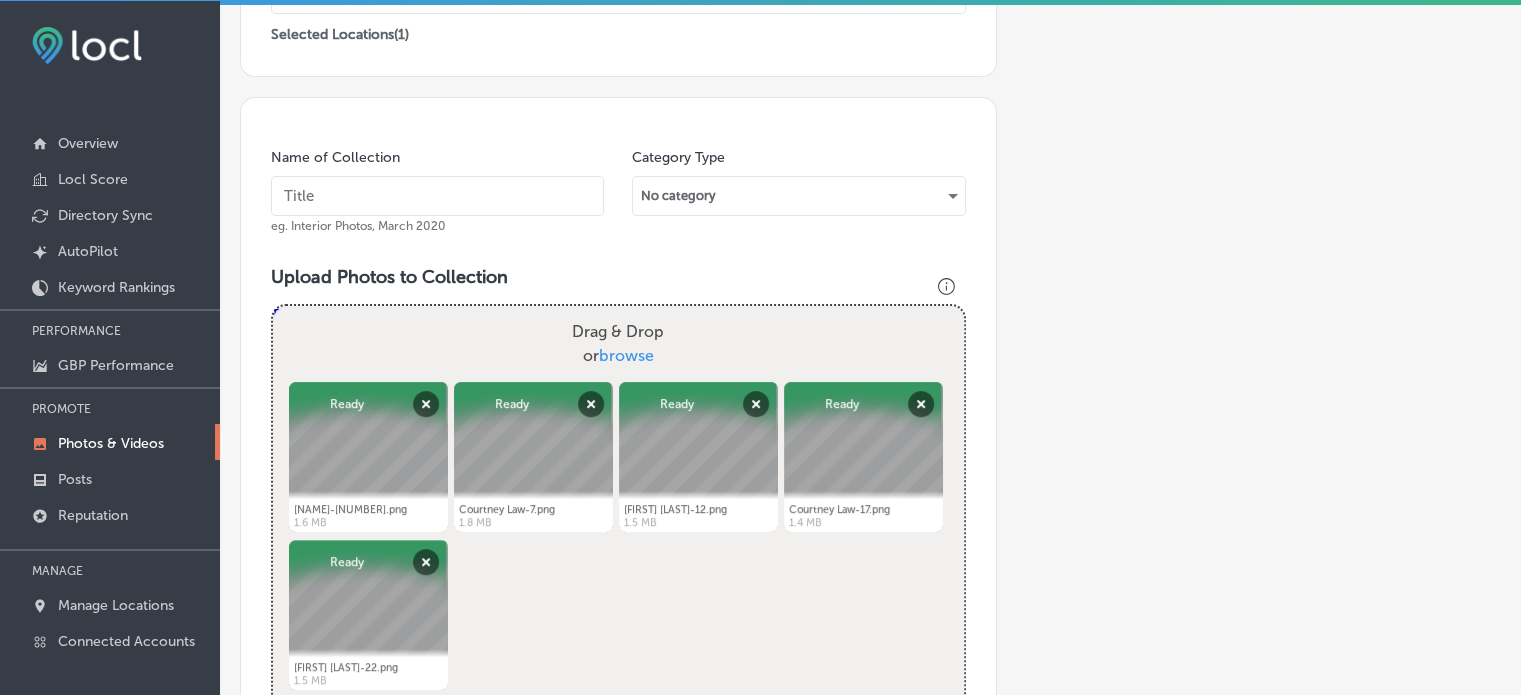 scroll, scrollTop: 476, scrollLeft: 0, axis: vertical 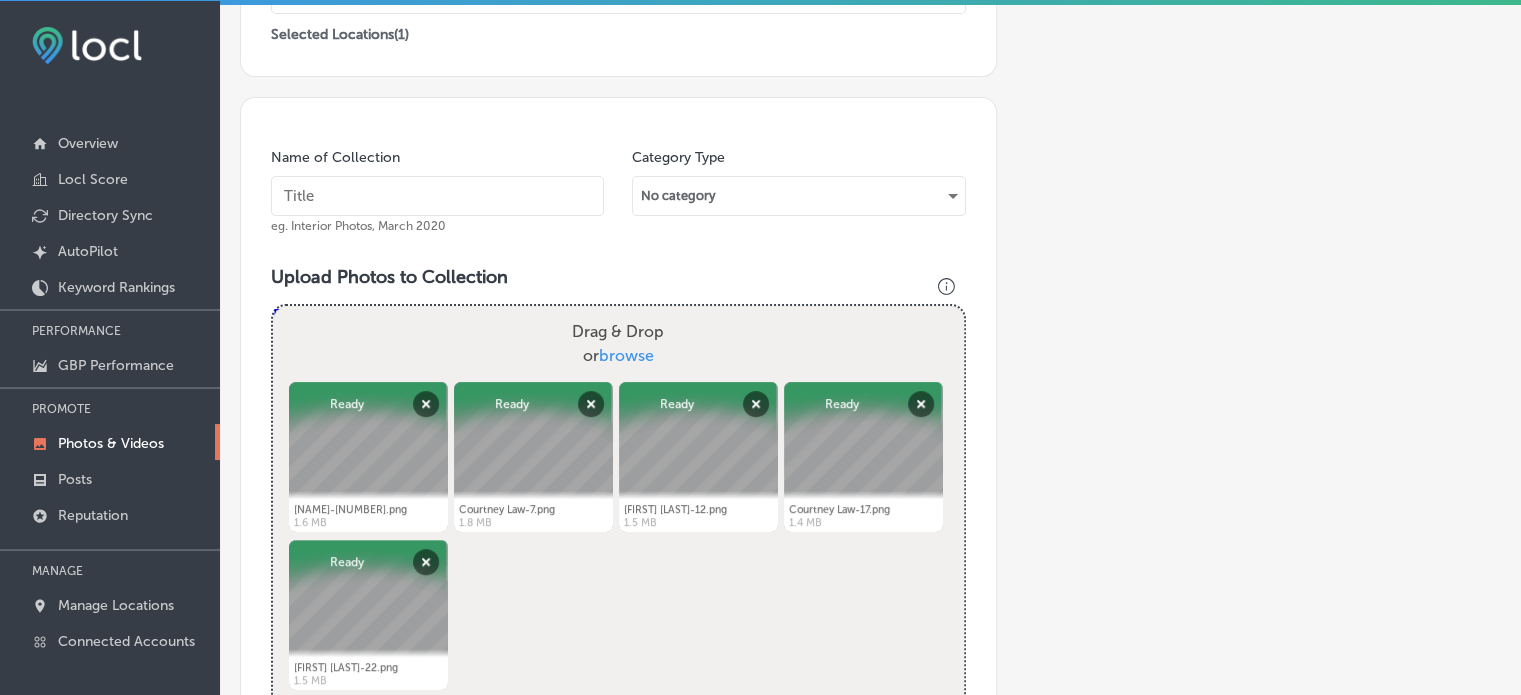 click at bounding box center (437, 196) 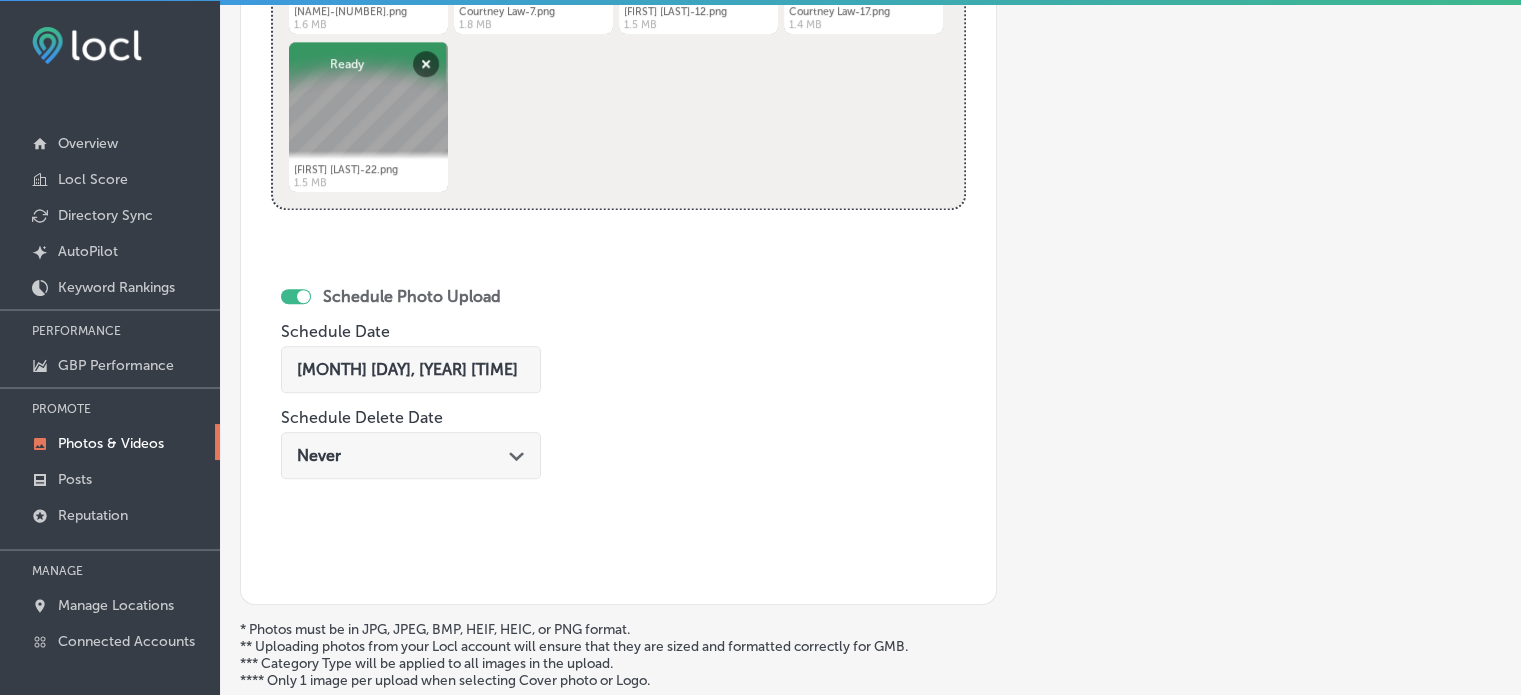 scroll, scrollTop: 988, scrollLeft: 0, axis: vertical 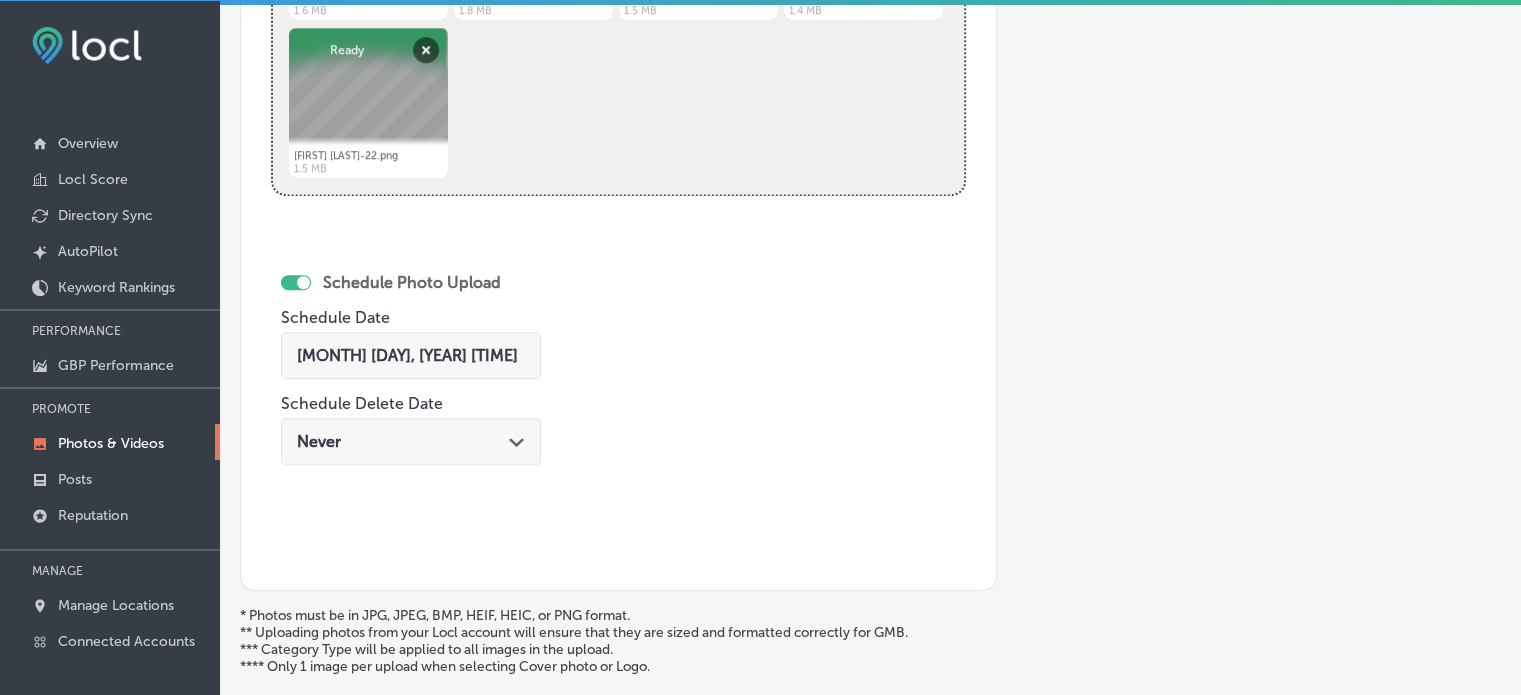 type on "Mississippi injury attorney" 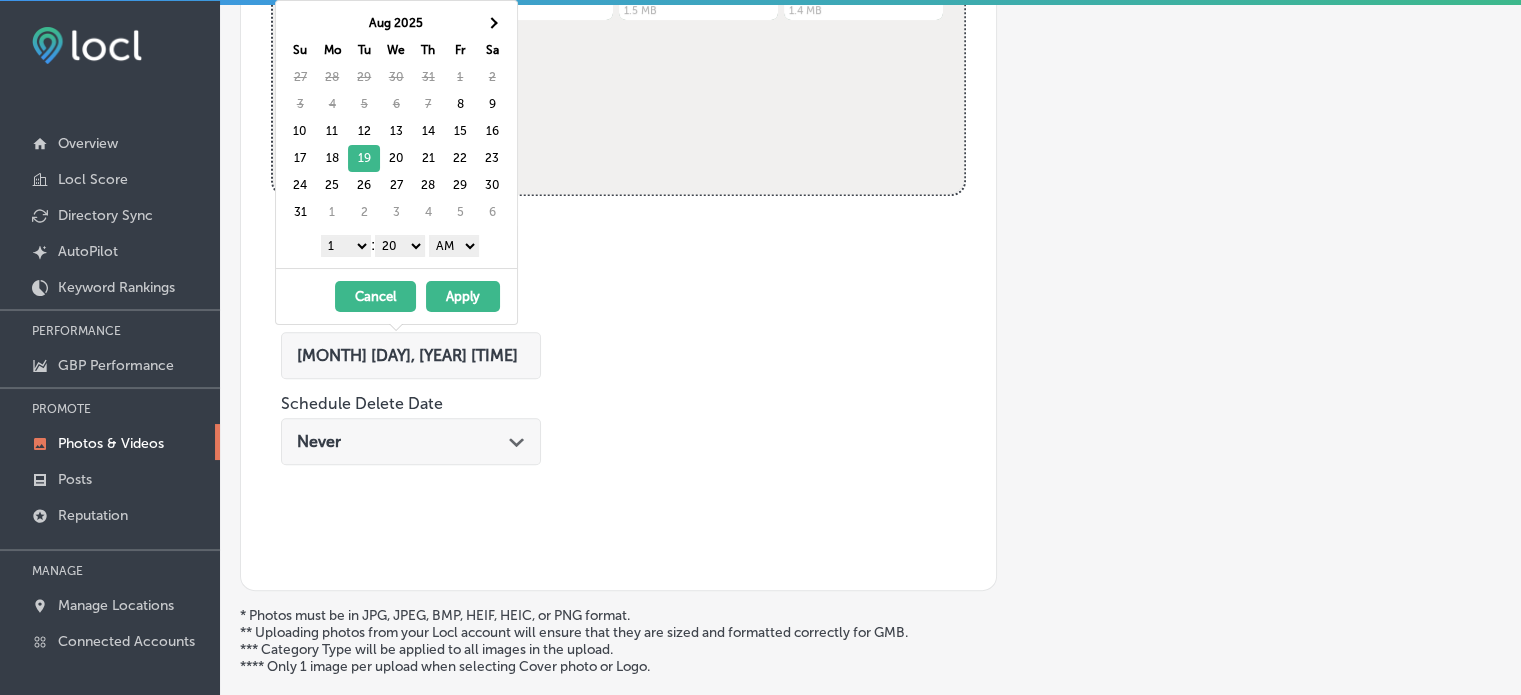 click on "1 2 3 4 5 6 7 8 9 10 11 12" at bounding box center (346, 246) 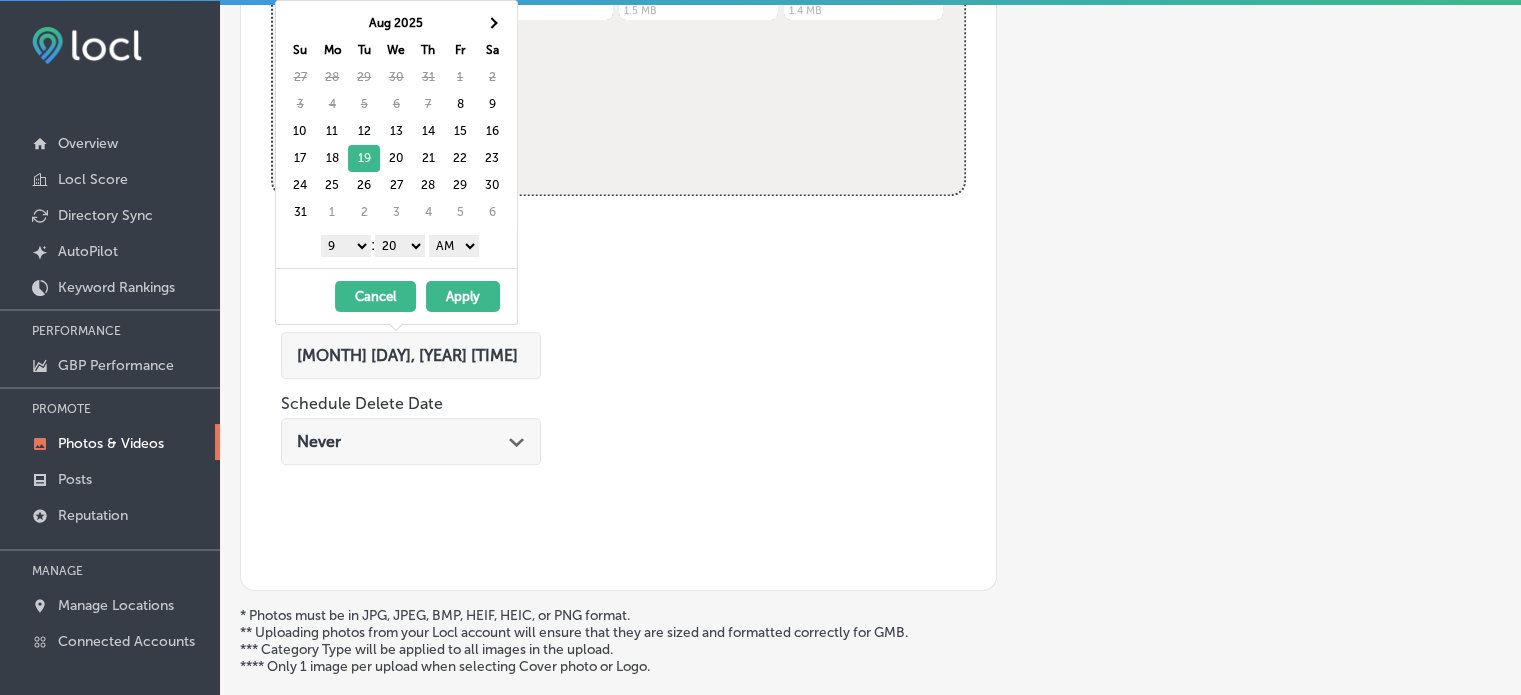 click on "00 10 20 30 40 50" at bounding box center [400, 246] 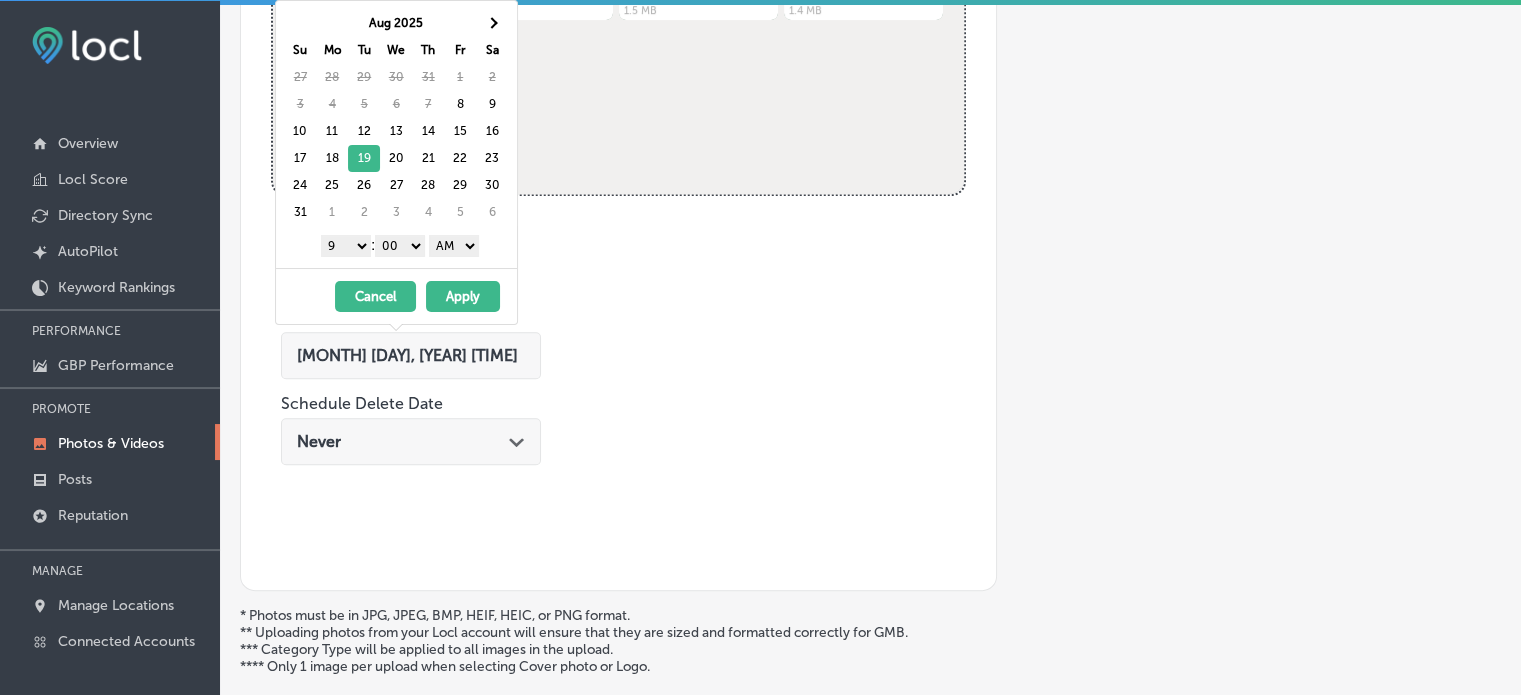 click on "AM PM" at bounding box center [454, 246] 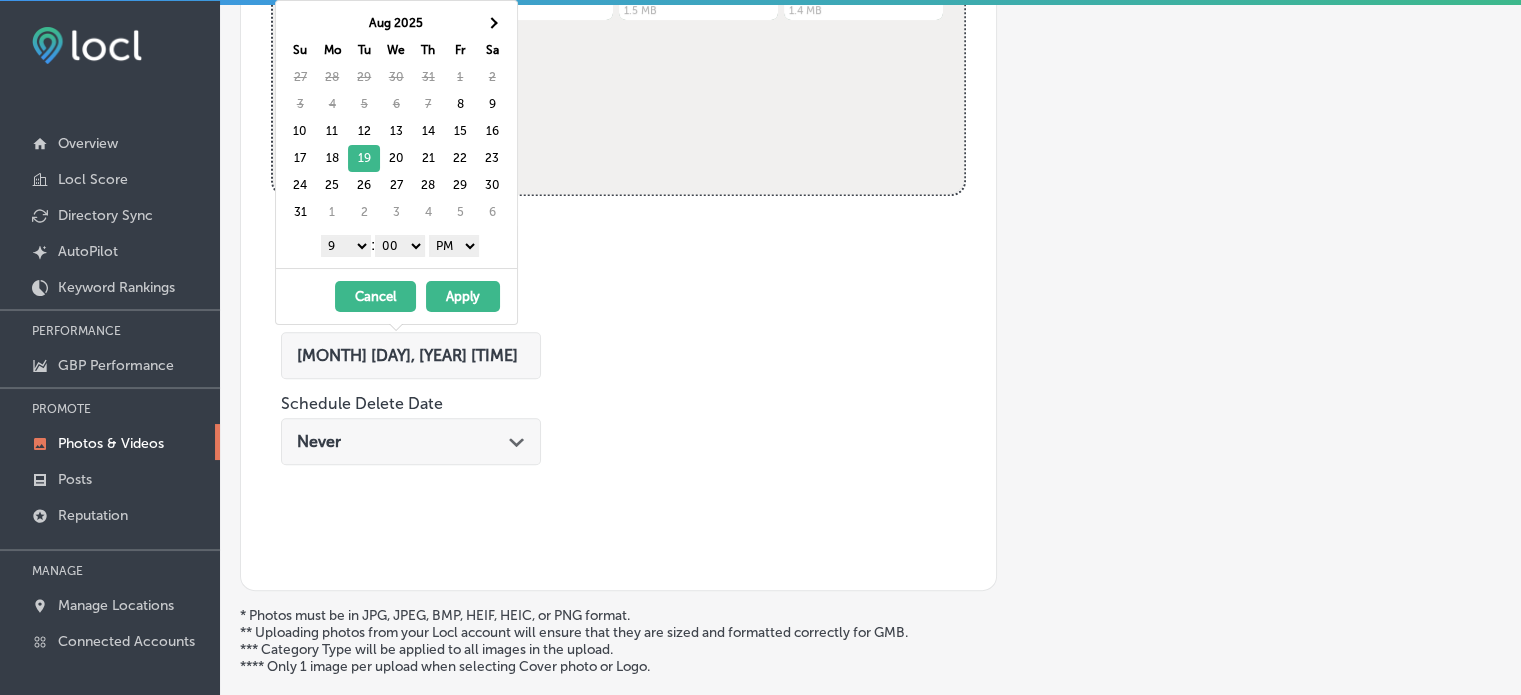 click on "Apply" at bounding box center (463, 296) 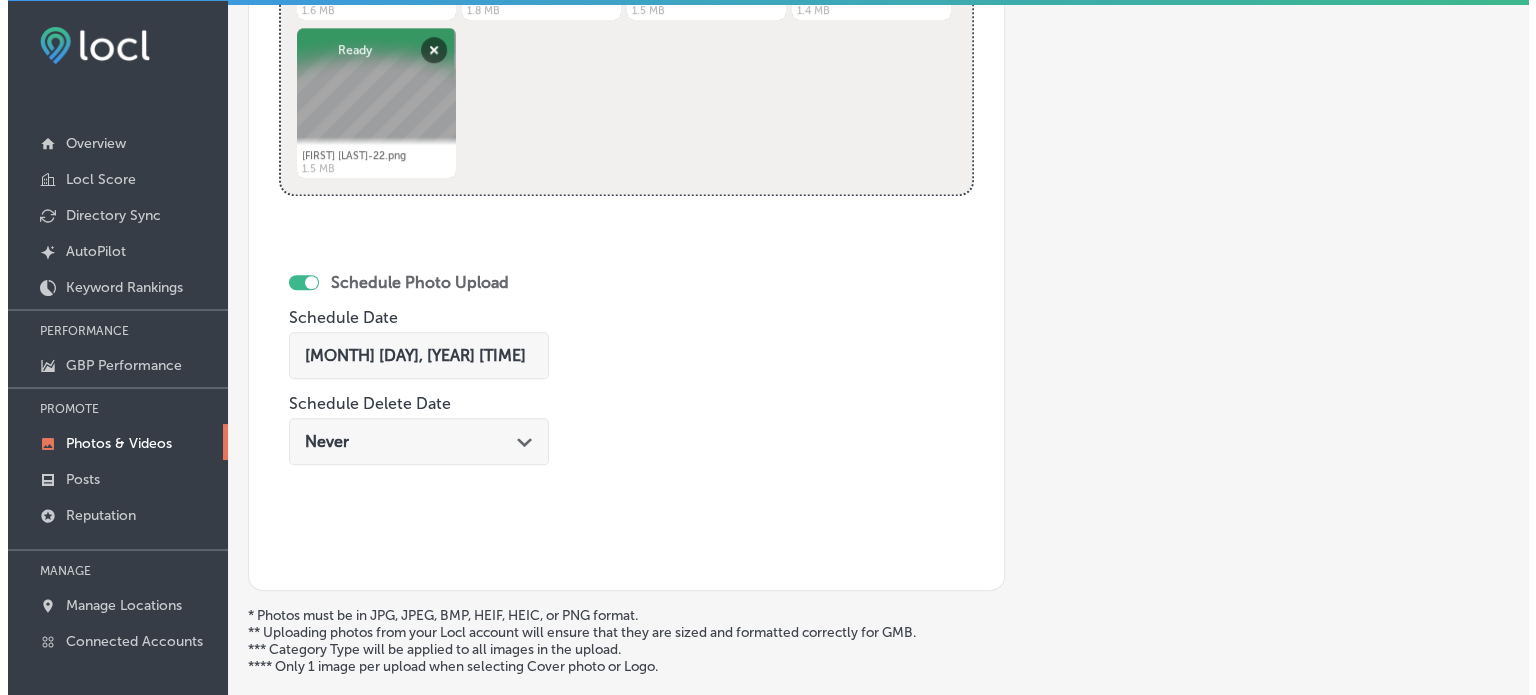 scroll, scrollTop: 1165, scrollLeft: 0, axis: vertical 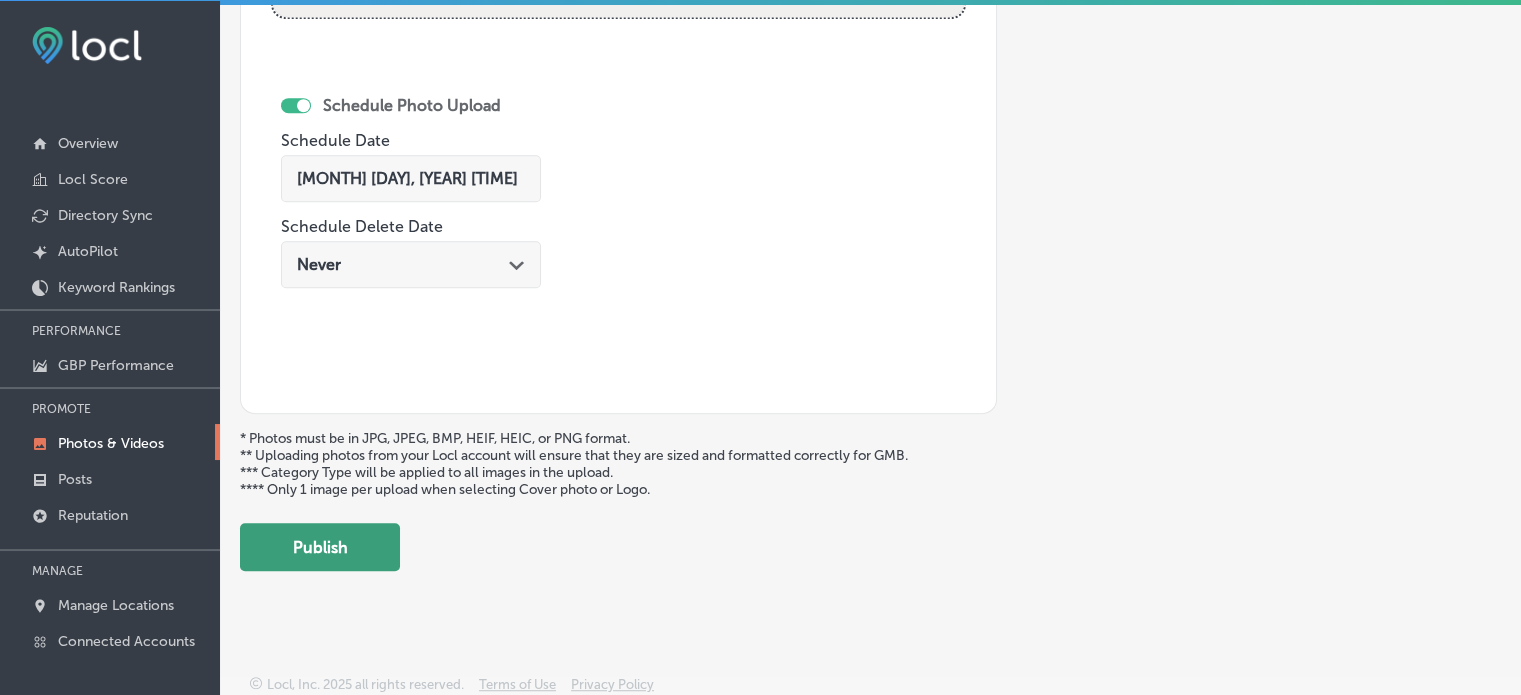 click on "Publish" at bounding box center [320, 547] 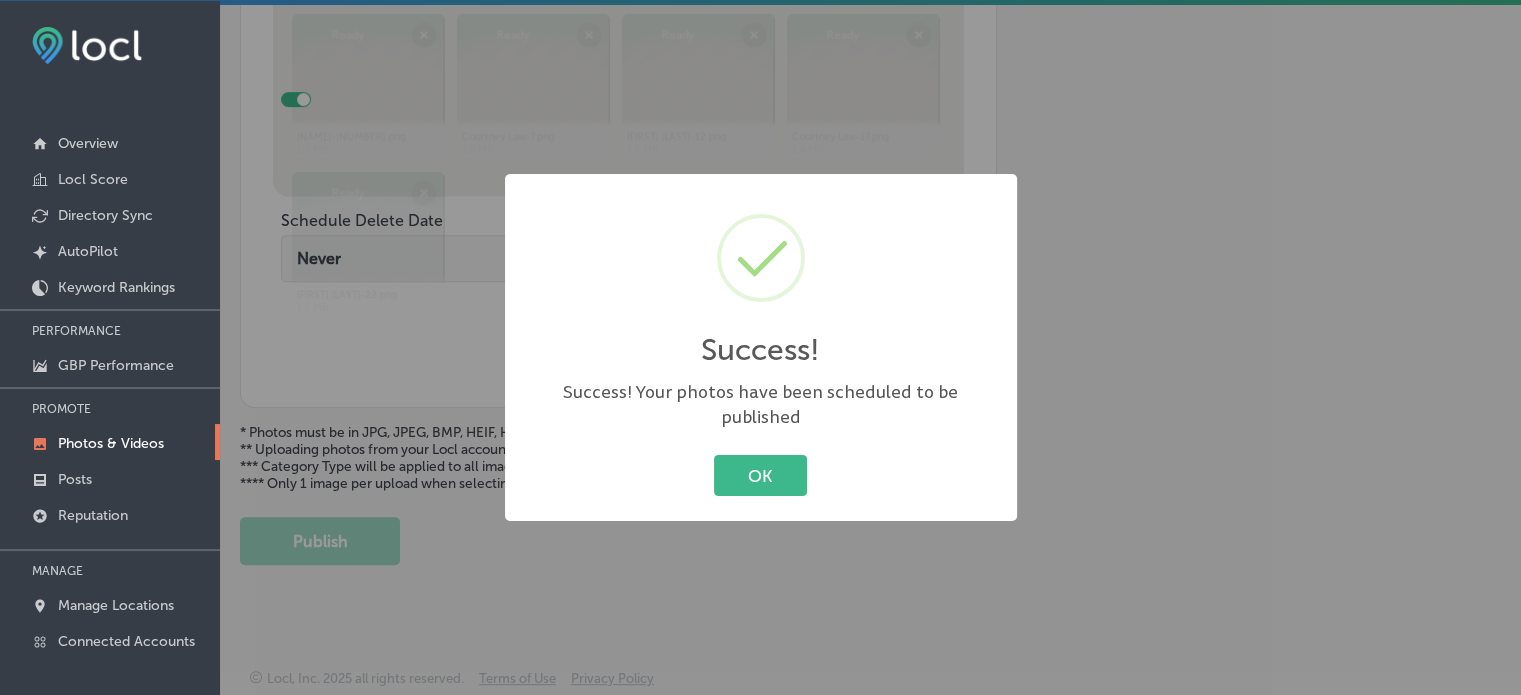 scroll, scrollTop: 841, scrollLeft: 0, axis: vertical 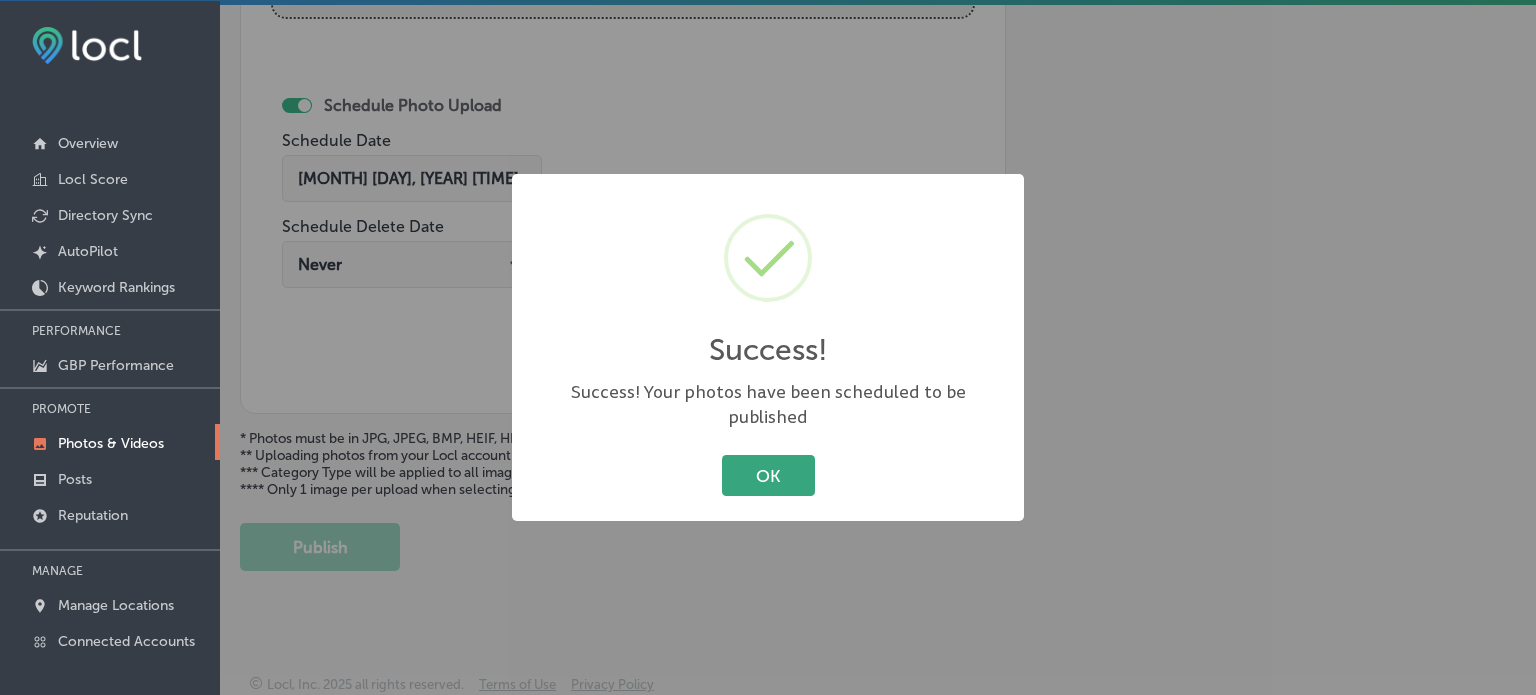 click on "OK" at bounding box center [768, 475] 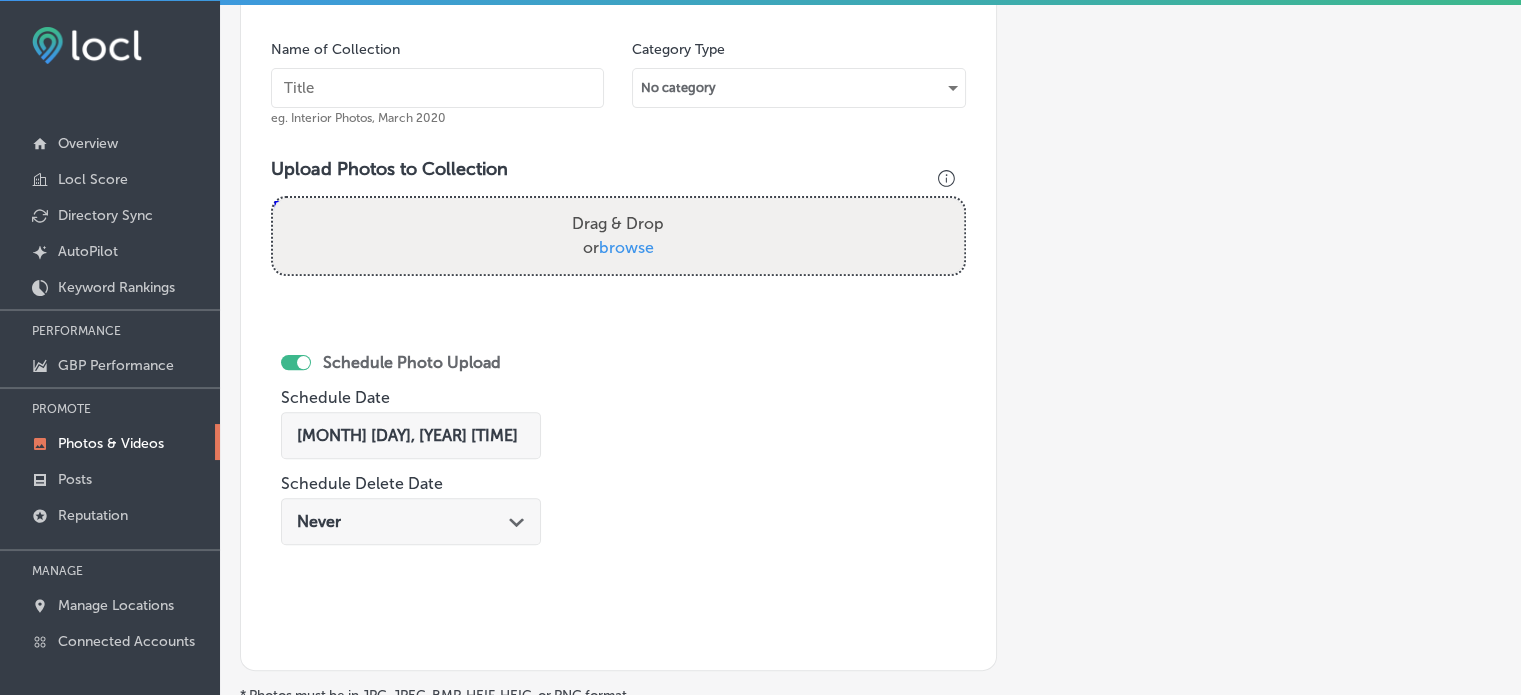 scroll, scrollTop: 580, scrollLeft: 0, axis: vertical 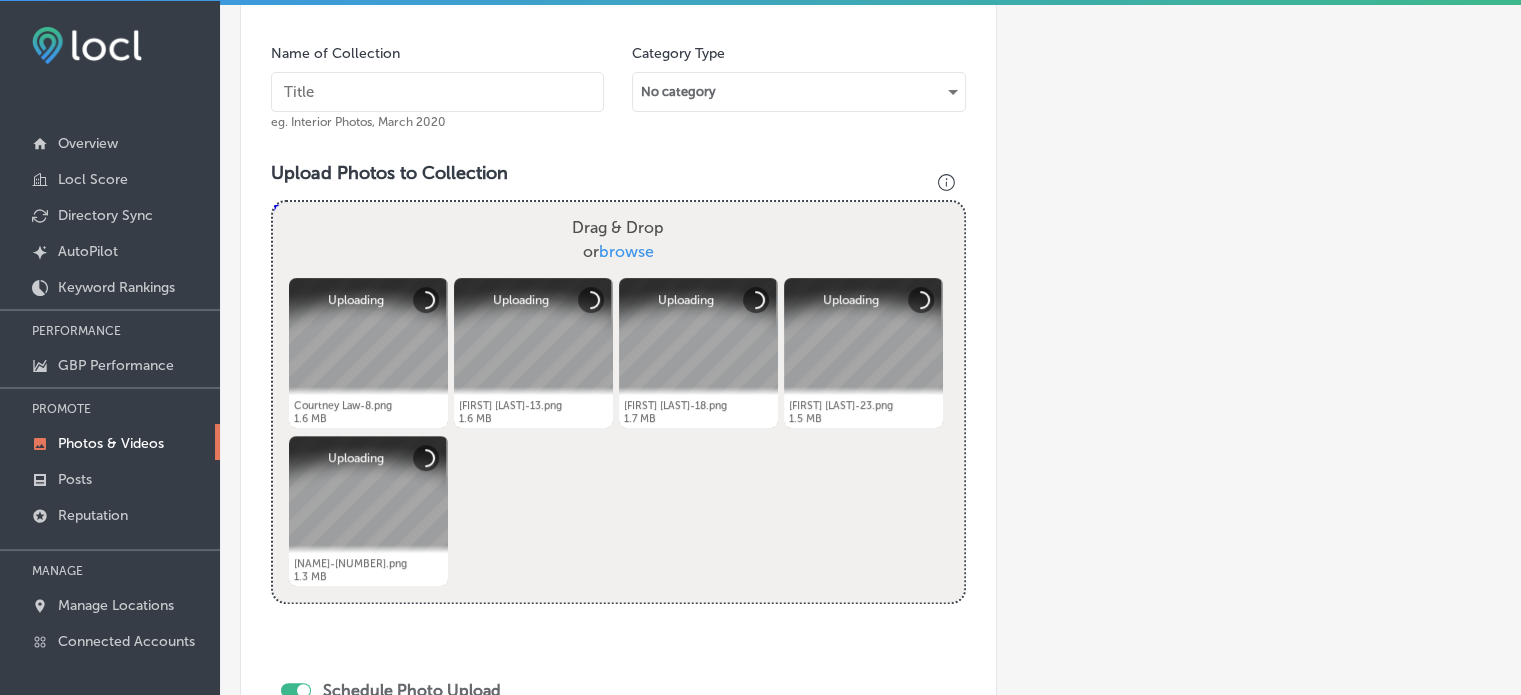 click on "Powered by PQINA Drag & Drop  or  browse [NAME]-[NUMBER].png Abort Retry Remove Upload Cancel Retry Remove [NAME]-[NUMBER].png 1.6 MB Uploading tap to cancel
[NAME]-[NUMBER].png Abort Retry Remove Upload Cancel Retry Remove [NAME]-[NUMBER].png 1.6 MB Uploading tap to cancel" at bounding box center [618, 402] 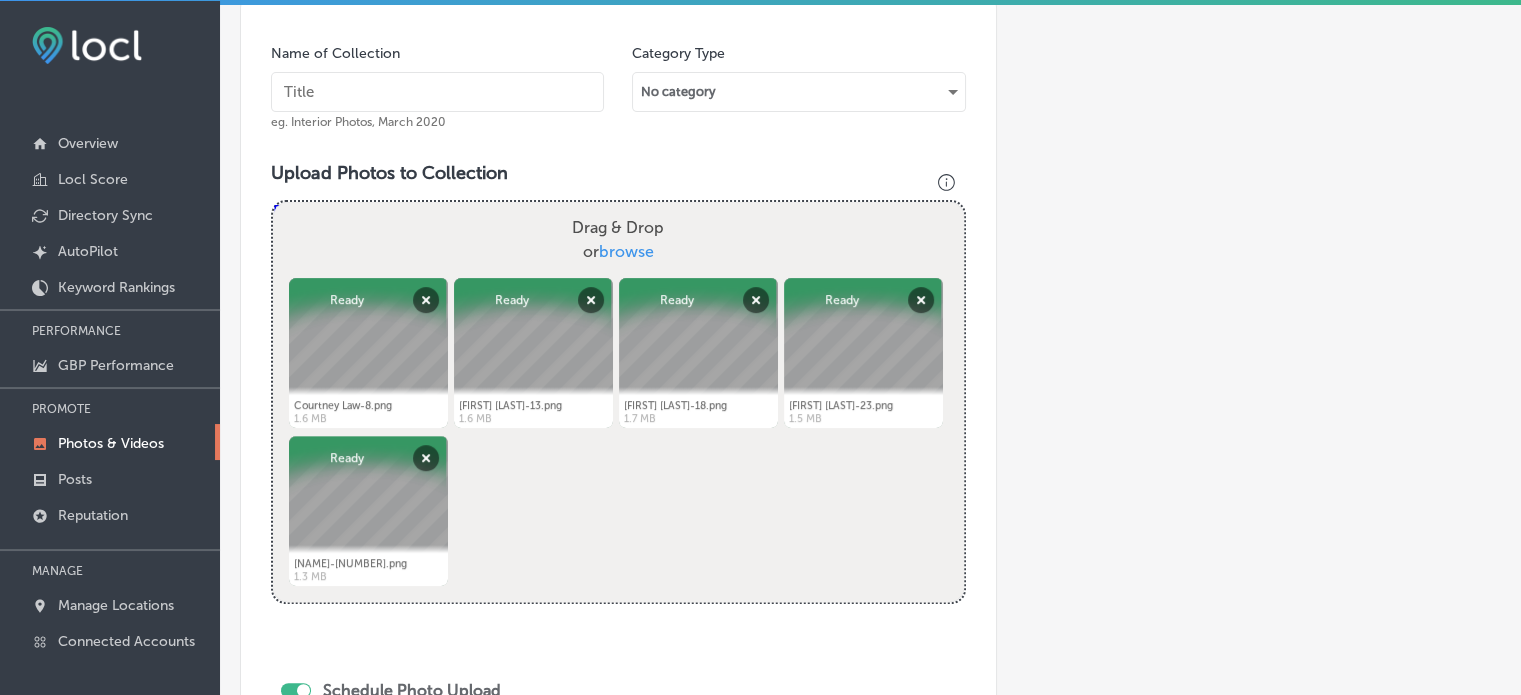 click at bounding box center (437, 92) 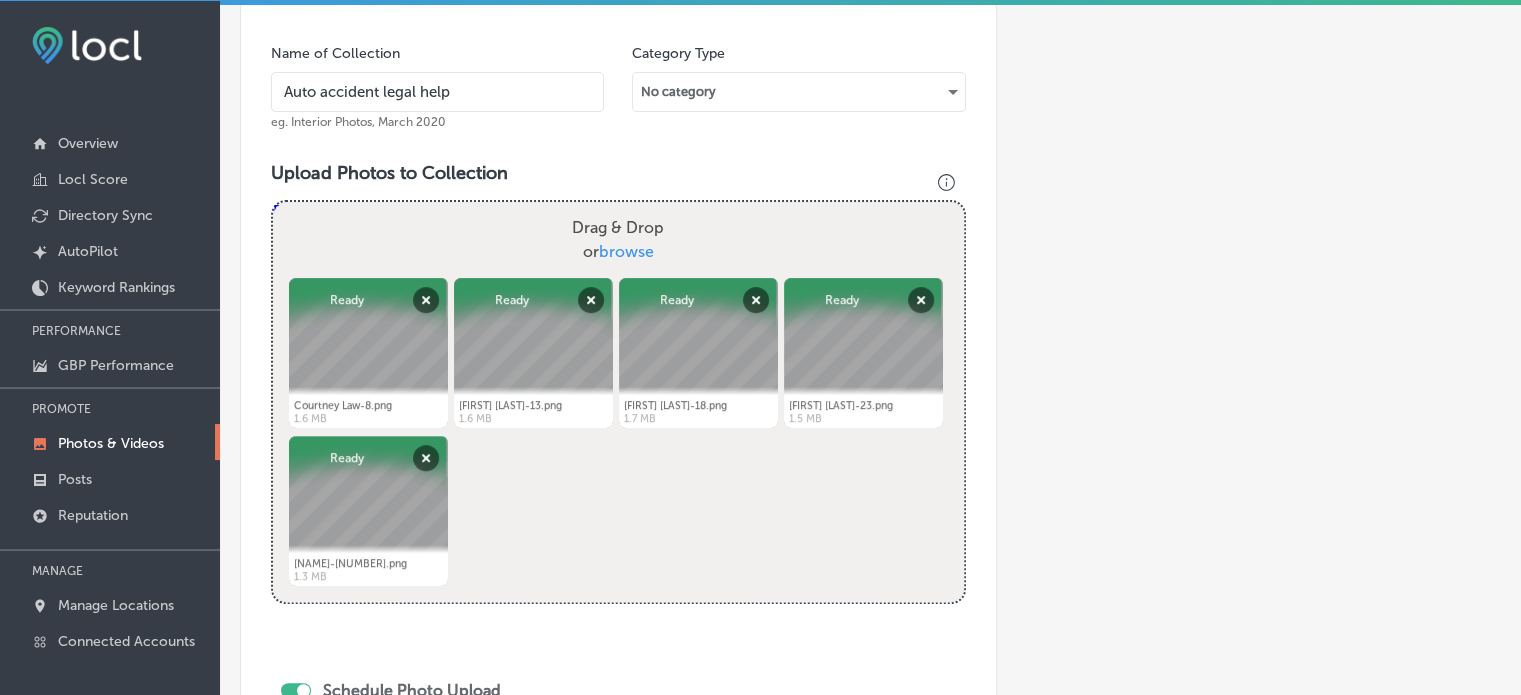 type on "Auto accident legal help" 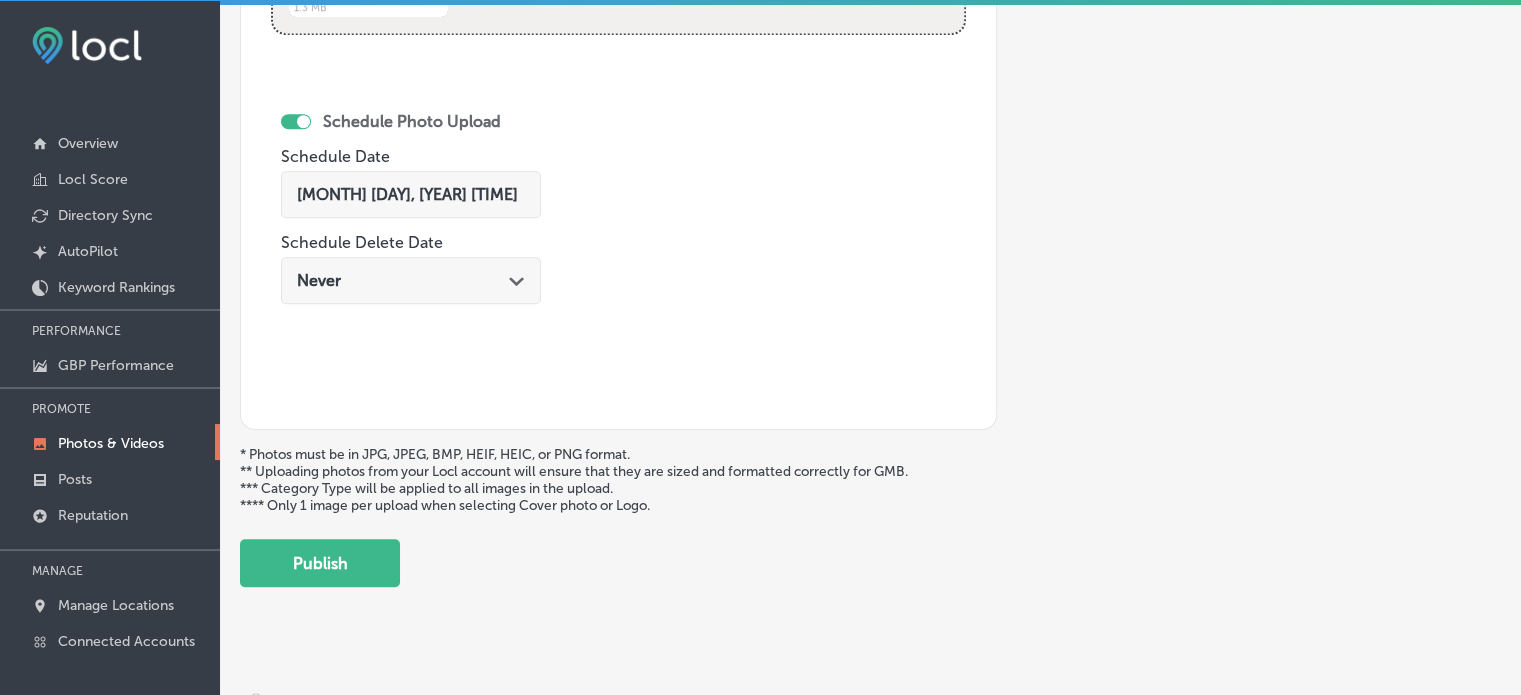 scroll, scrollTop: 1165, scrollLeft: 0, axis: vertical 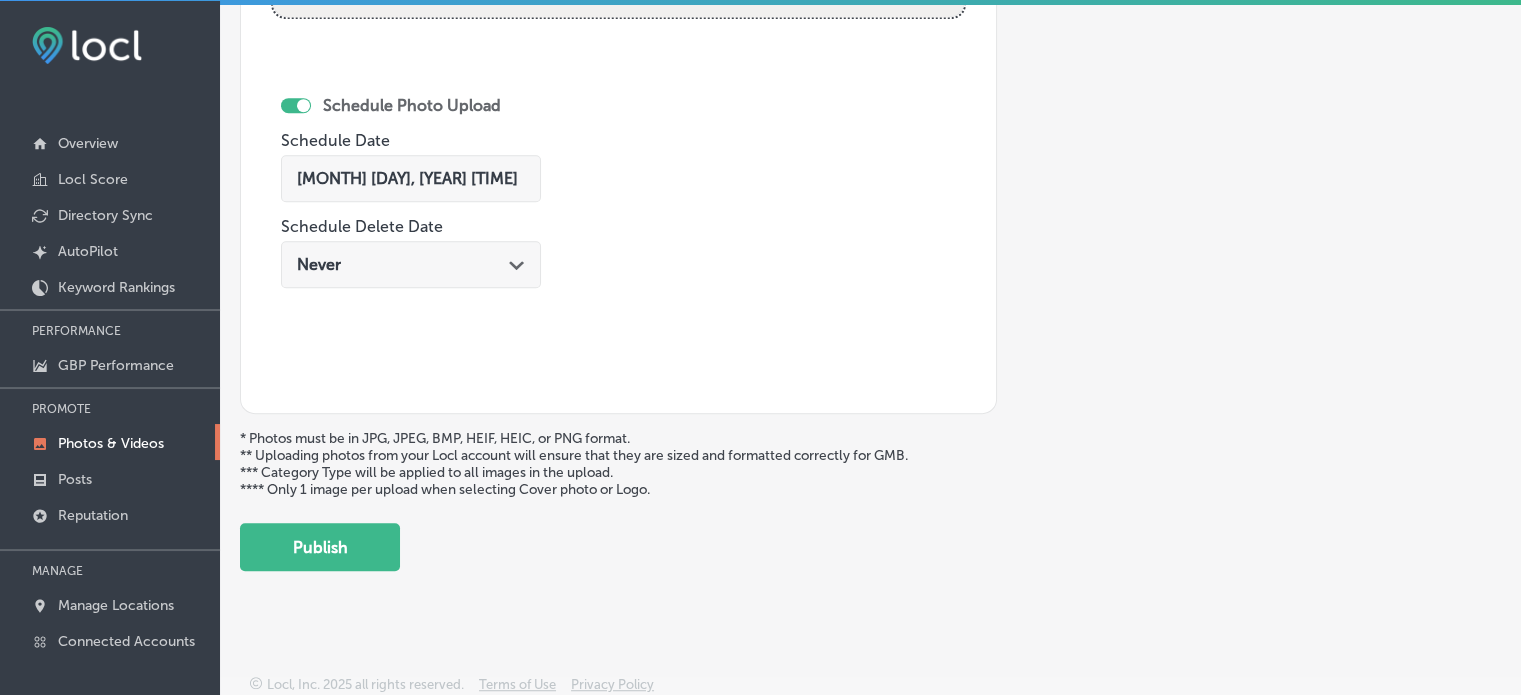 click on "[MONTH] [DAY], [YEAR] [TIME]
Path
Created with Sketch." at bounding box center [411, 178] 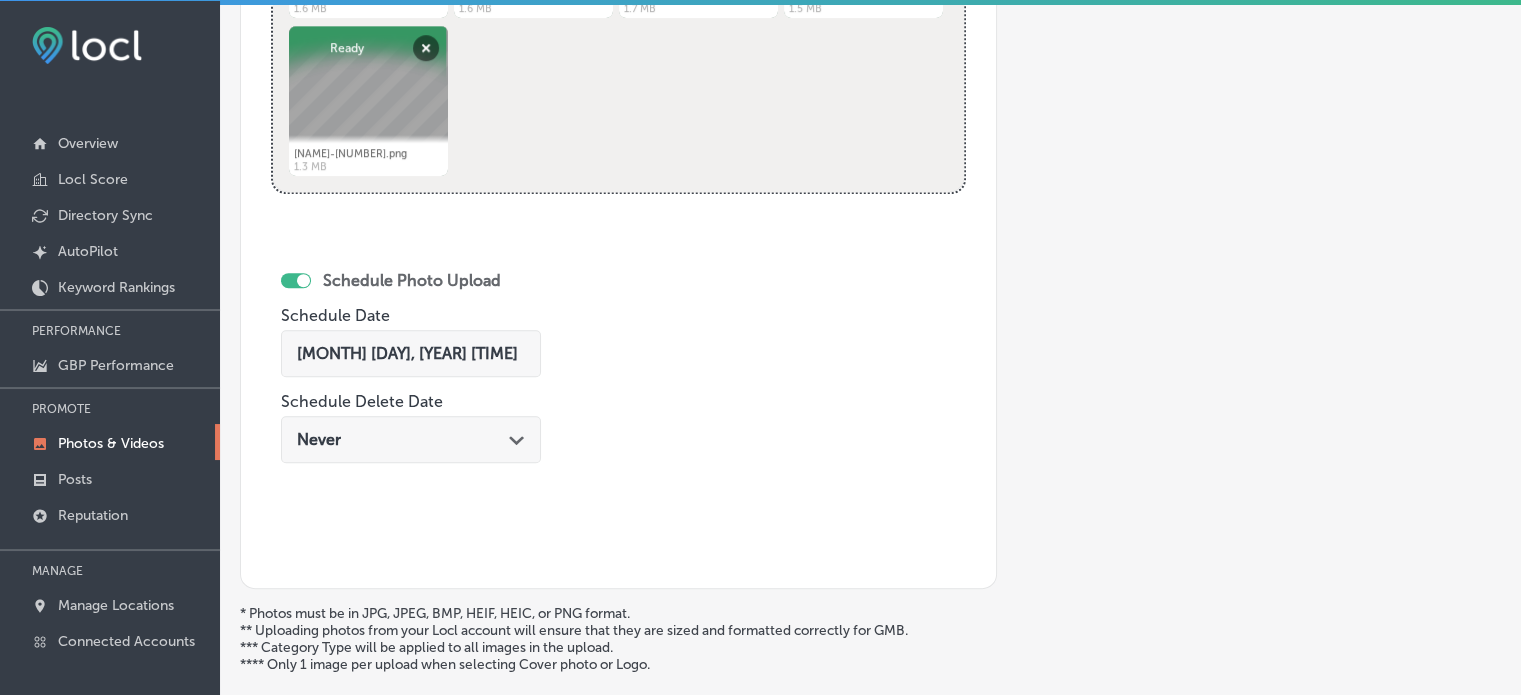 scroll, scrollTop: 985, scrollLeft: 0, axis: vertical 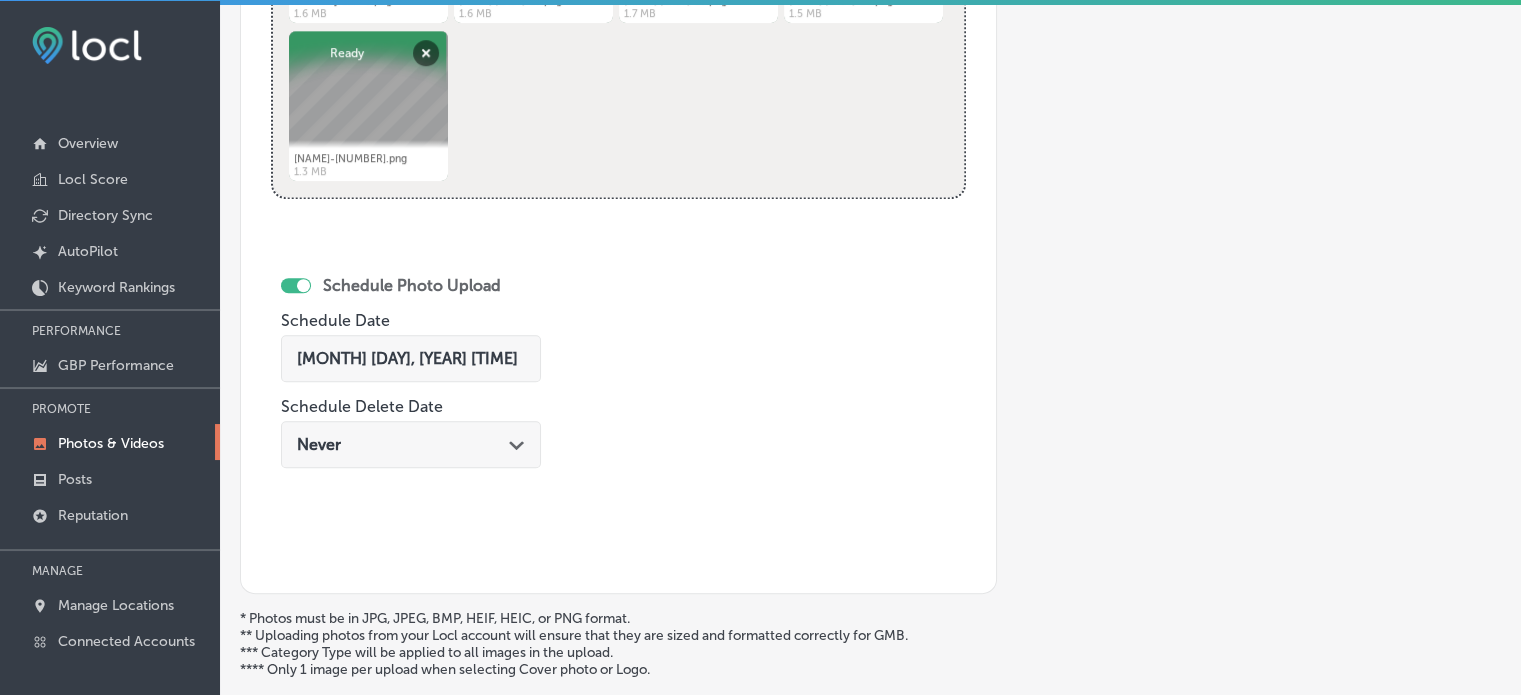 click on "[MONTH] [DAY], [YEAR] [TIME]" at bounding box center [407, 358] 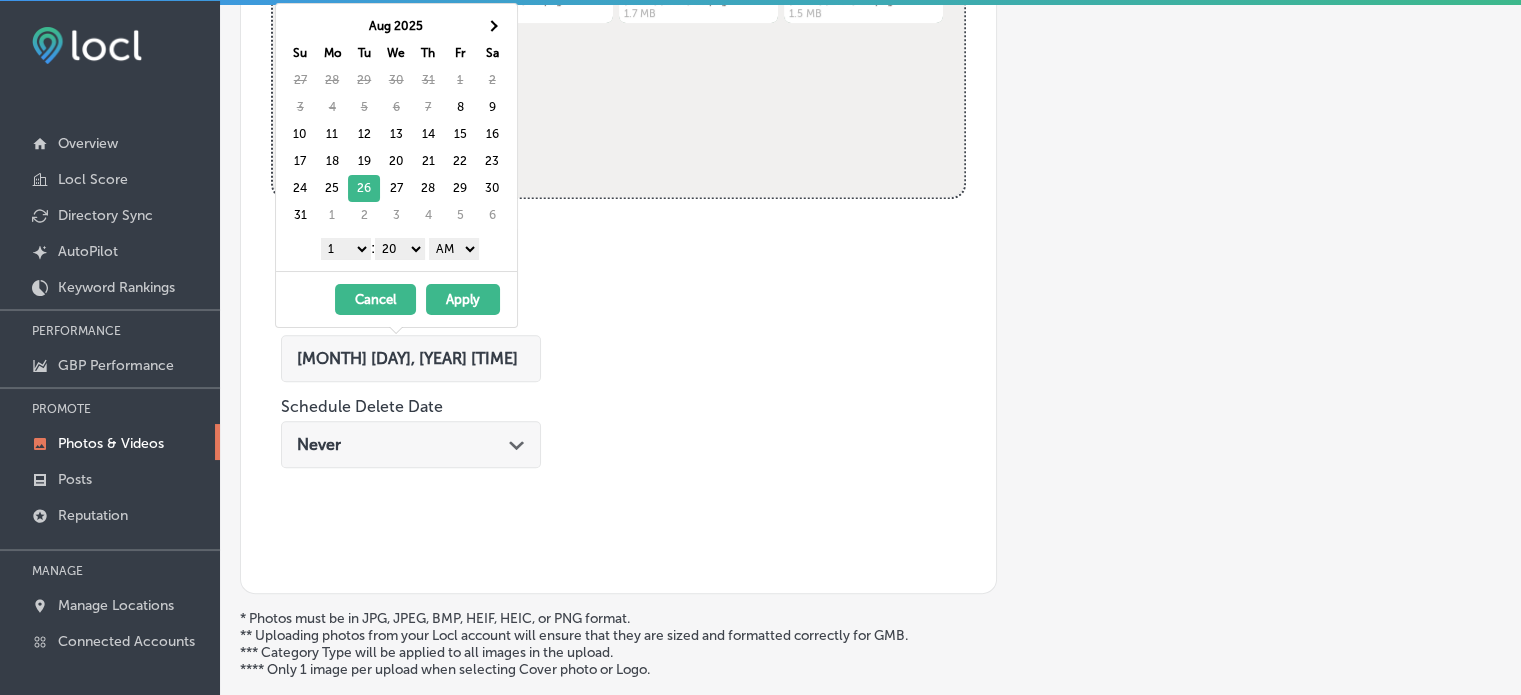 click on "1 2 3 4 5 6 7 8 9 10 11 12" at bounding box center (346, 249) 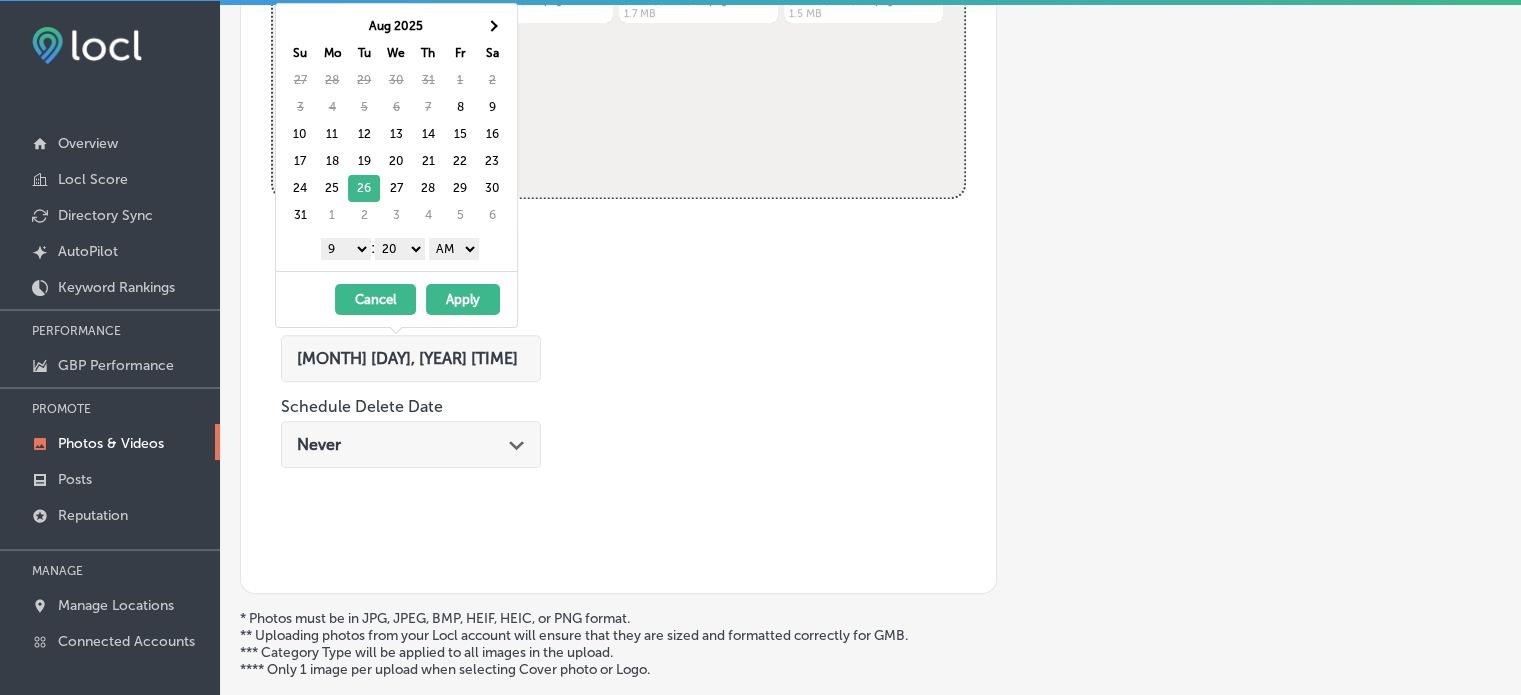 click on "00 10 20 30 40 50" at bounding box center [400, 249] 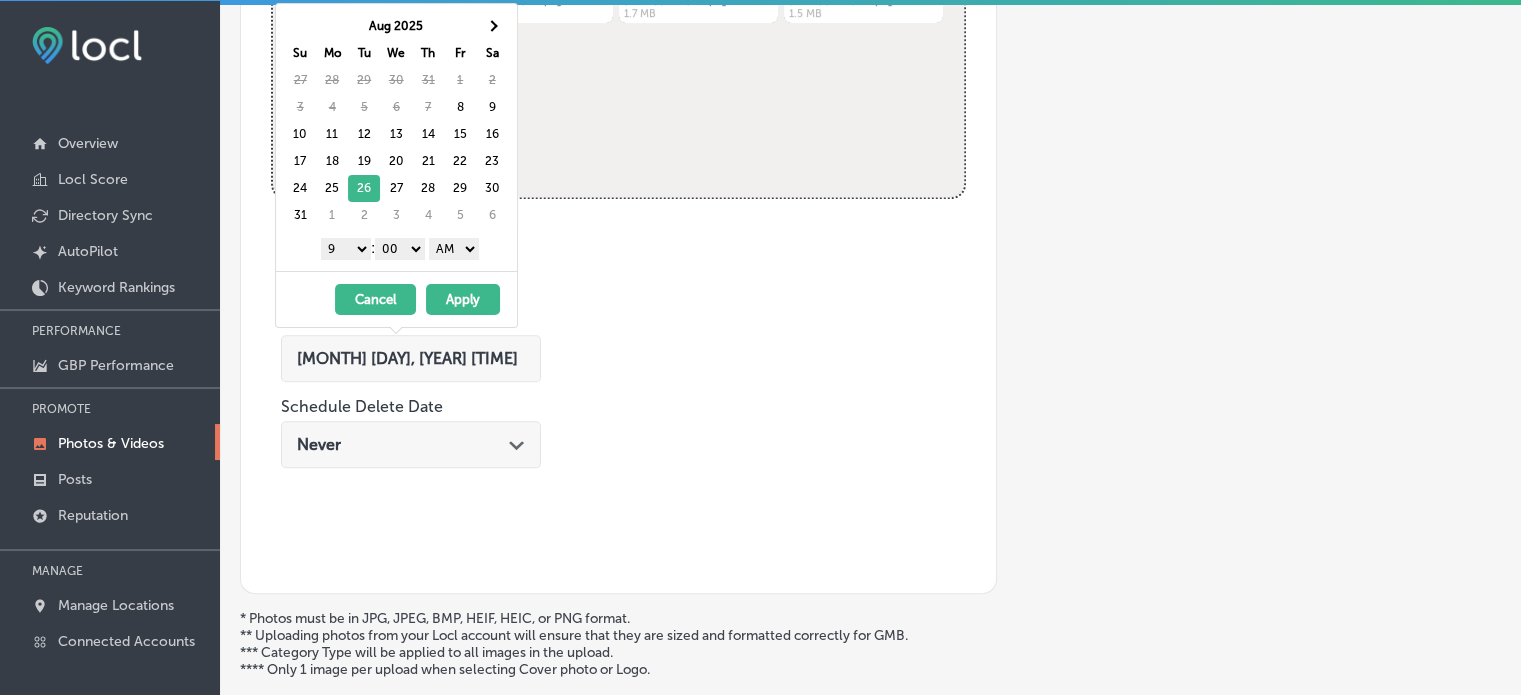 click on "AM PM" at bounding box center [454, 249] 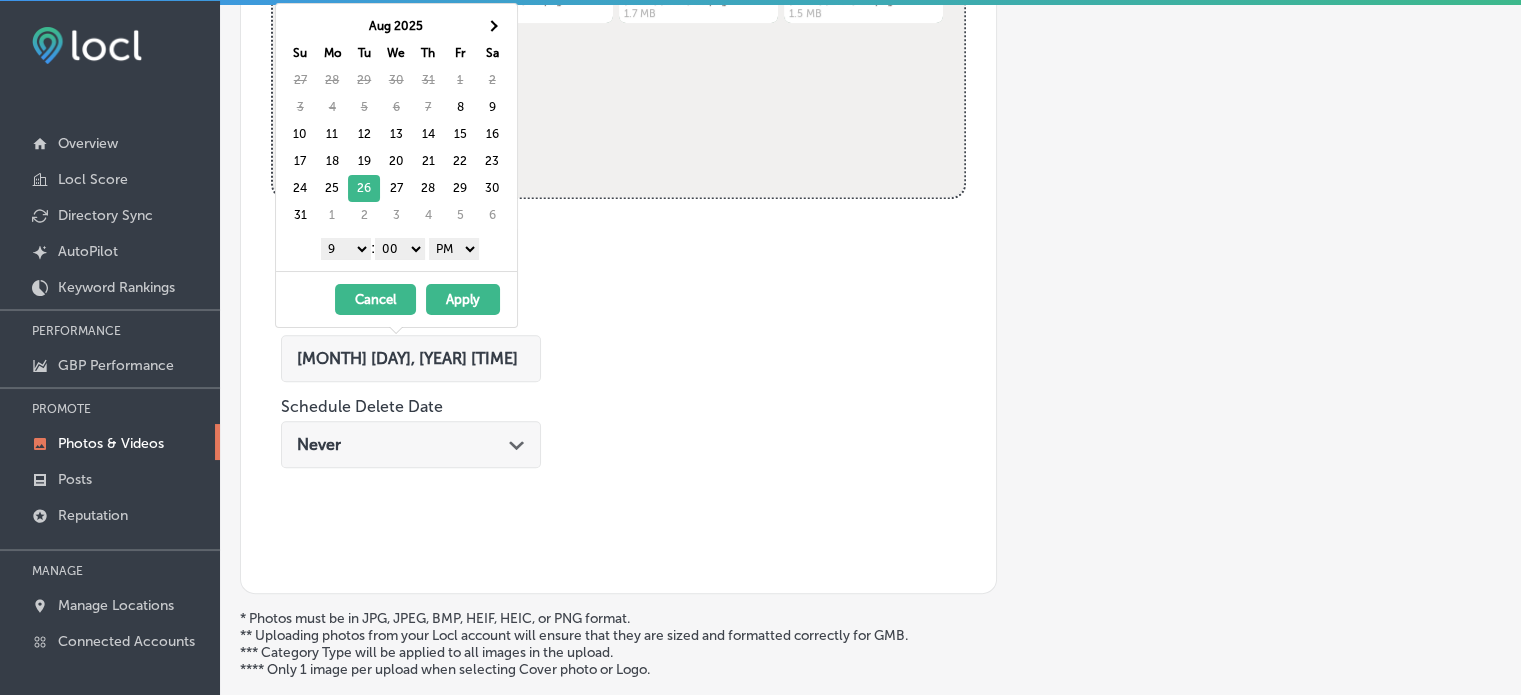 click on "Apply" at bounding box center [463, 299] 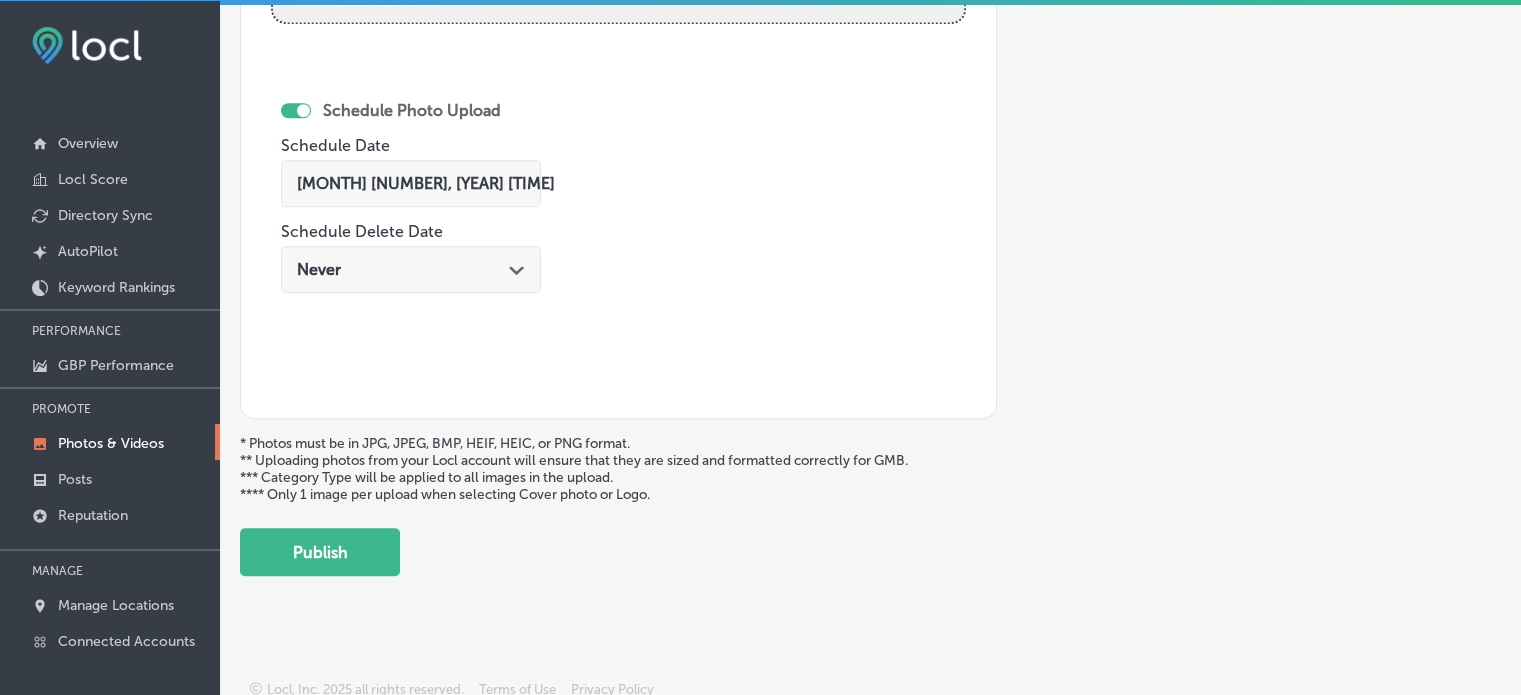 scroll, scrollTop: 1160, scrollLeft: 0, axis: vertical 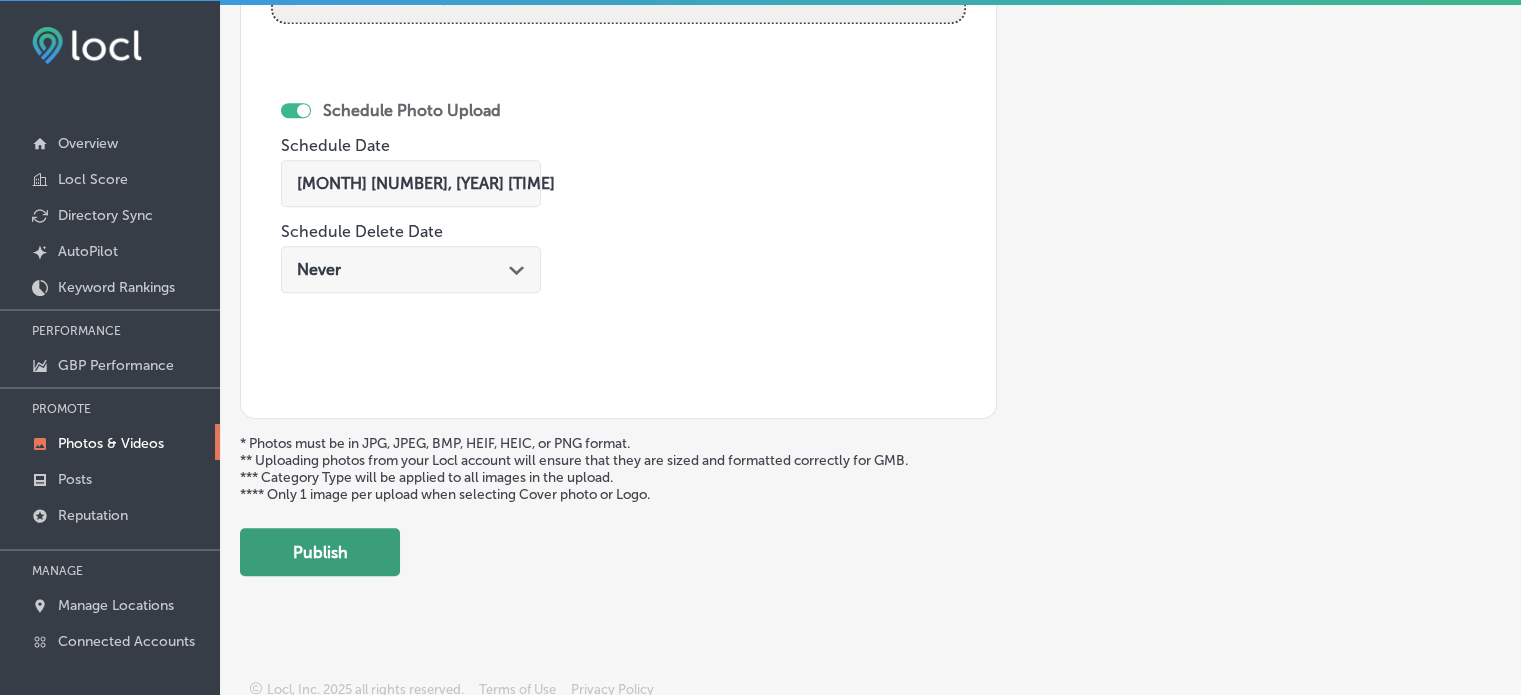 click on "Publish" at bounding box center (320, 552) 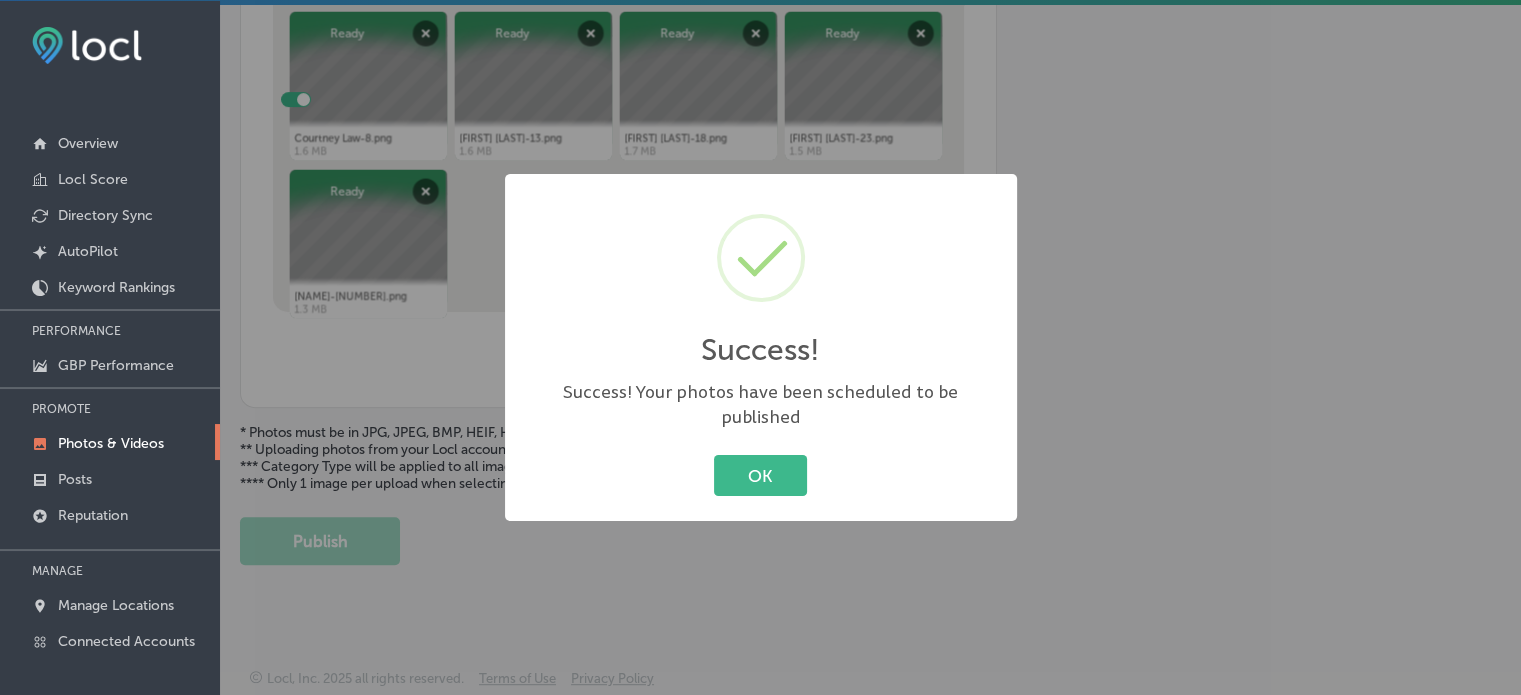 scroll, scrollTop: 690, scrollLeft: 0, axis: vertical 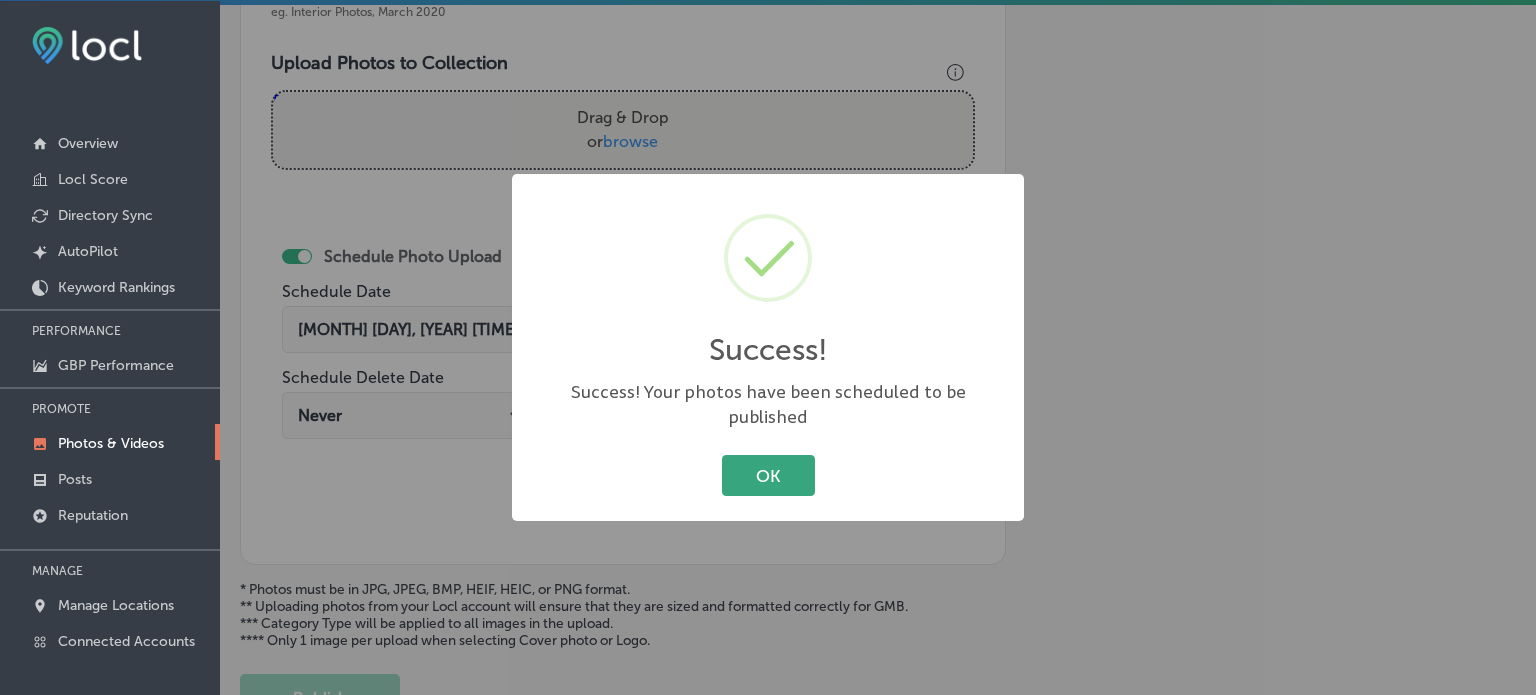 click on "OK" at bounding box center [768, 475] 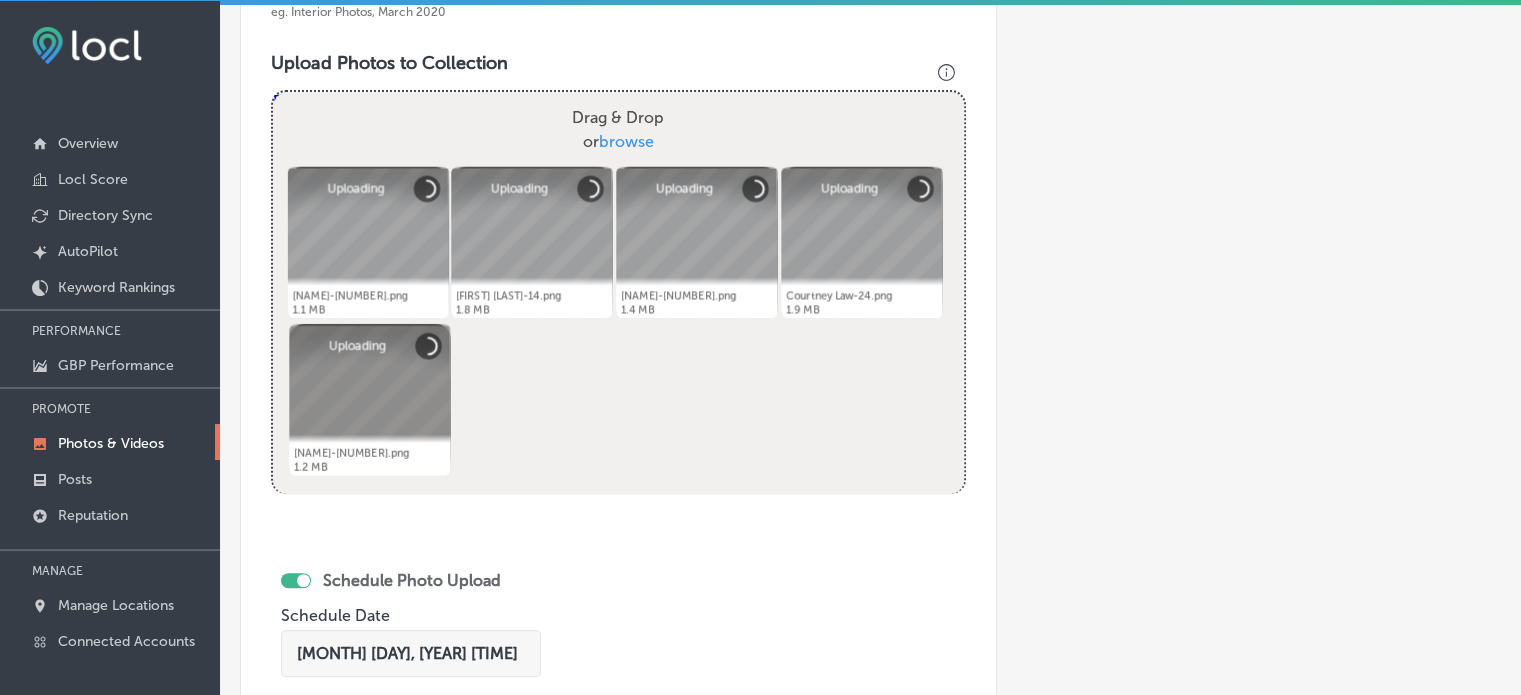 scroll, scrollTop: 420, scrollLeft: 0, axis: vertical 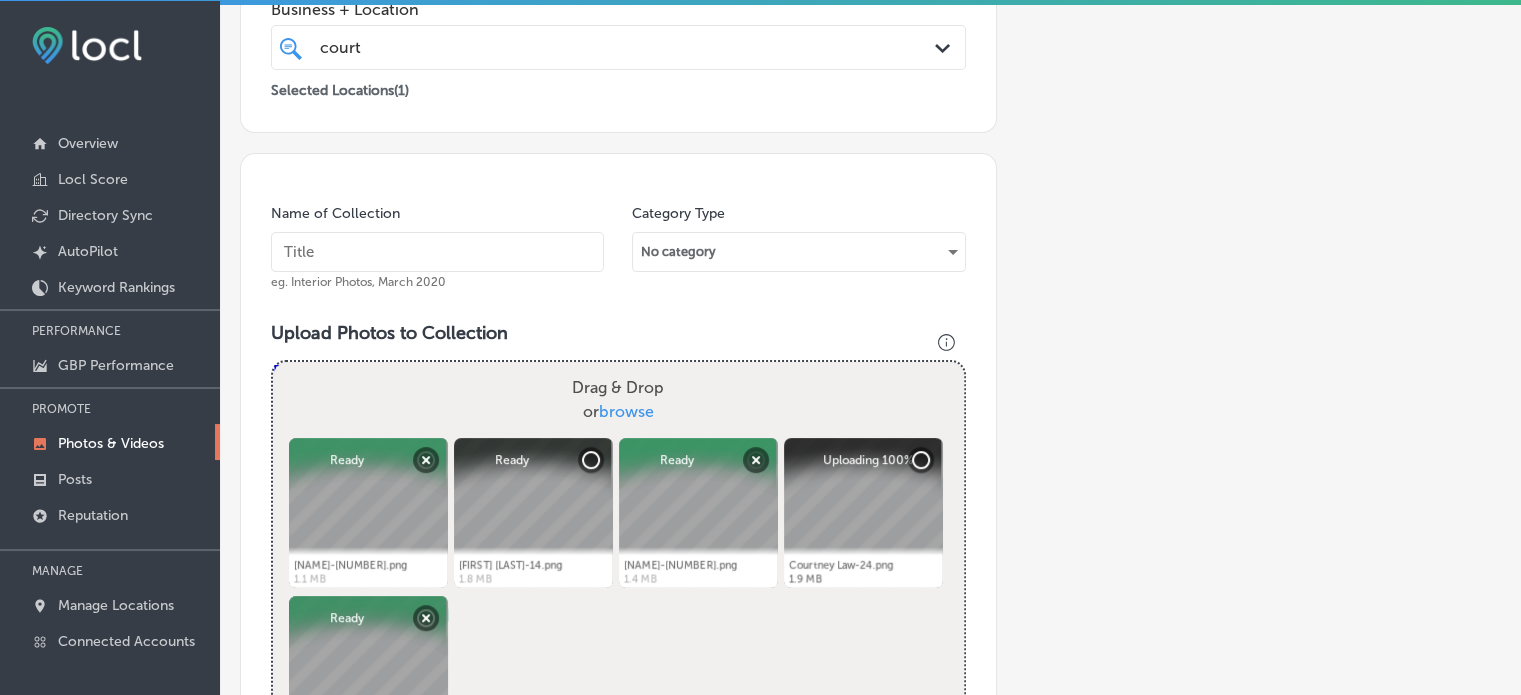 click at bounding box center (437, 252) 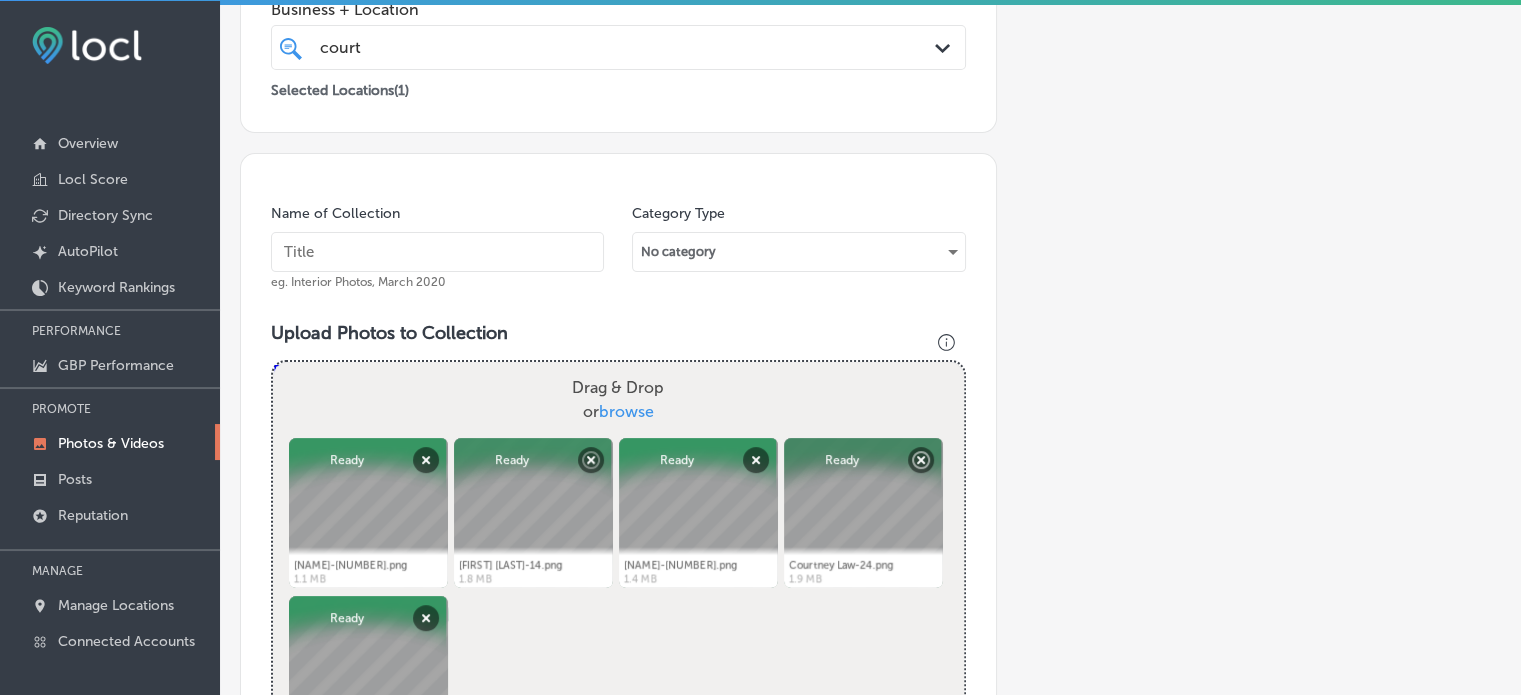 paste on "Accident claims attorney" 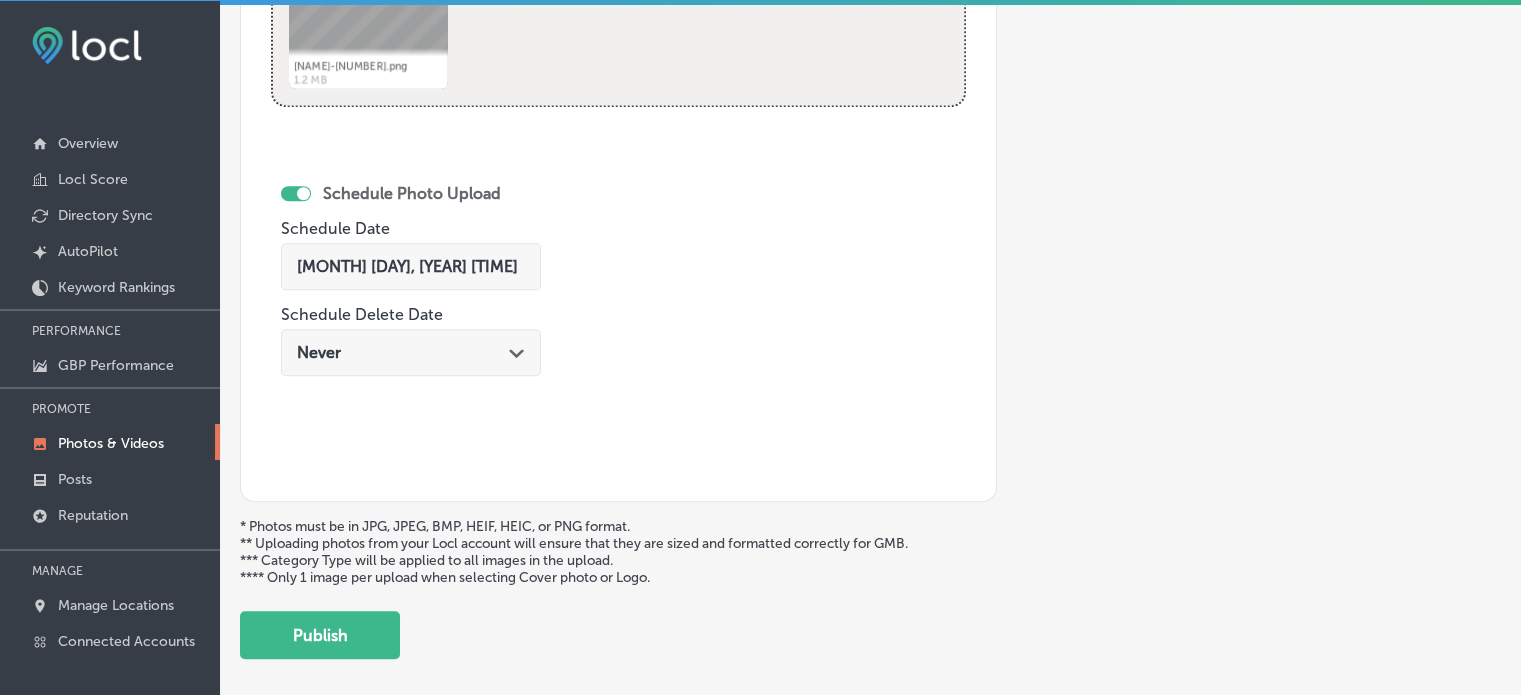 scroll, scrollTop: 1084, scrollLeft: 0, axis: vertical 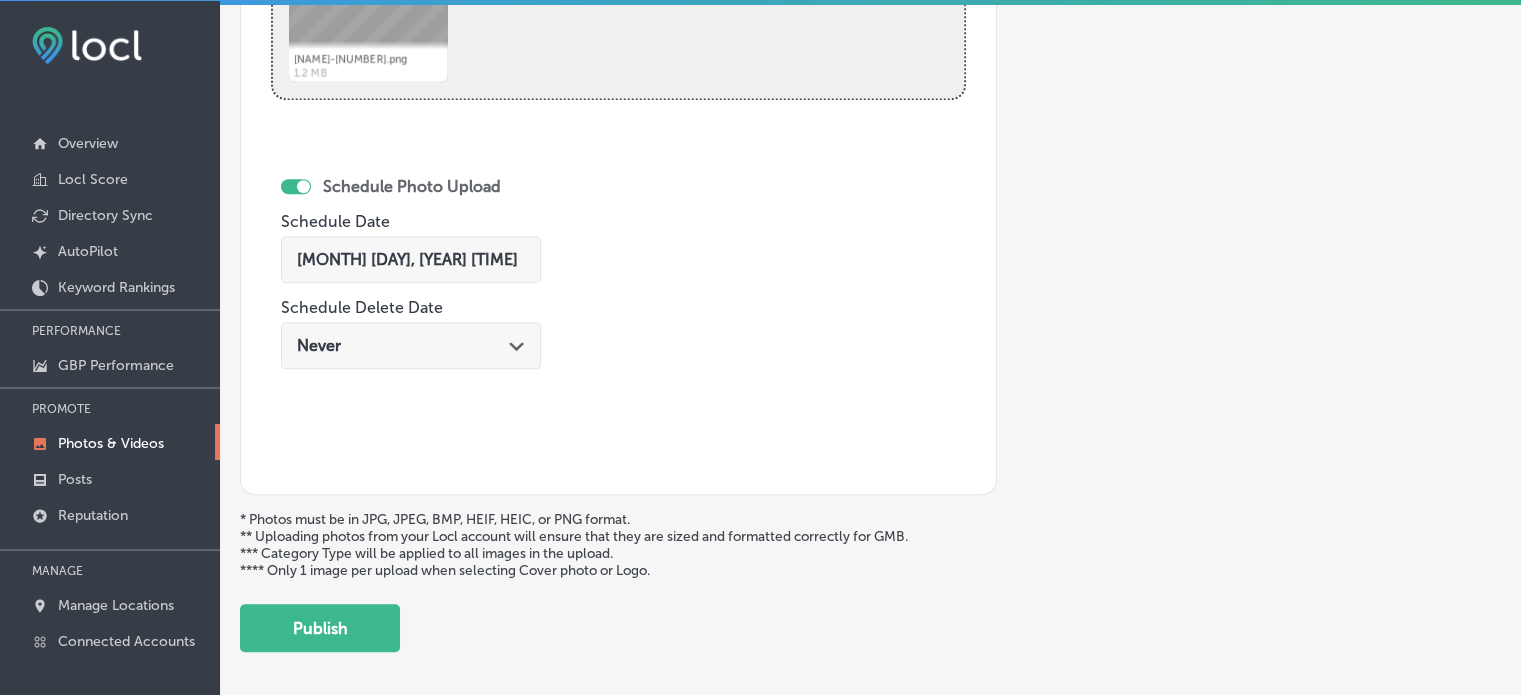 type on "Accident claims attorney" 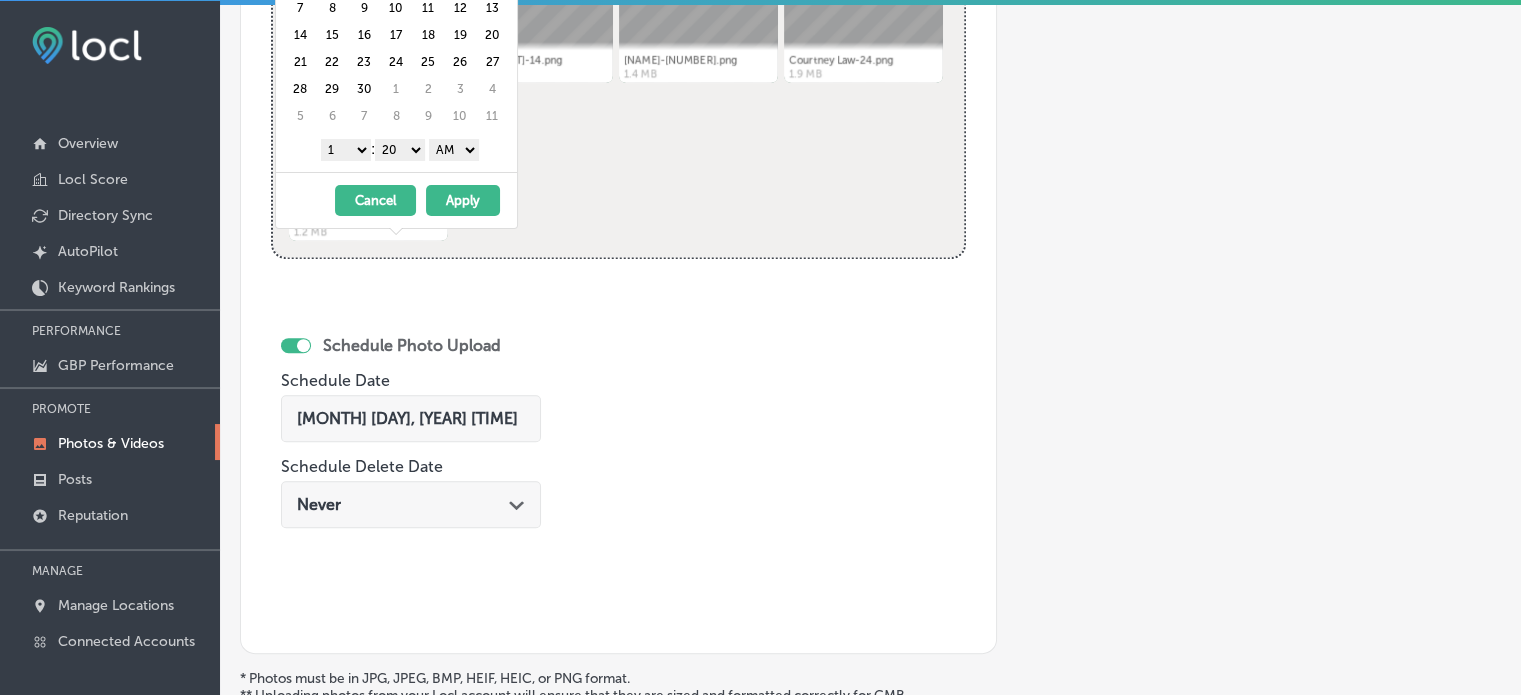 scroll, scrollTop: 920, scrollLeft: 0, axis: vertical 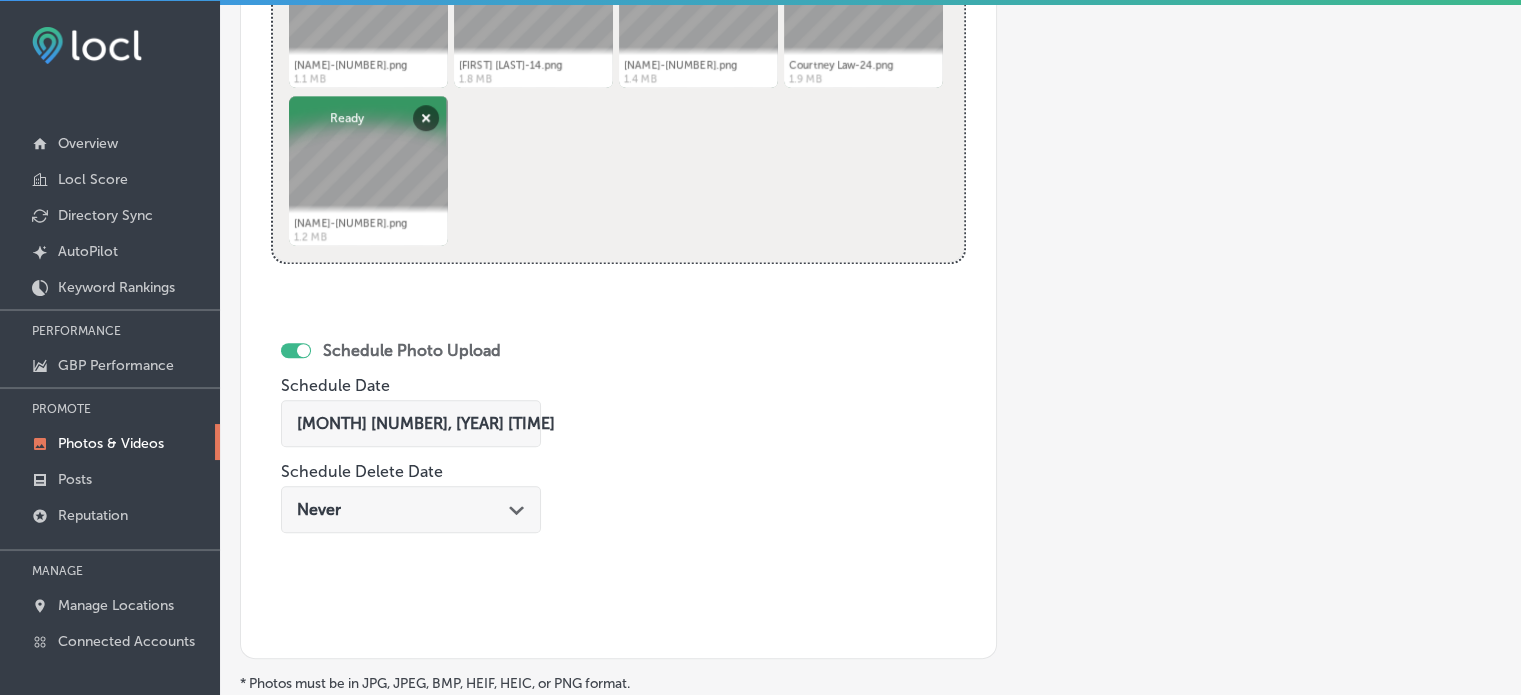 click on "Powered by PQINA Drag & Drop or browse Courtney Law-9.png Abort Retry Remove Upload Cancel Retry Remove Courtney Law-9.png 1.1 MB Ready tap to undo
Courtney Law-14.png Abort Retry Remove Upload Cancel Retry Remove Courtney Law-14.png 1.8 MB Ready tap to undo" at bounding box center (618, 51) 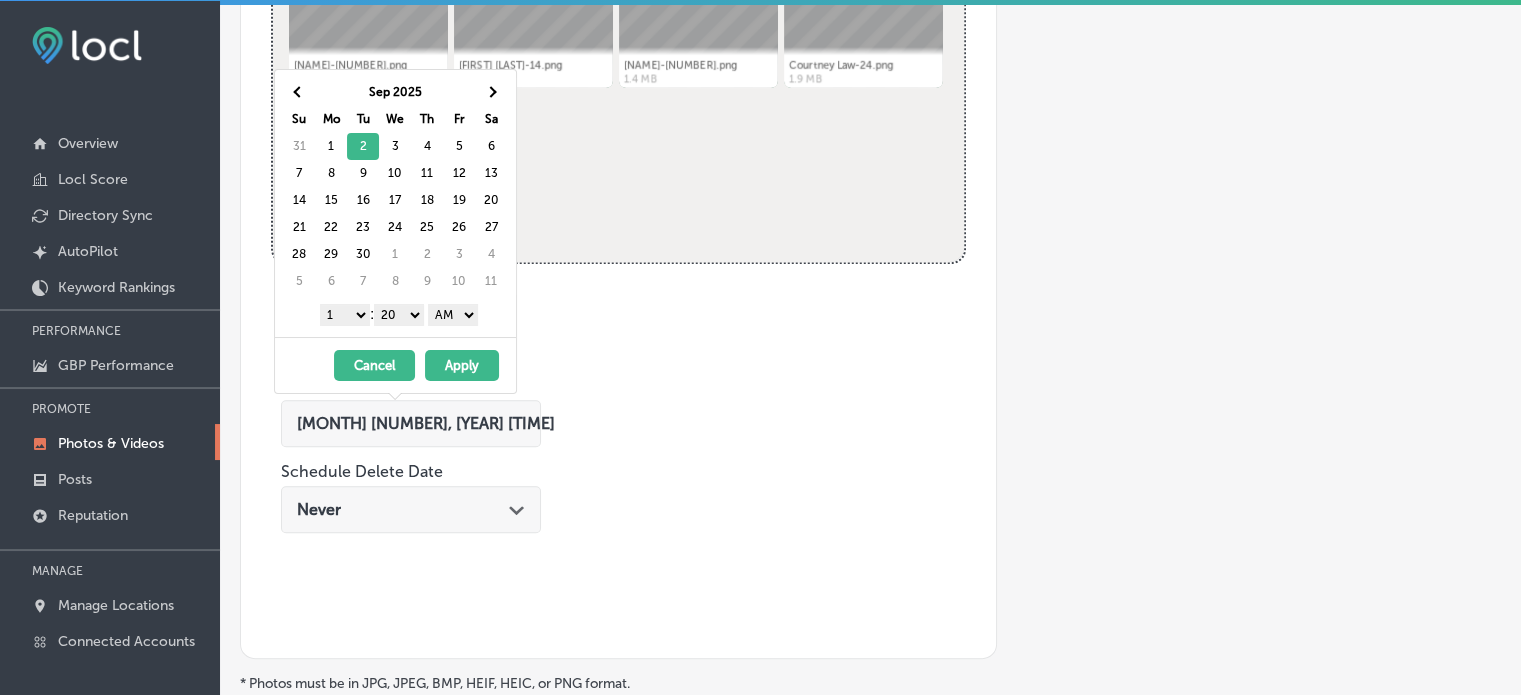 click on "1 2 3 4 5 6 7 8 9 10 11 12" at bounding box center [345, 315] 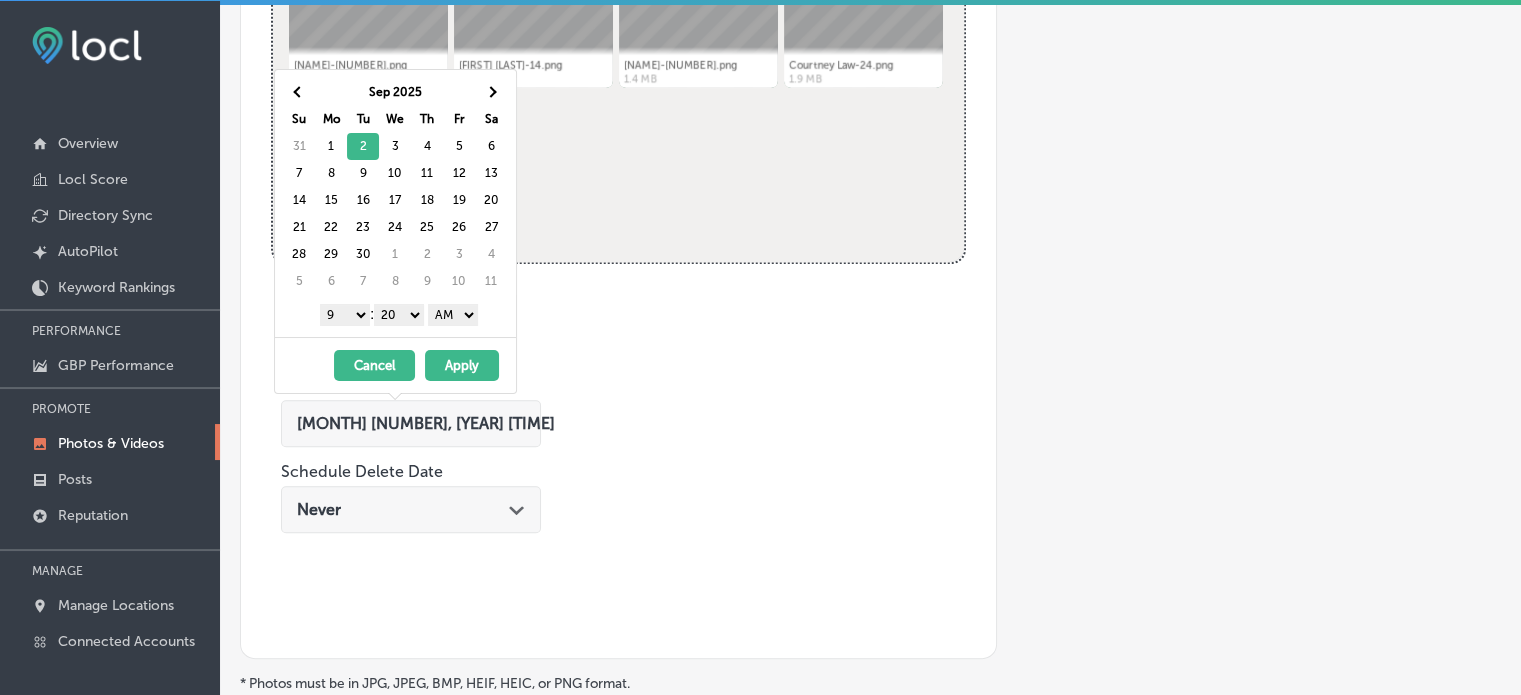 click on "00 10 20 30 40 50" at bounding box center (399, 315) 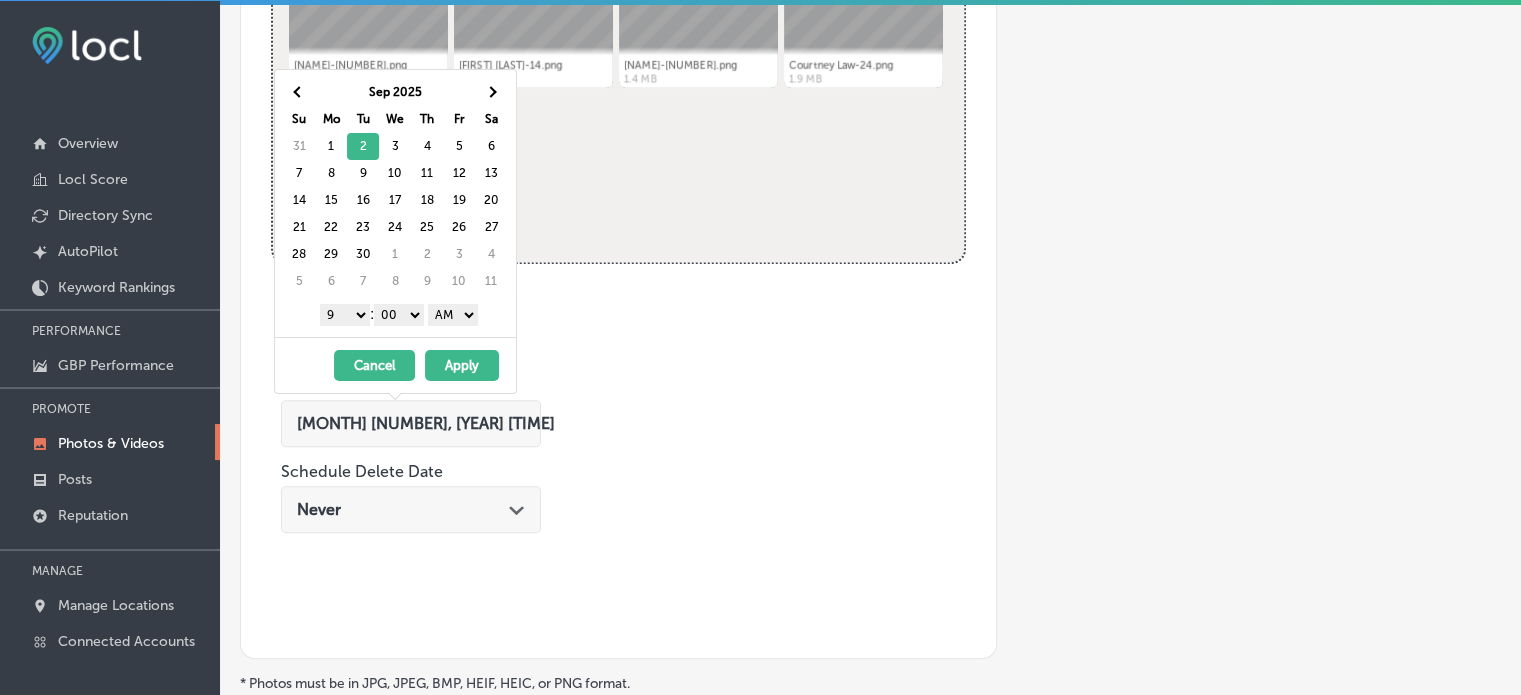 click on "AM PM" at bounding box center [453, 315] 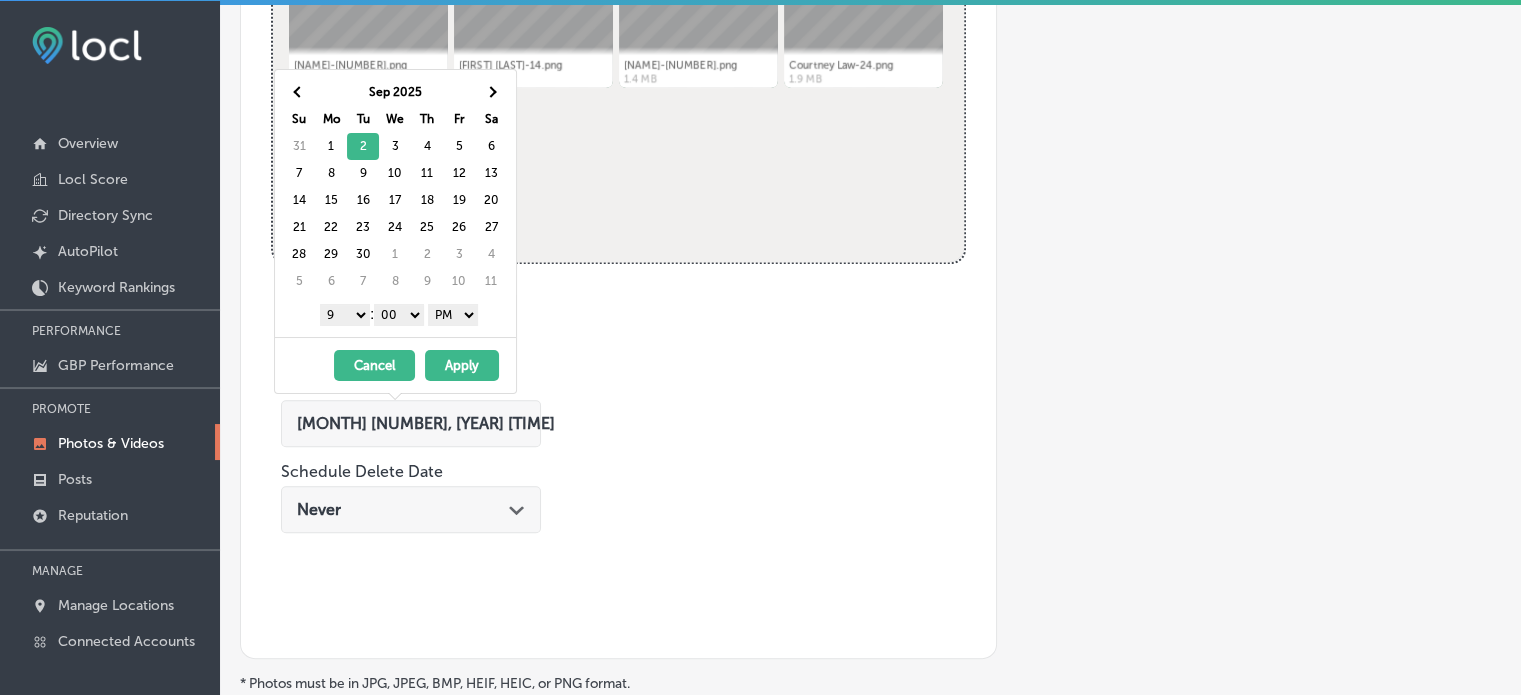 click on "Apply" at bounding box center [462, 365] 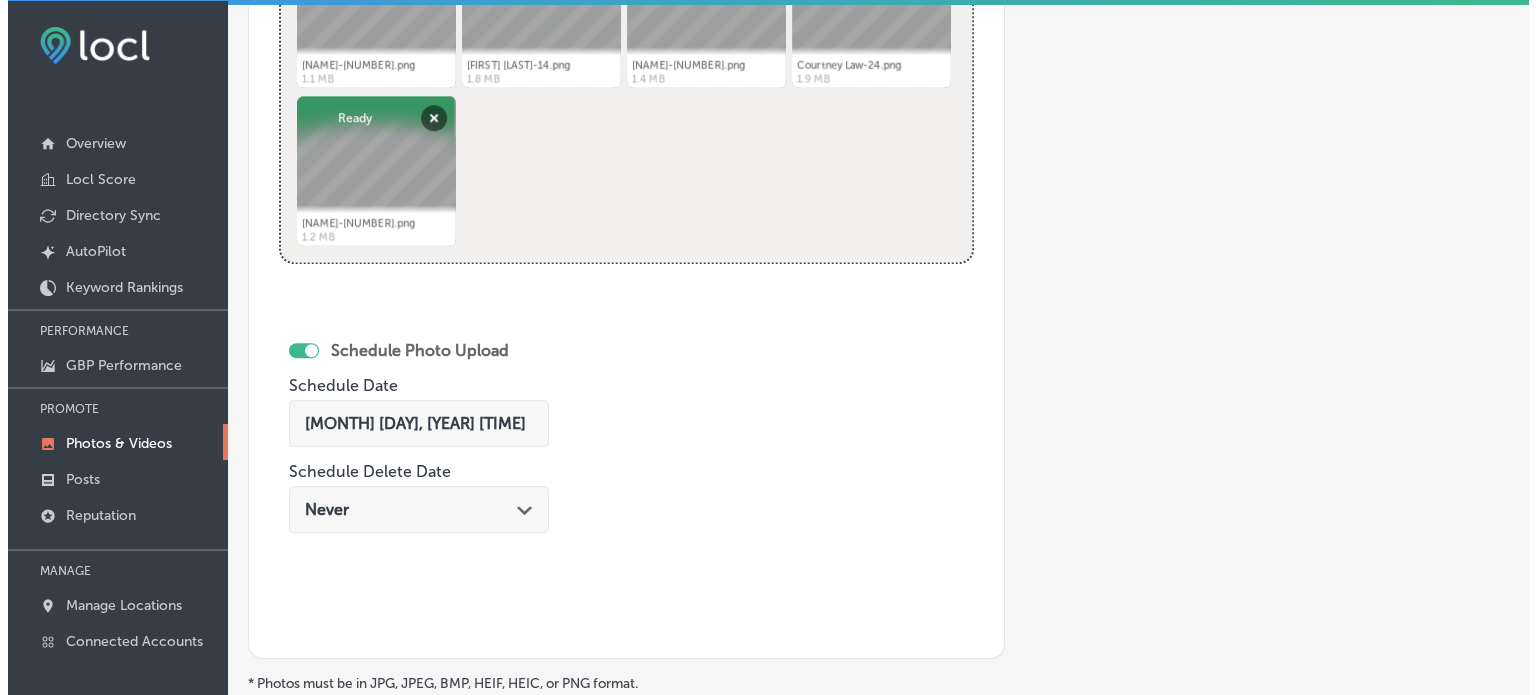 scroll, scrollTop: 1165, scrollLeft: 0, axis: vertical 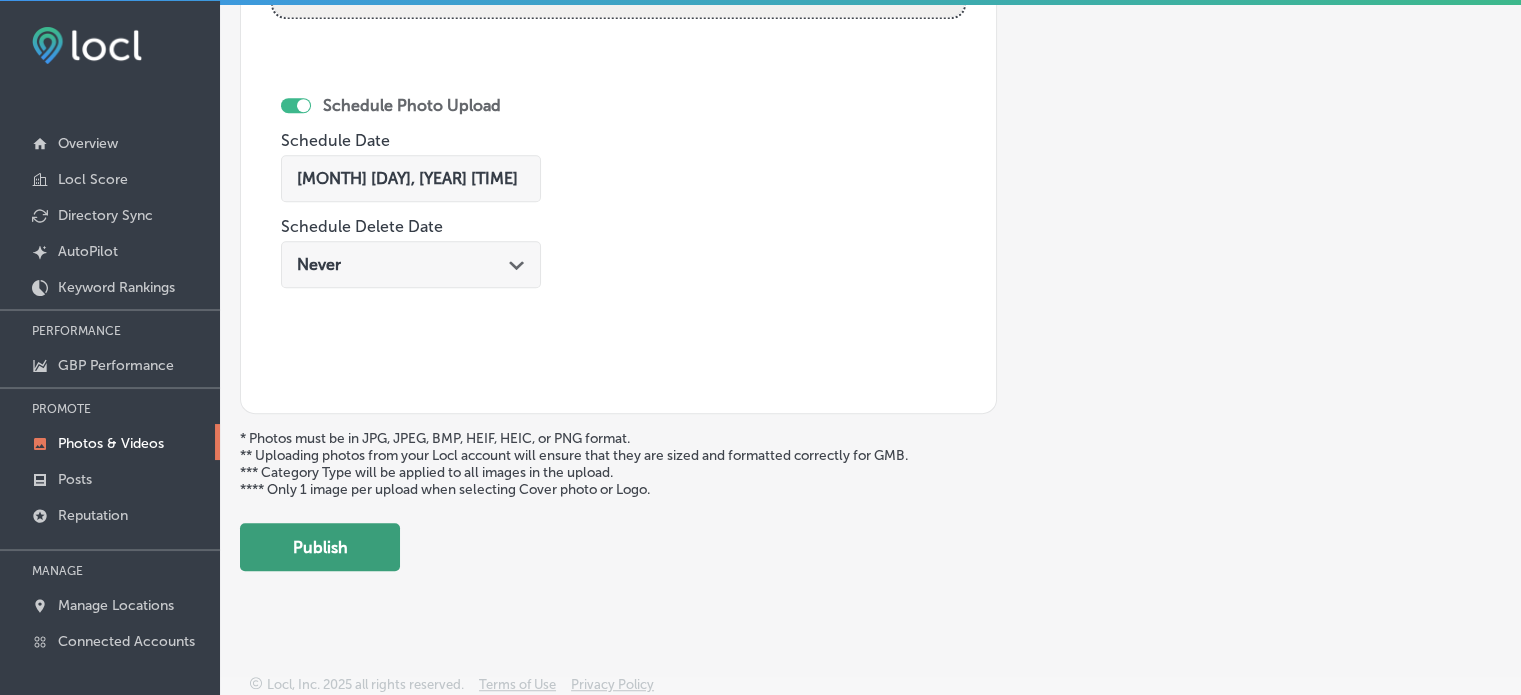 click on "Publish" at bounding box center [320, 547] 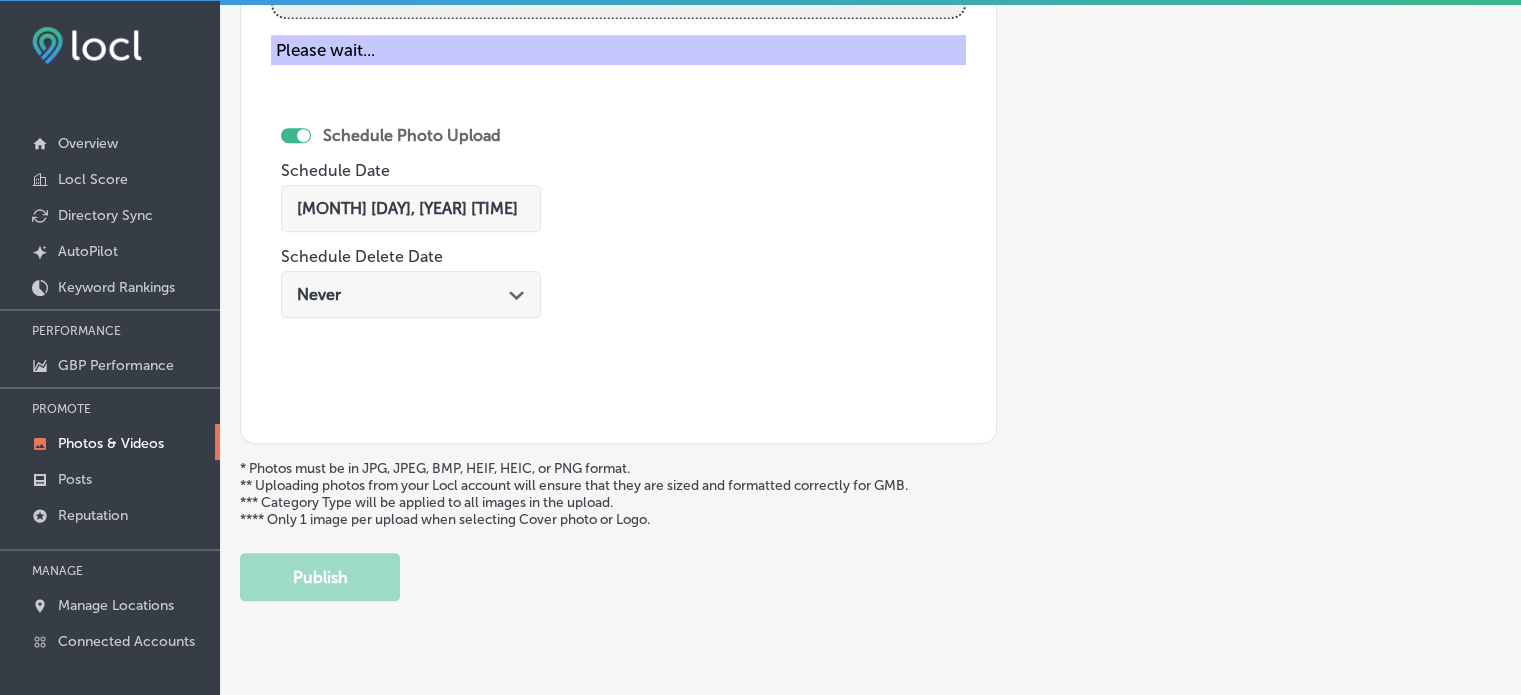 type 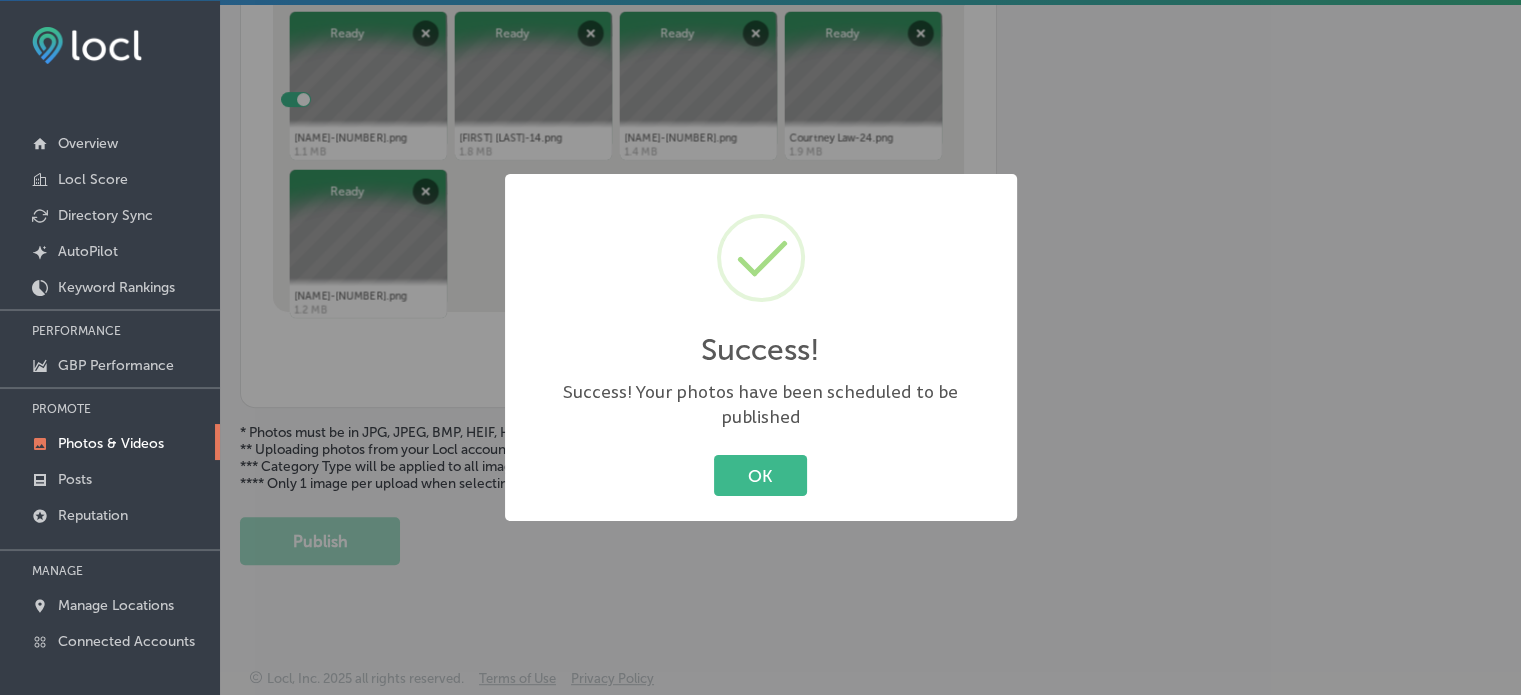 scroll, scrollTop: 841, scrollLeft: 0, axis: vertical 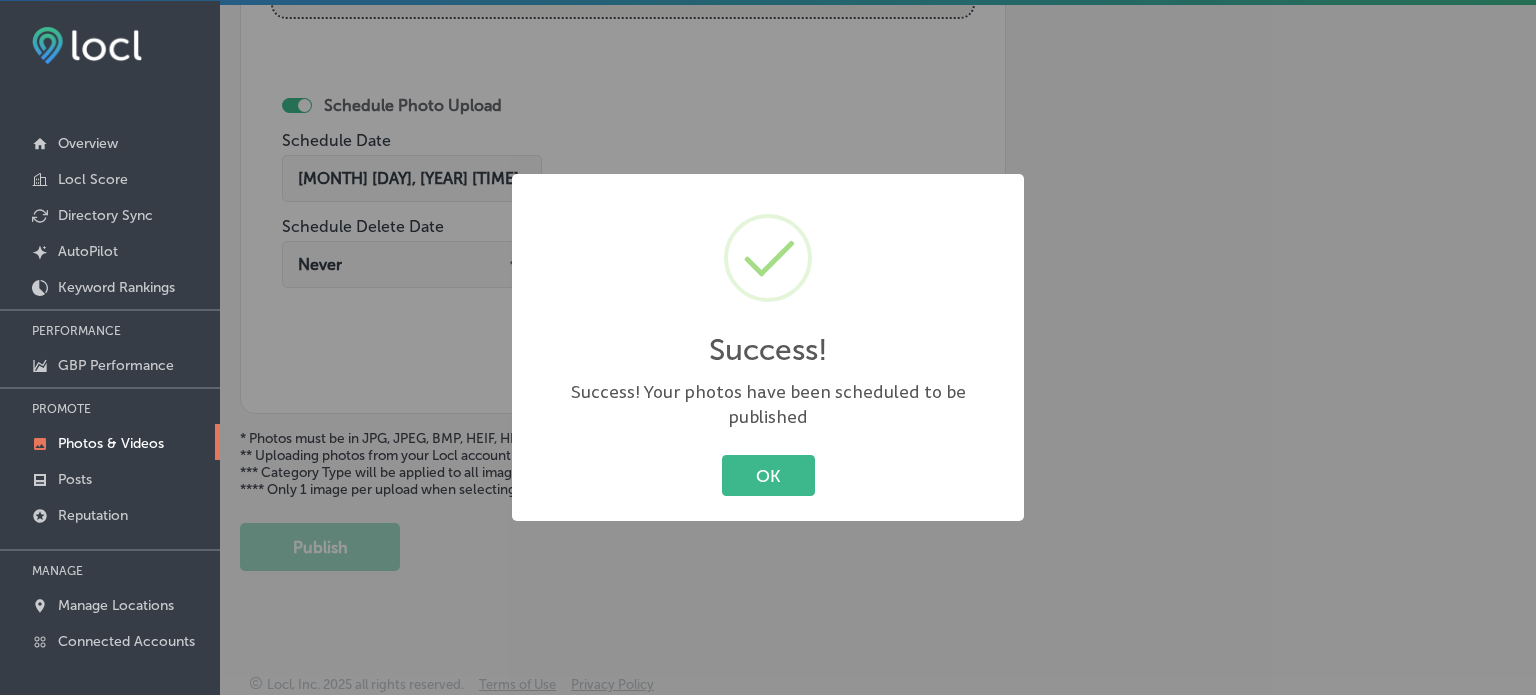 click on "OK Cancel" at bounding box center (768, 476) 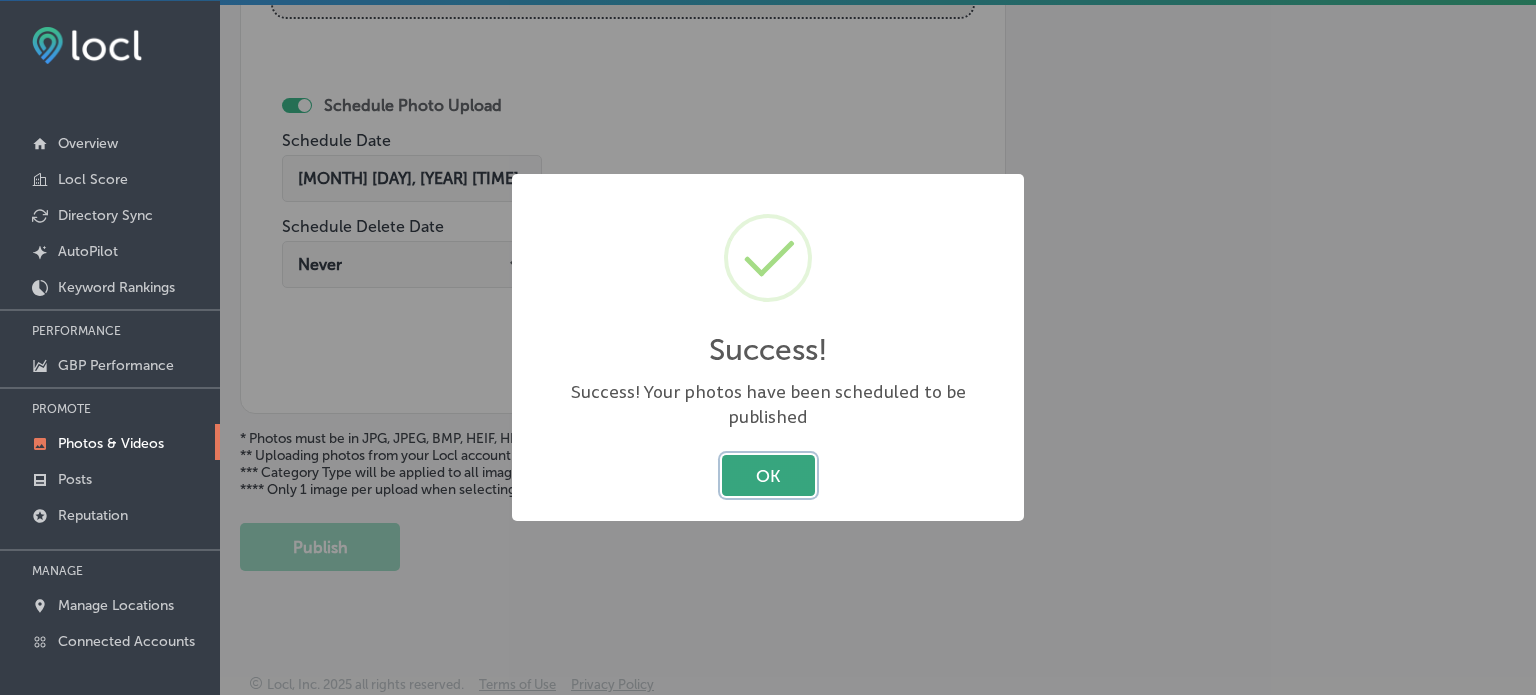 click on "OK" at bounding box center (768, 475) 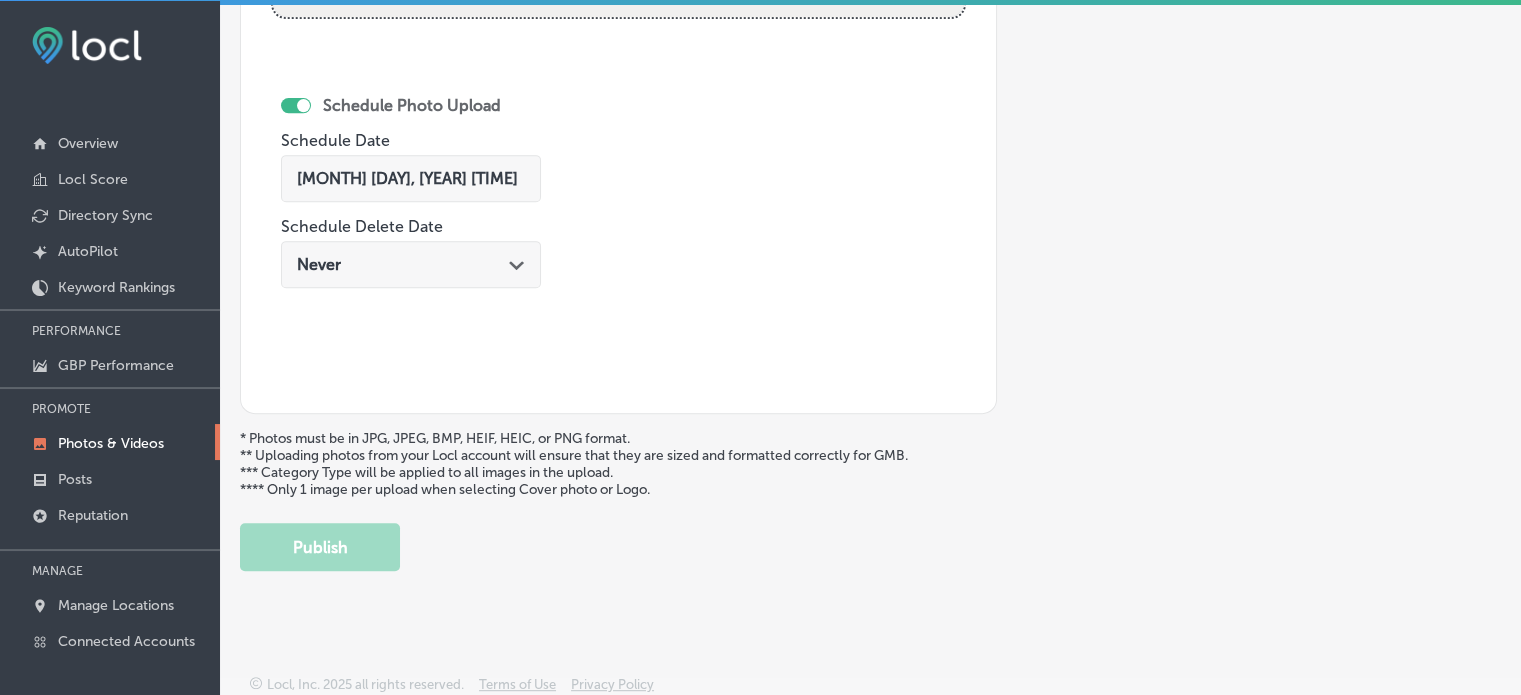 scroll, scrollTop: 0, scrollLeft: 0, axis: both 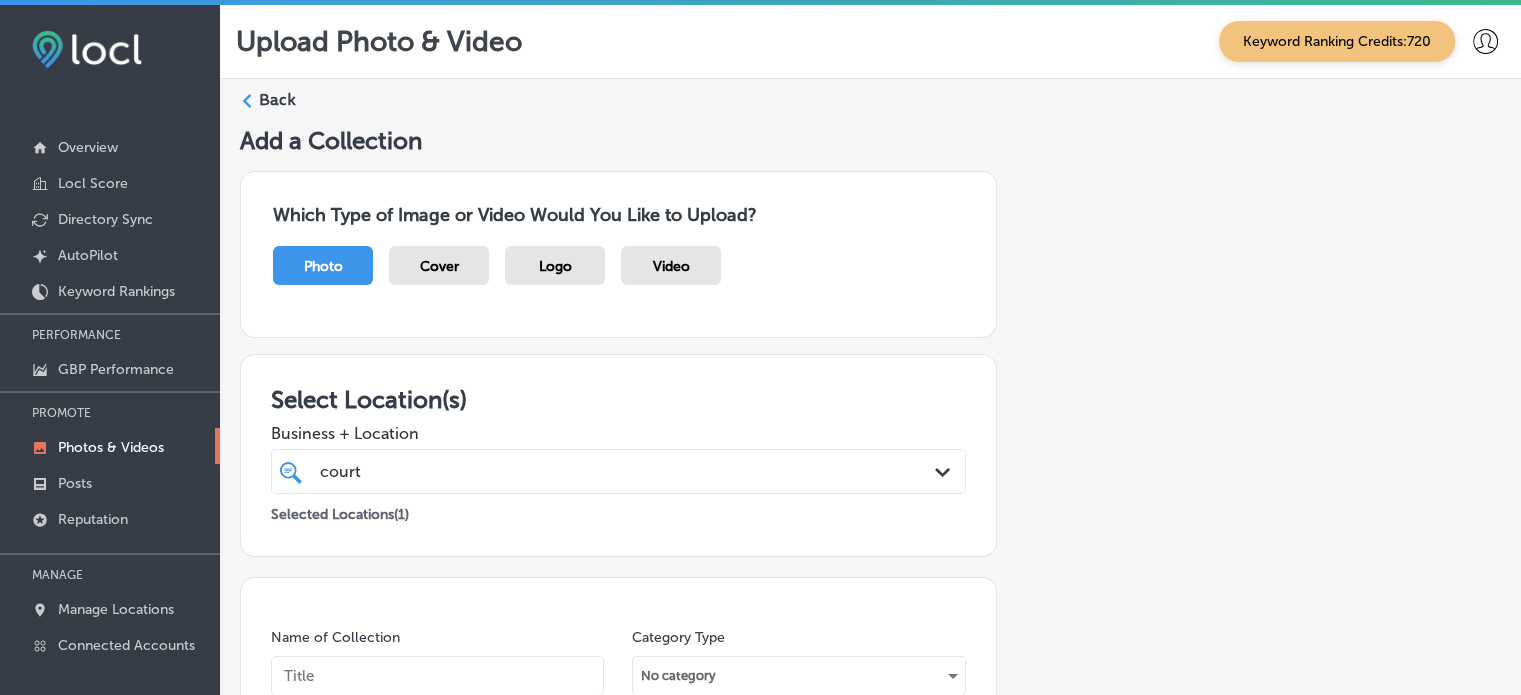 click 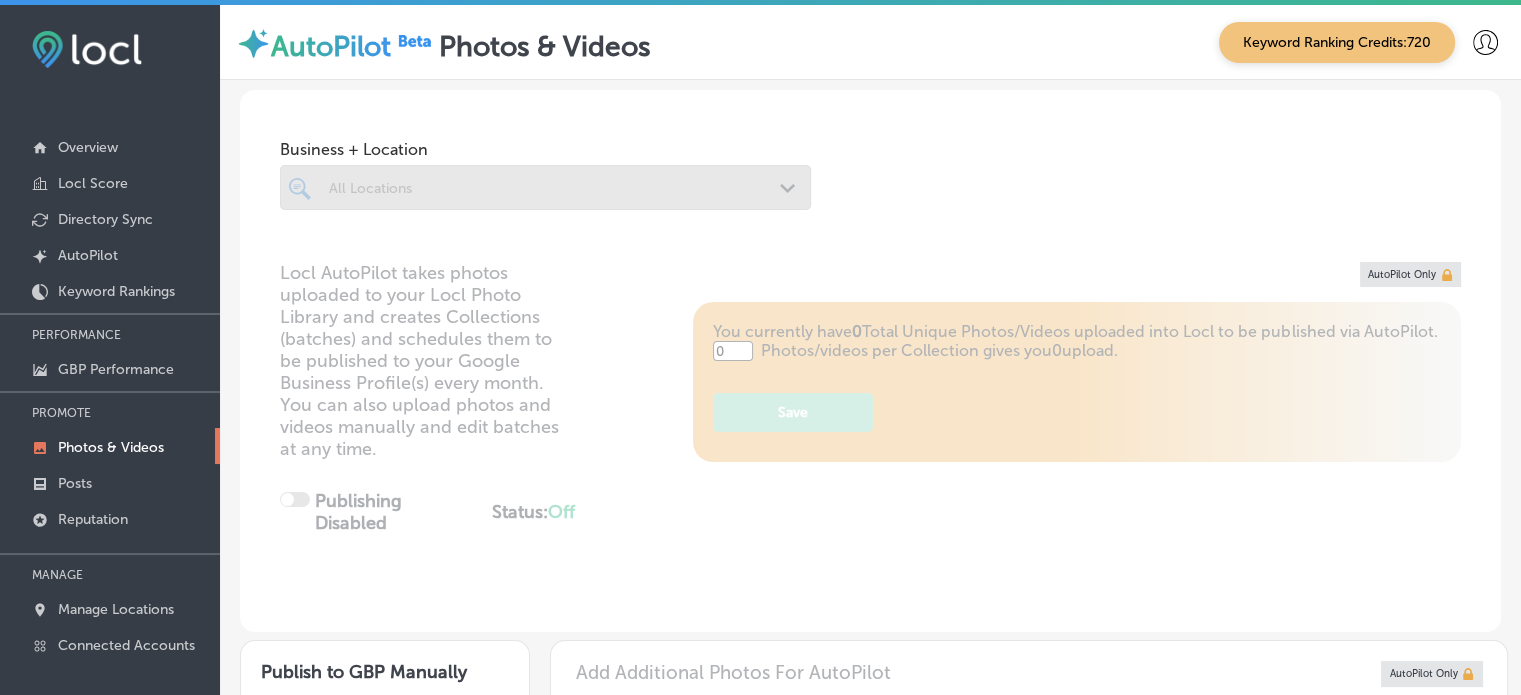 type on "5" 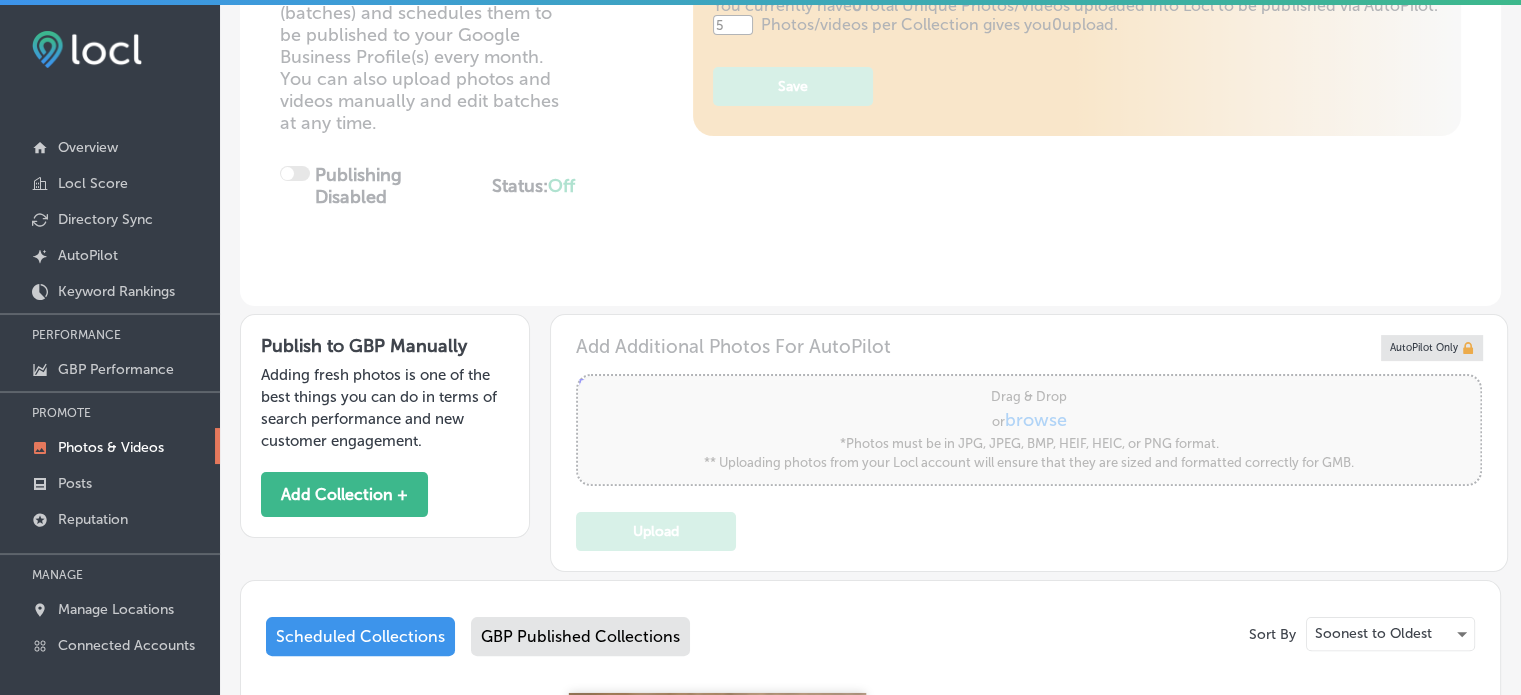 scroll, scrollTop: 0, scrollLeft: 0, axis: both 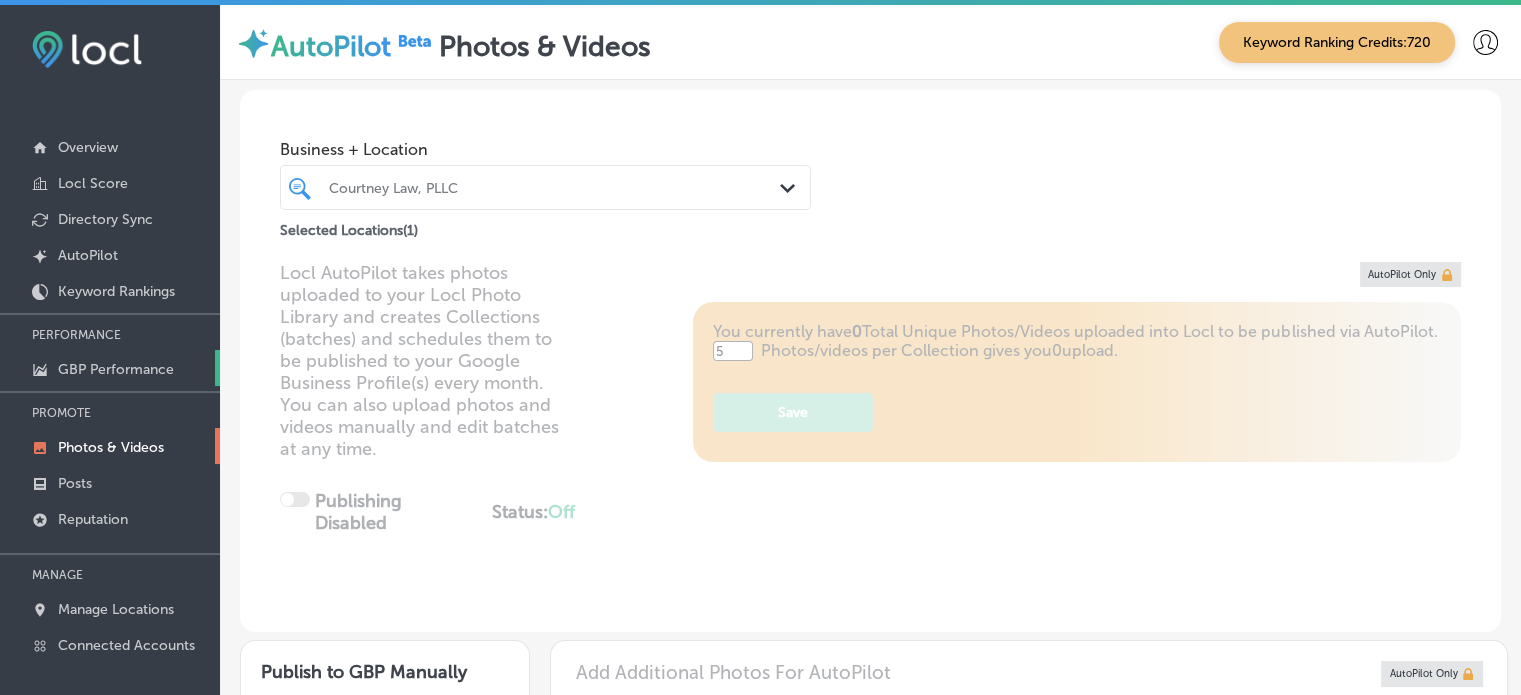 click on "GBP Performance" at bounding box center (116, 369) 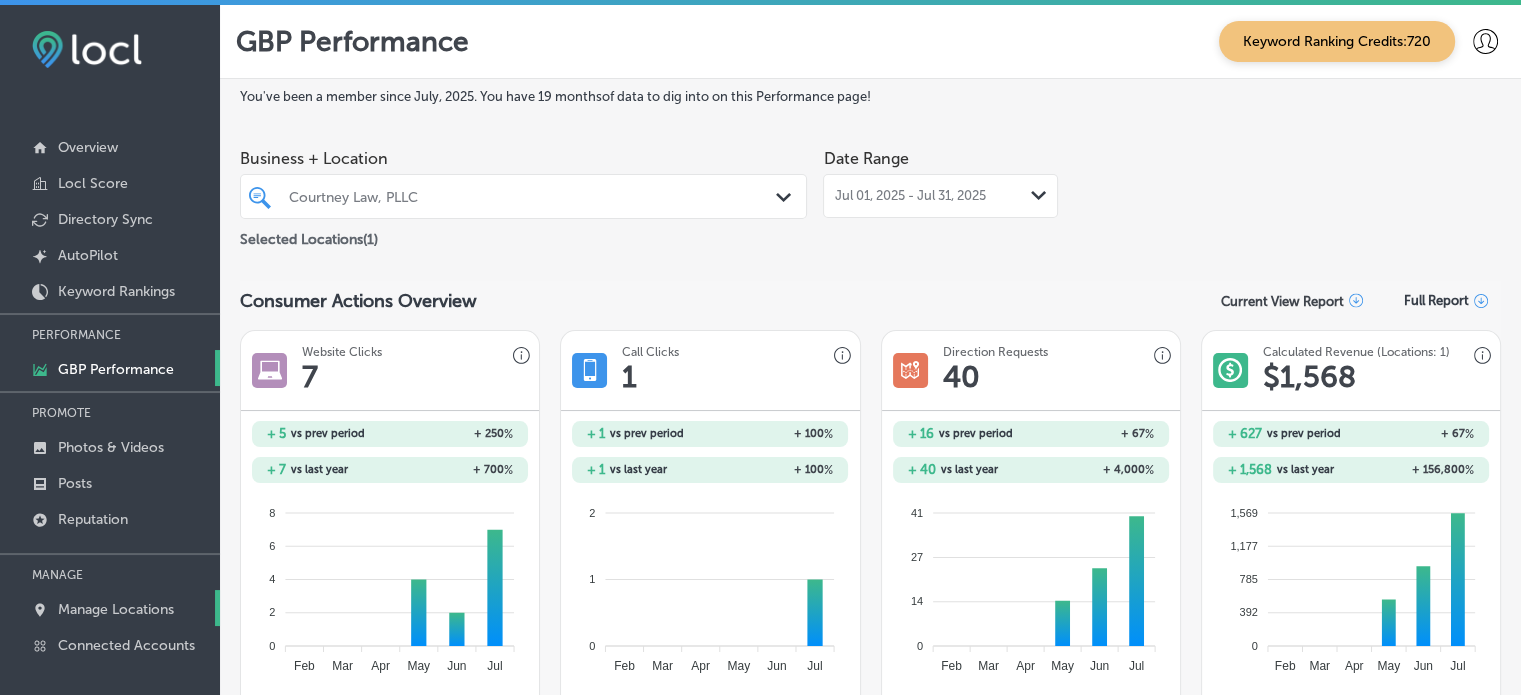 click on "Manage Locations" at bounding box center (116, 609) 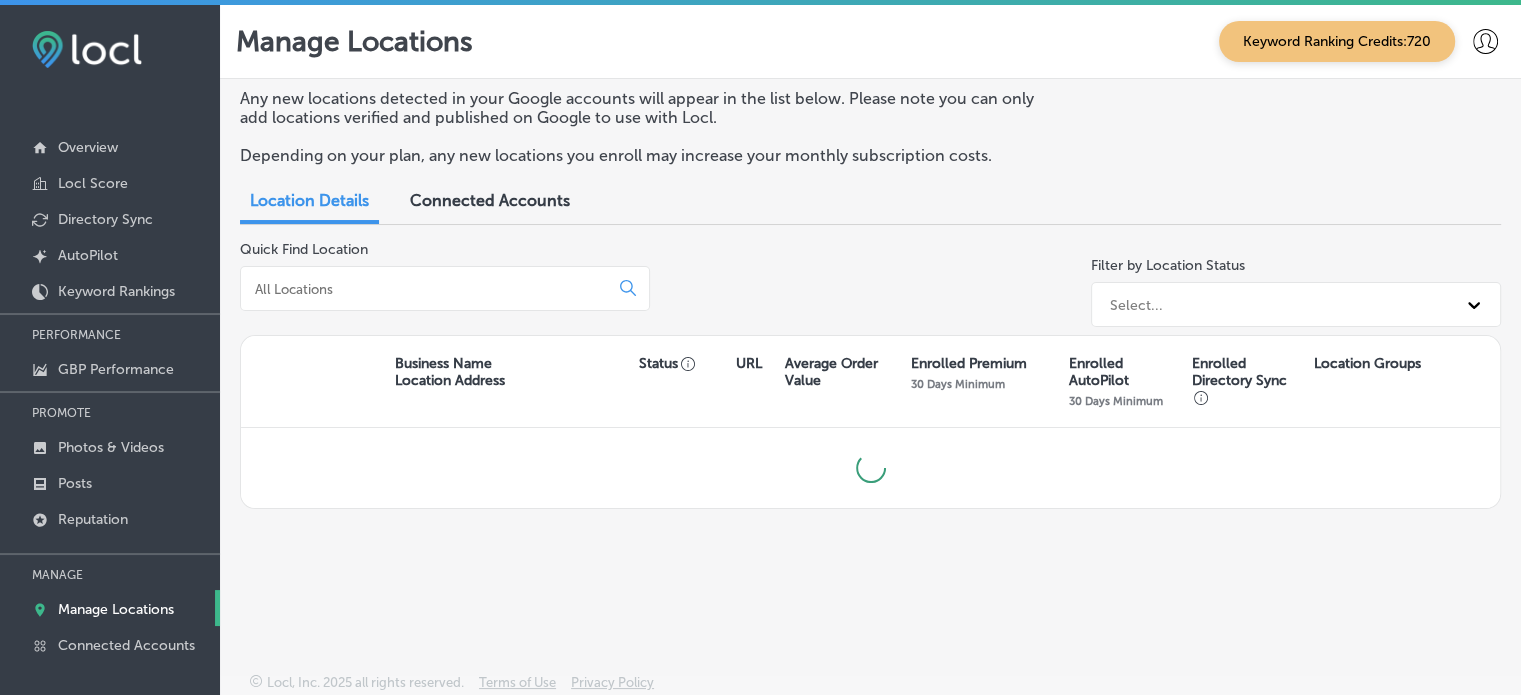 click at bounding box center [428, 289] 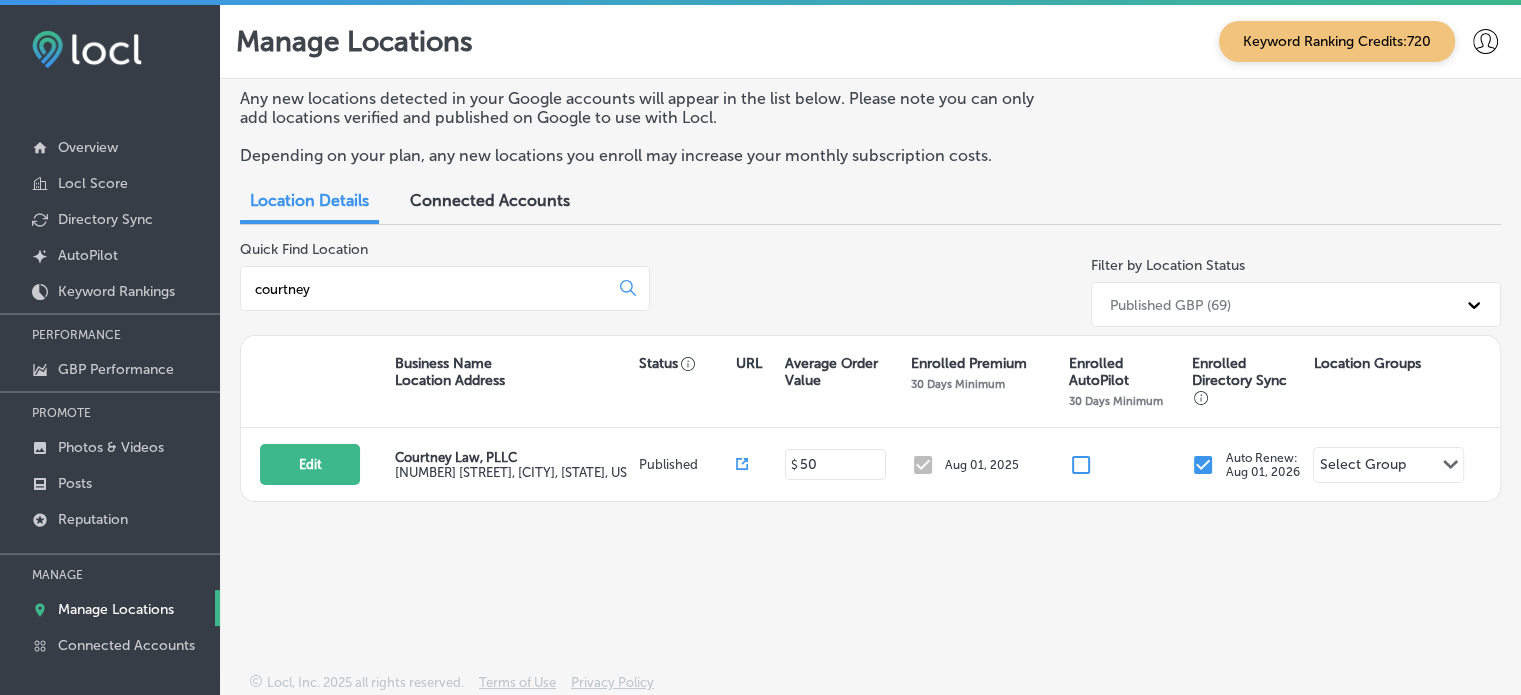 type on "courtney" 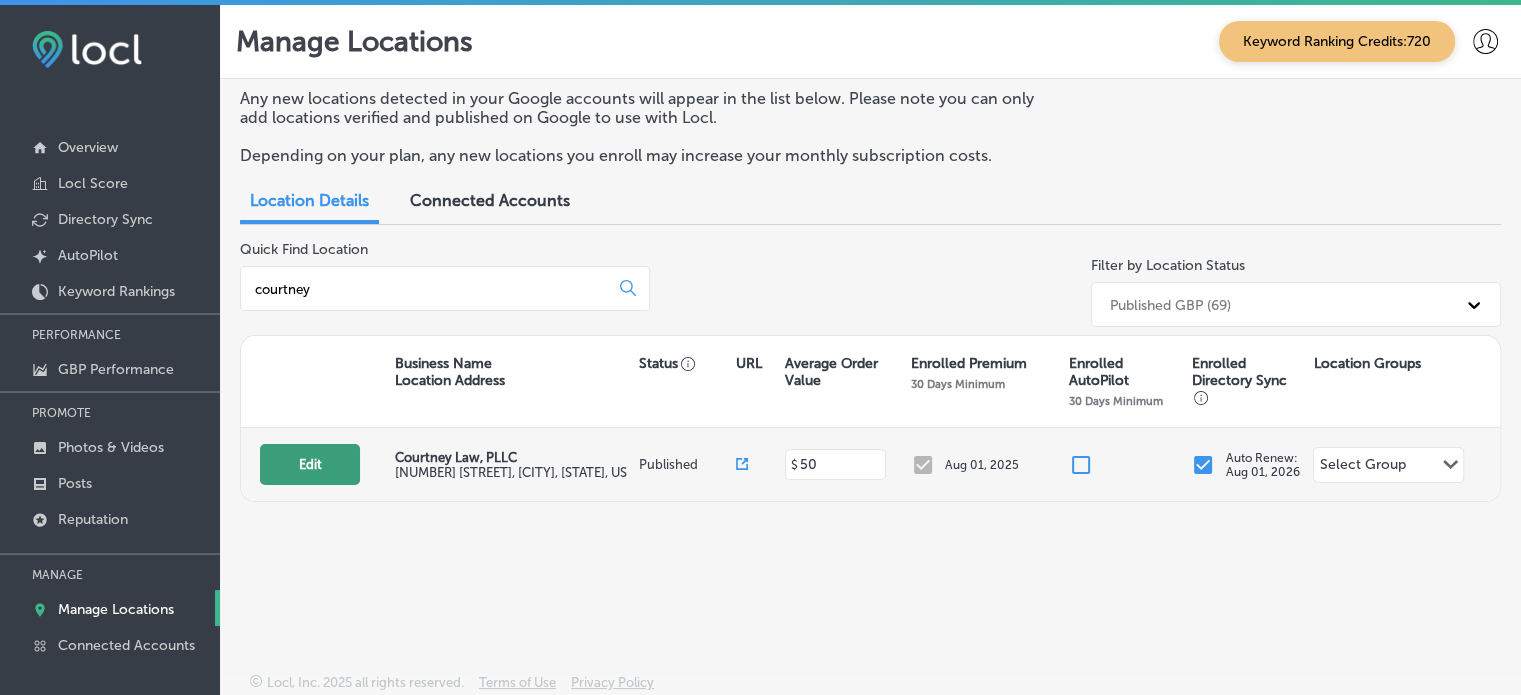 click on "Edit" at bounding box center (310, 464) 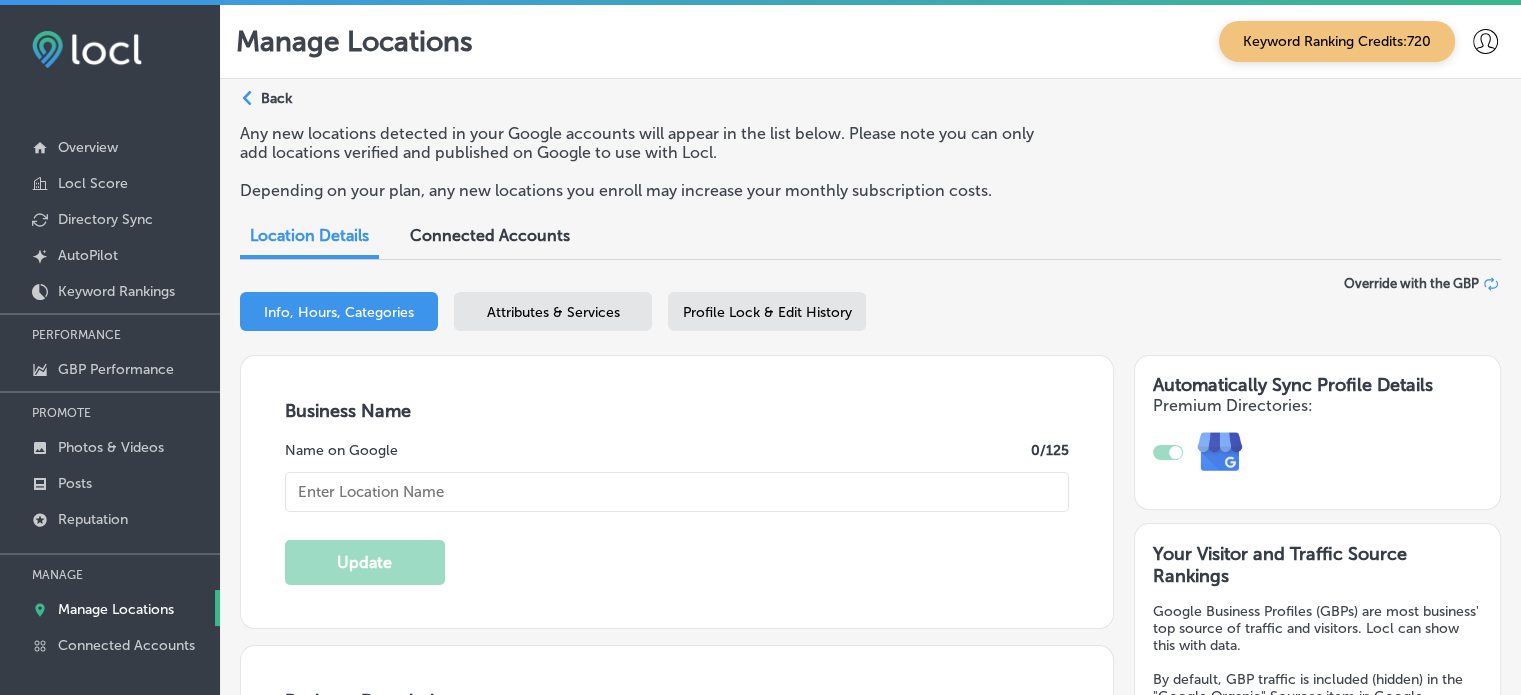 type on "Courtney Law, PLLC" 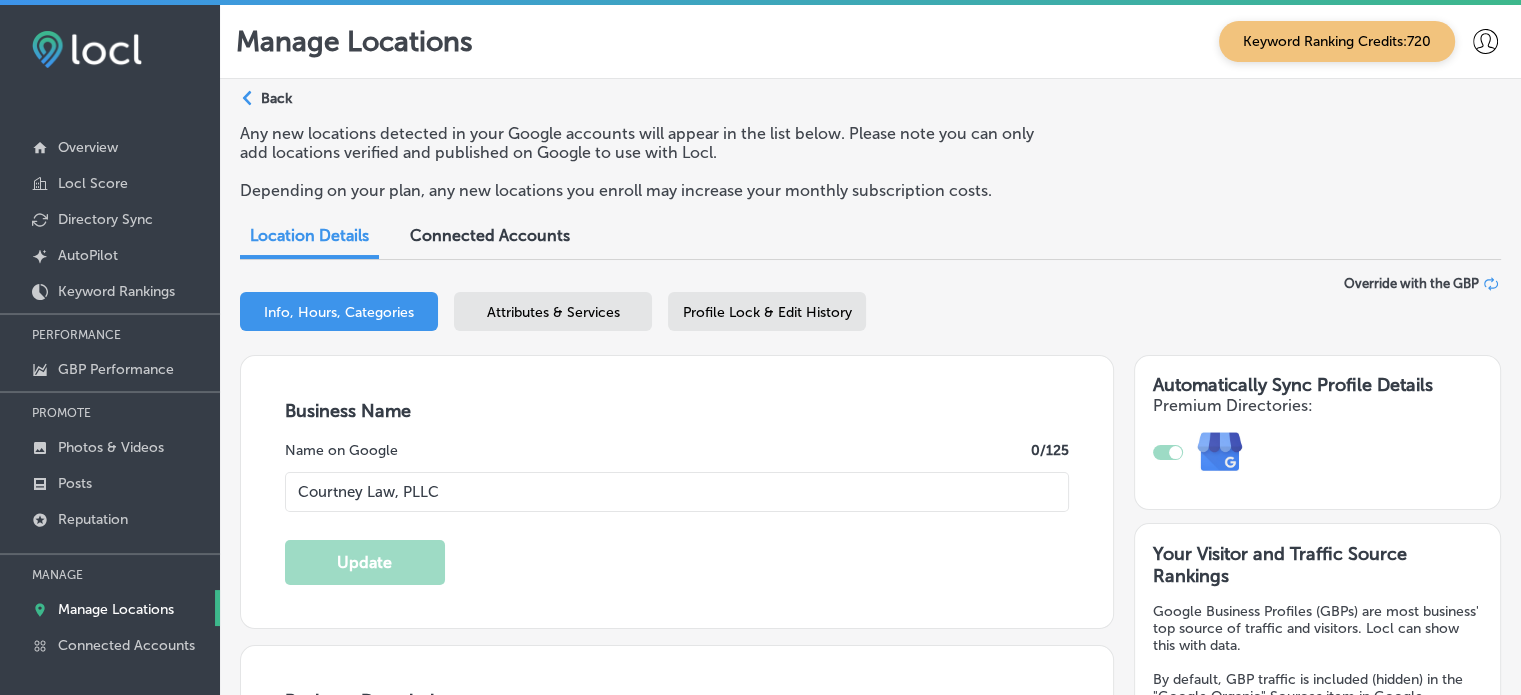 type on "[NUMBER] [STREET]" 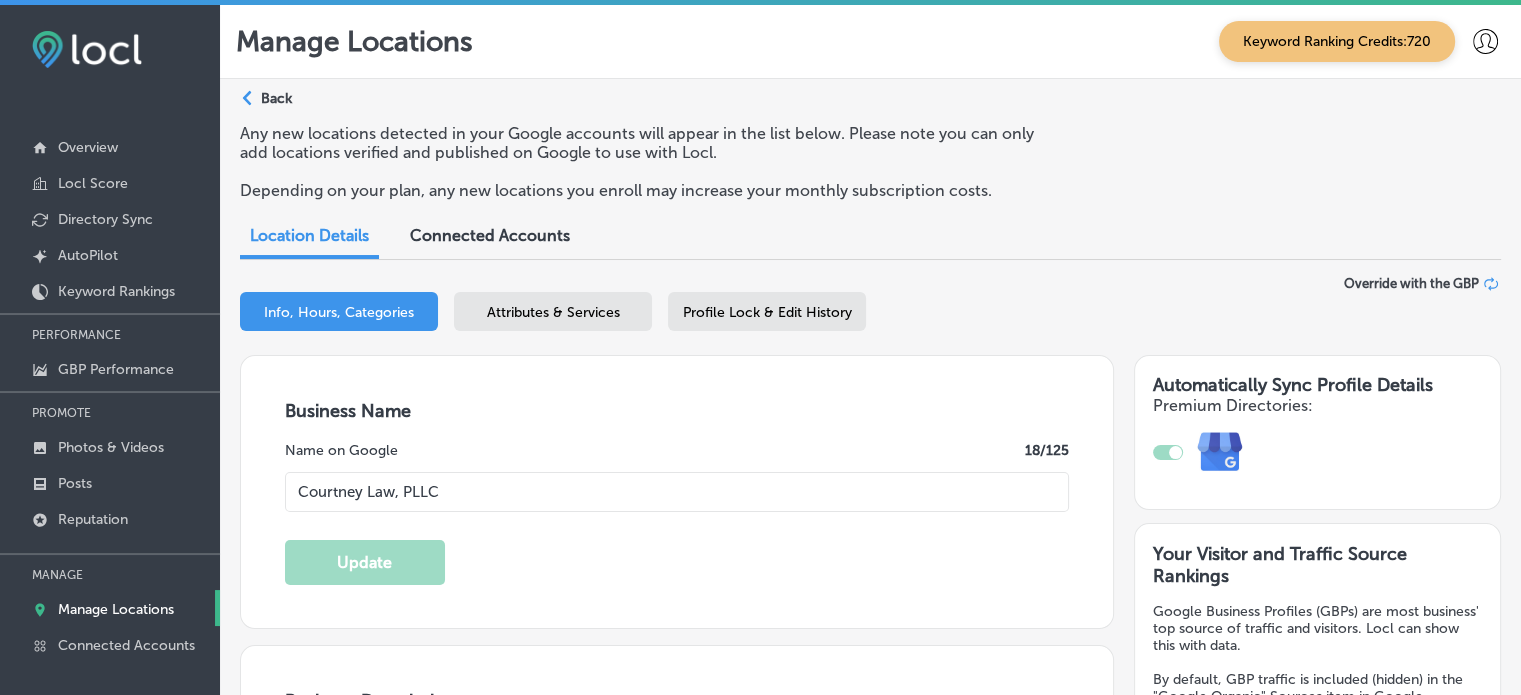 type on "Courtney Law, PLLC is a personal injury law firm serving victims of car incidents, truck incidents, and slip and falls. I’m a lifelong Mississippian, born and raised in Florence
and a proud graduate of Florence High School. I studied
English at the University of Southern Mississippi, and
later earned my law degree from Mississippi College
School of Law in Jackson. I started my career at a
personal injury firm, and after two years, felt called to
open my own practice where I could work more closely
and personally with clients." 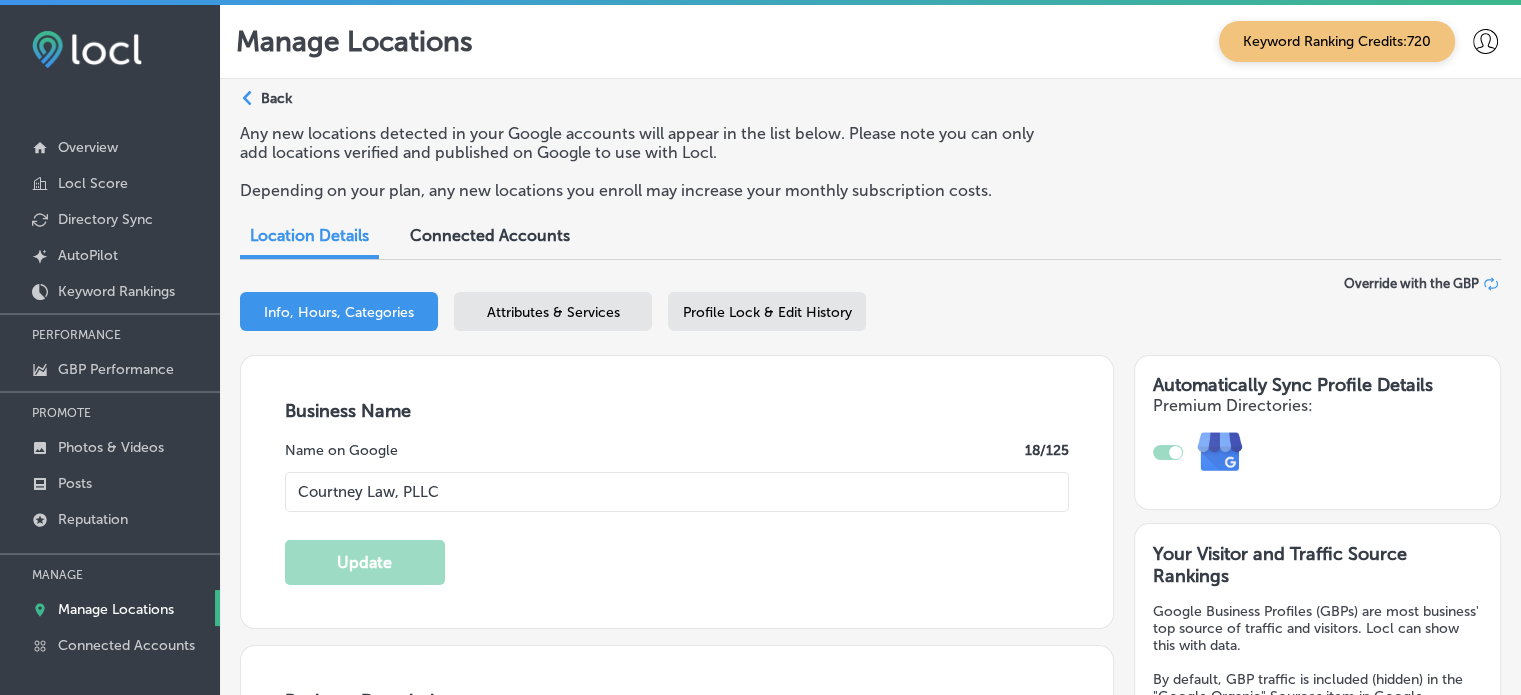type on "[PHONE]" 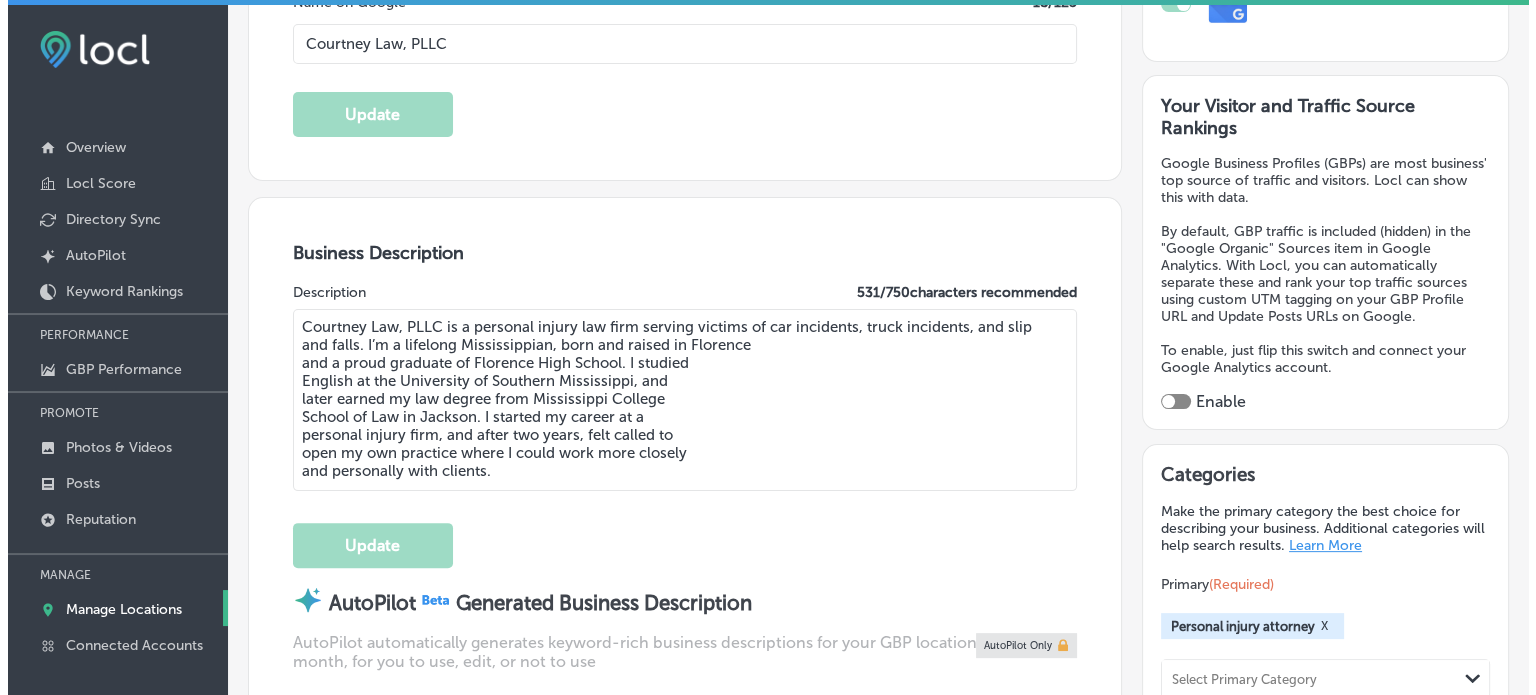 scroll, scrollTop: 450, scrollLeft: 0, axis: vertical 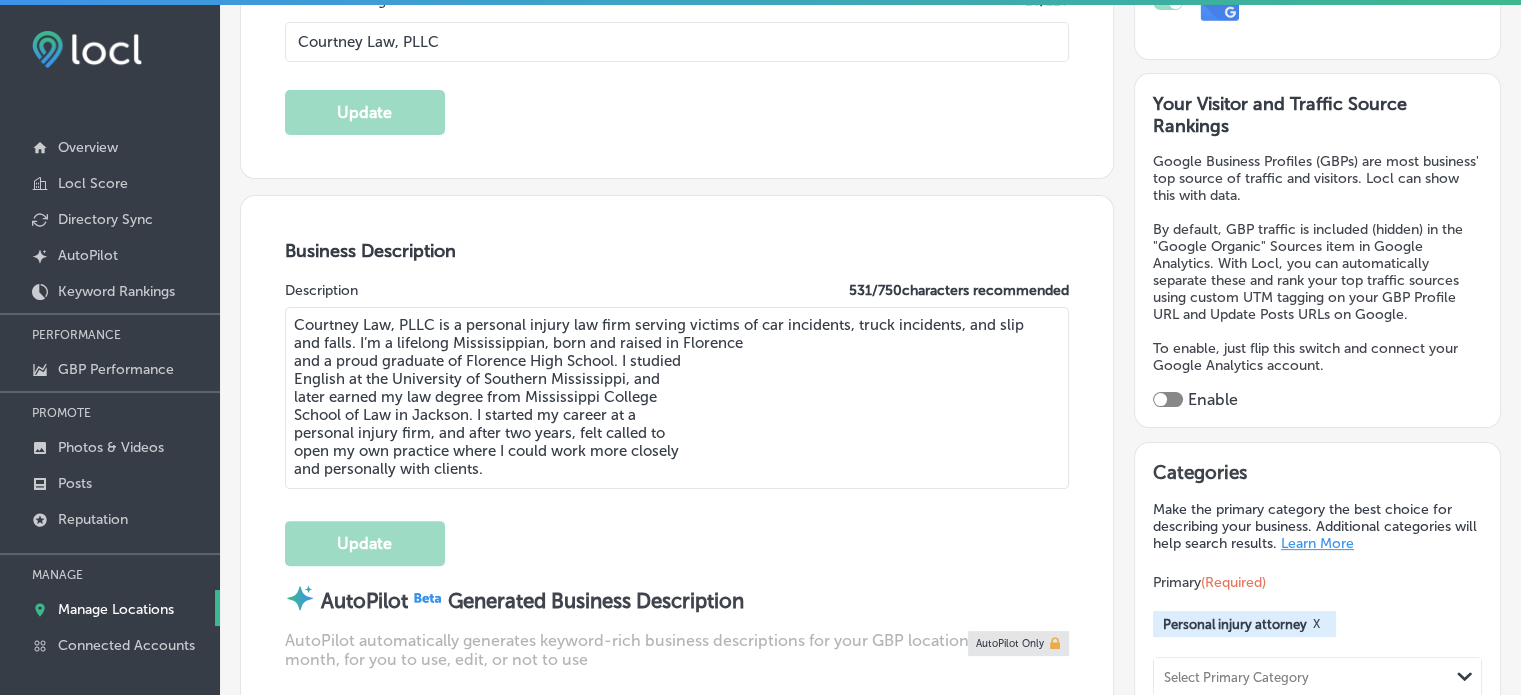 click at bounding box center [1168, 399] 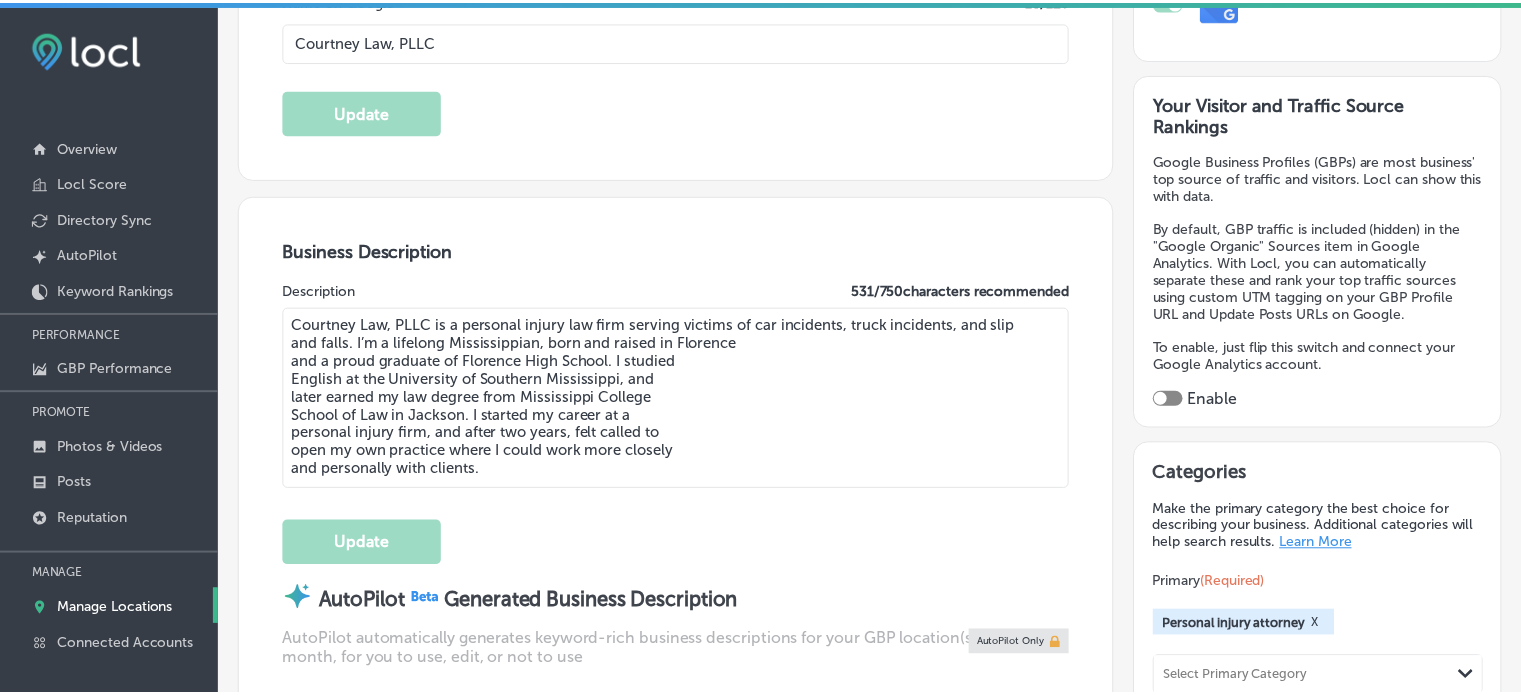 scroll, scrollTop: 451, scrollLeft: 0, axis: vertical 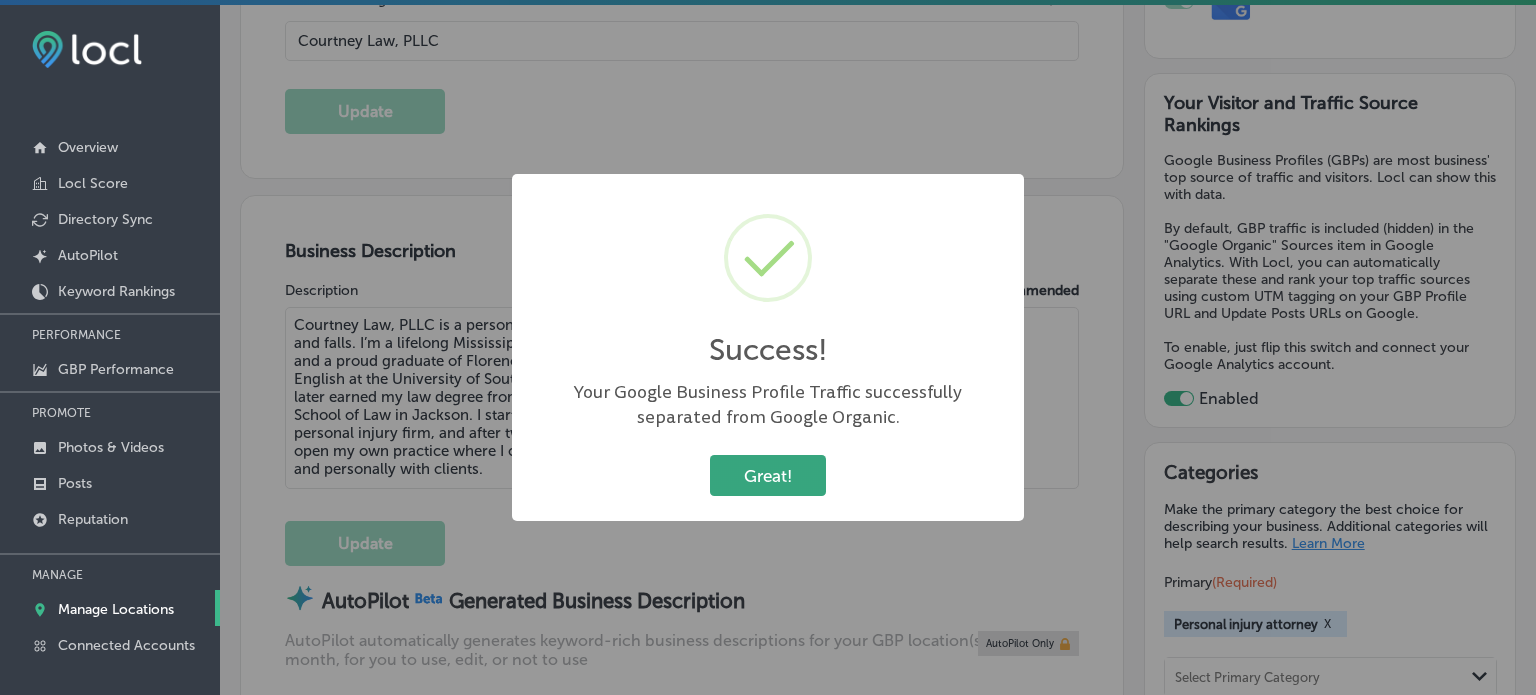 click on "Great!" at bounding box center [768, 475] 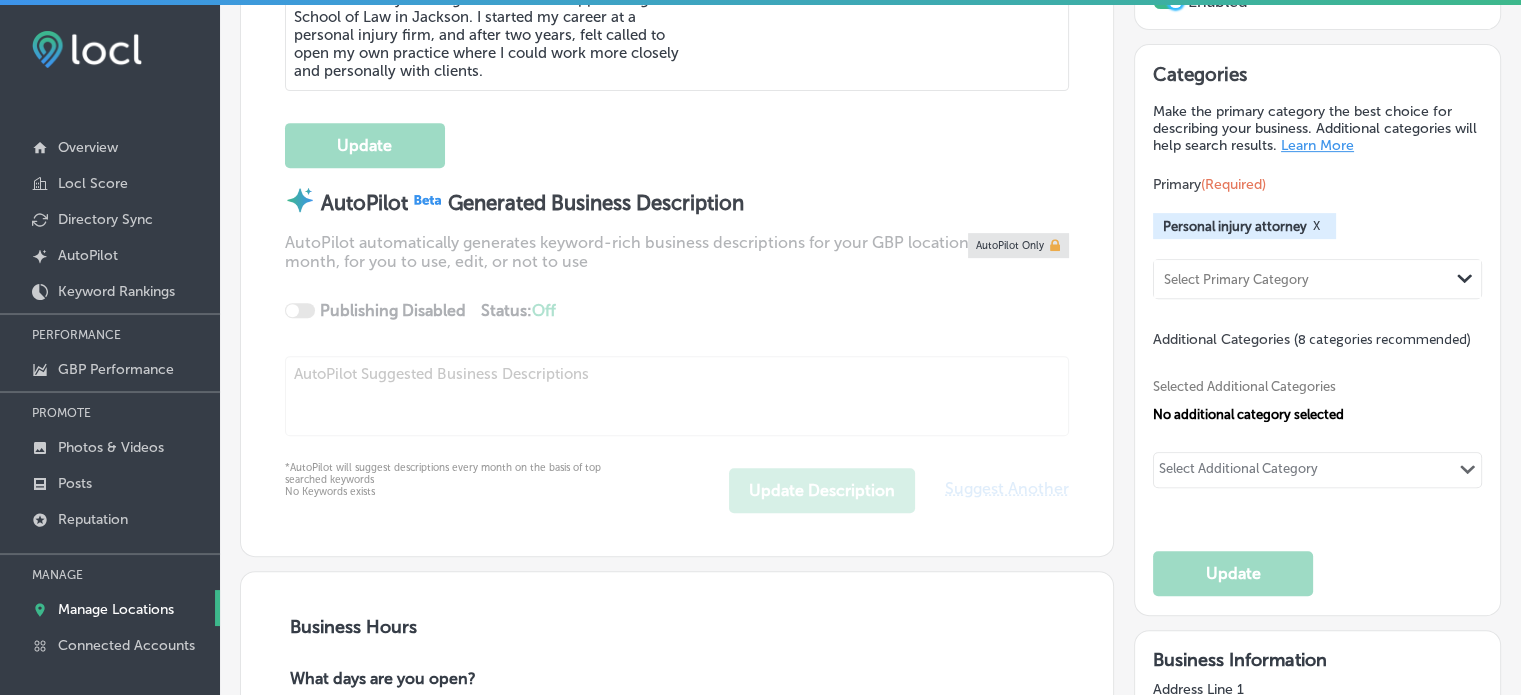 scroll, scrollTop: 850, scrollLeft: 0, axis: vertical 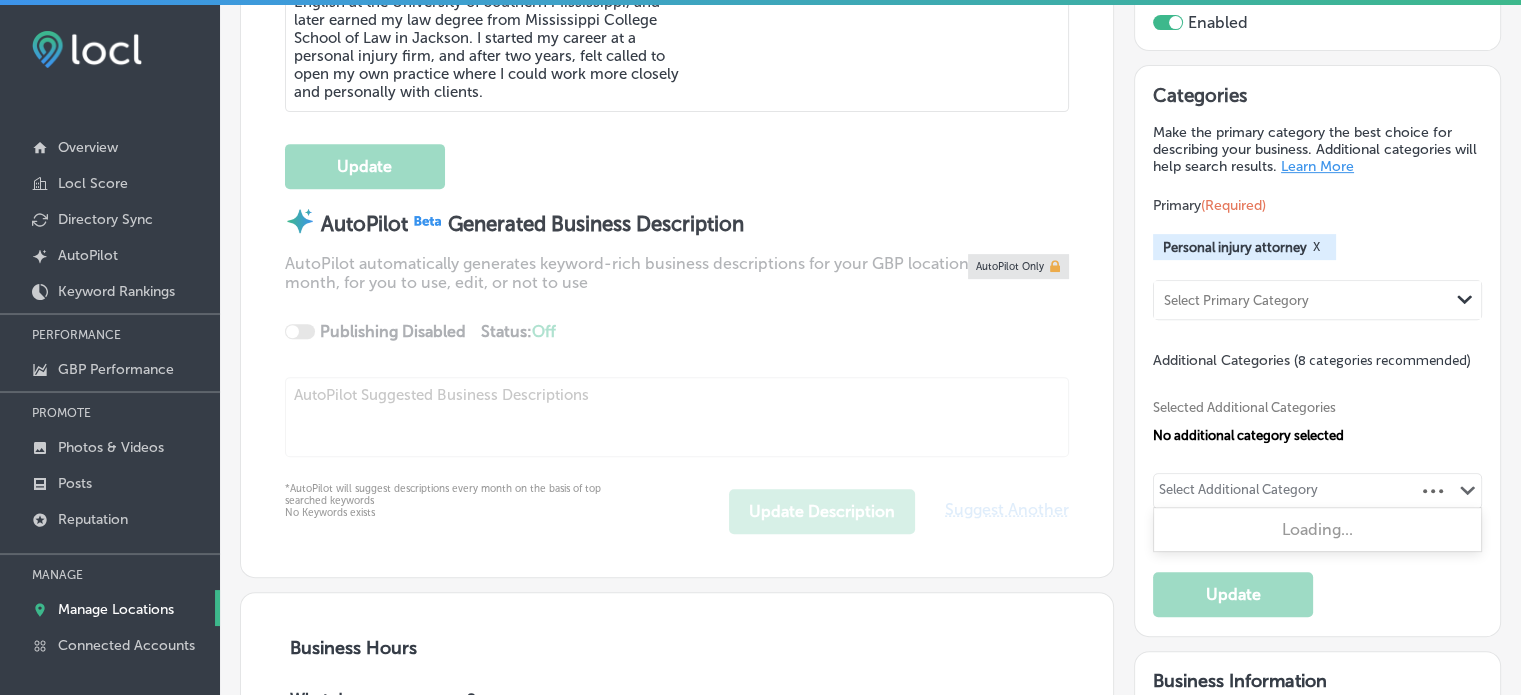 click on "Select Additional Category" at bounding box center [1238, 493] 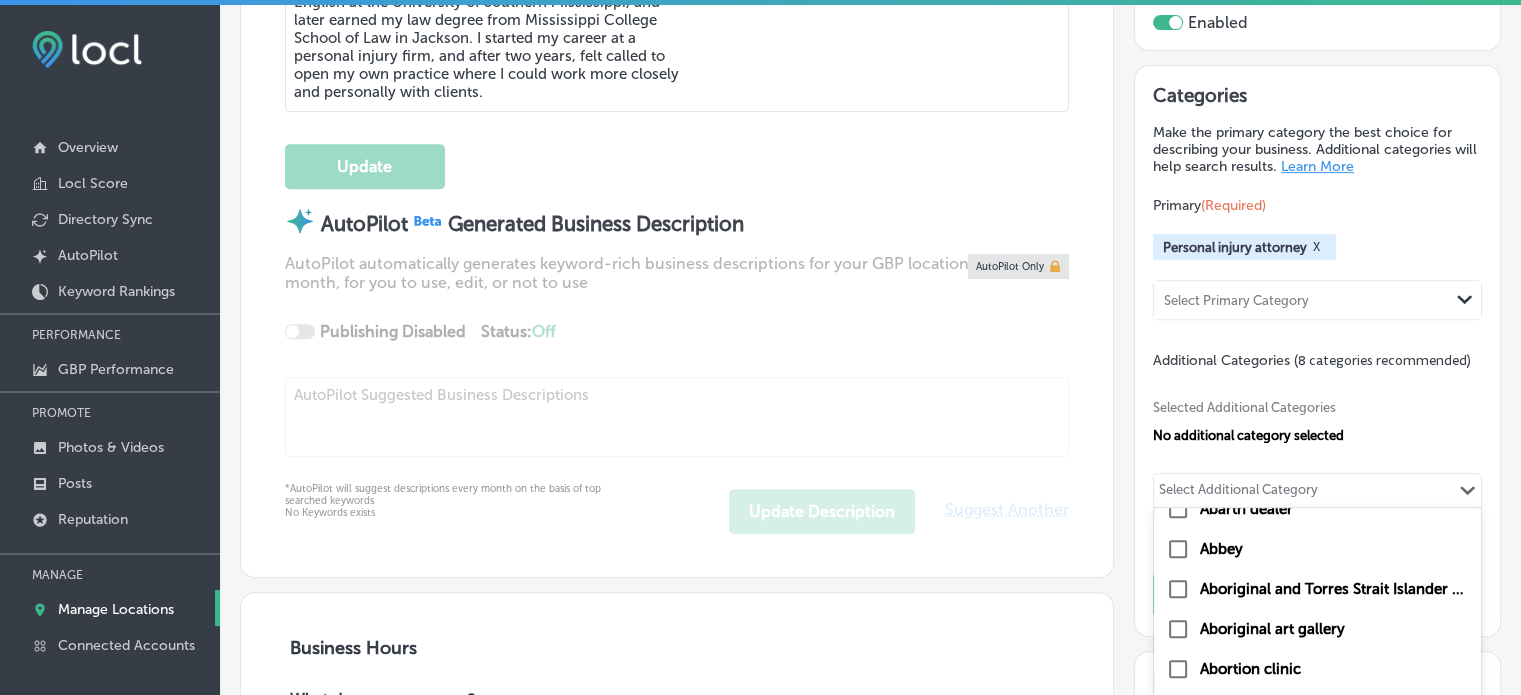 scroll, scrollTop: 0, scrollLeft: 0, axis: both 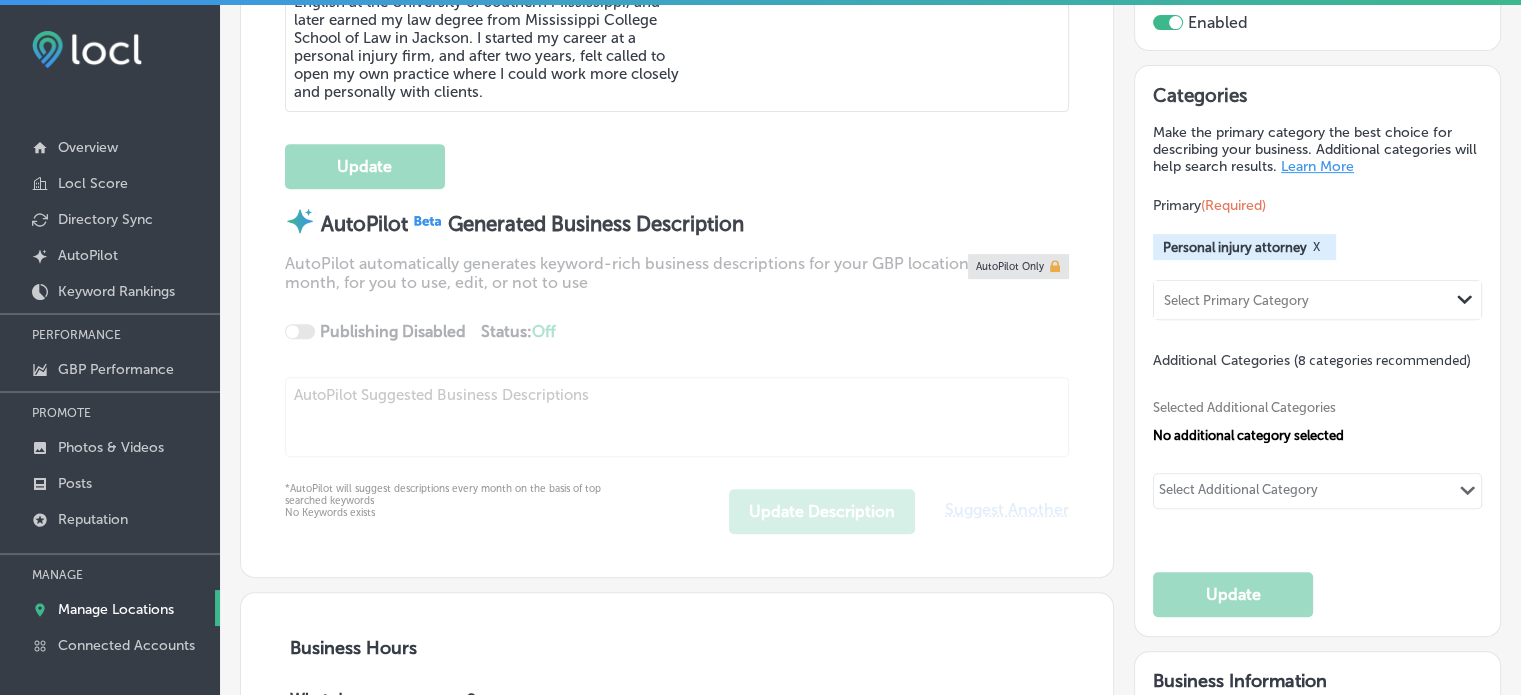 drag, startPoint x: 1316, startPoint y: 488, endPoint x: 1206, endPoint y: 489, distance: 110.00455 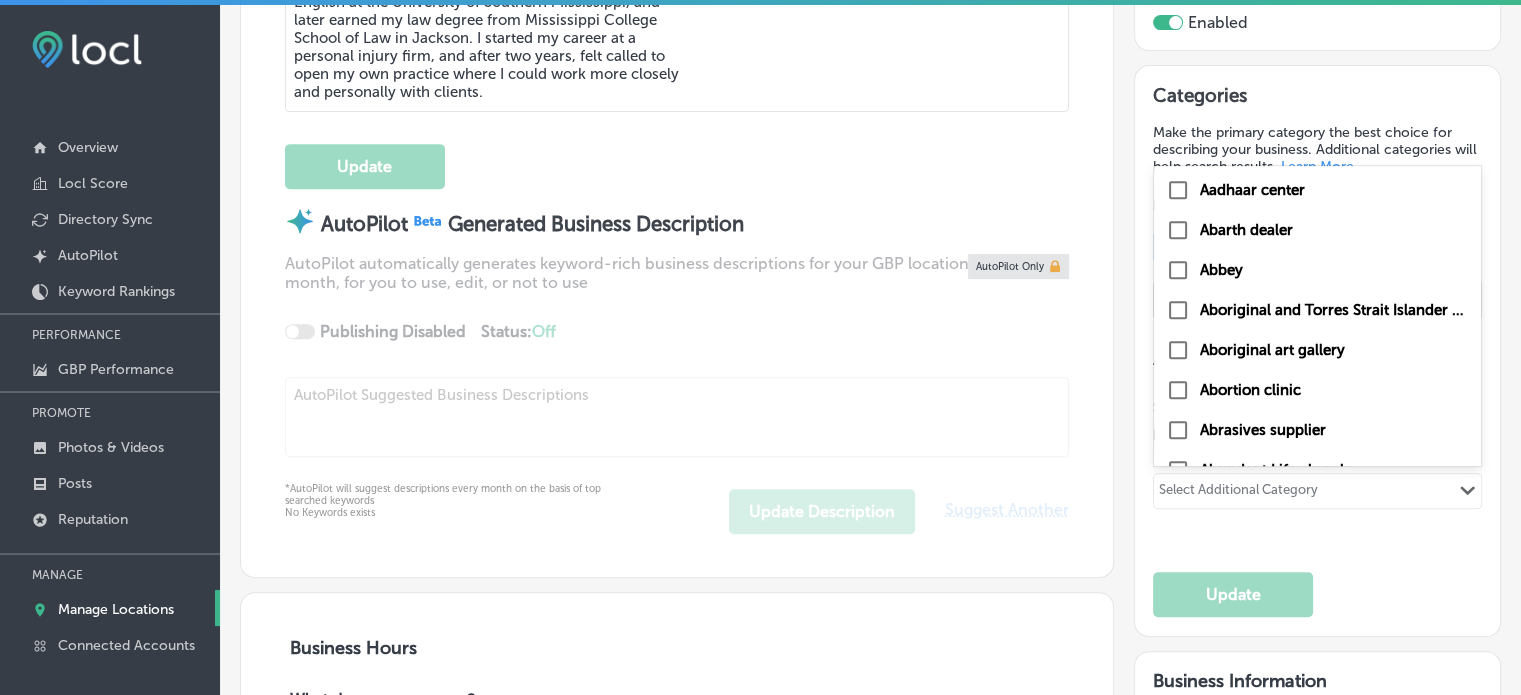 click on "Select Additional Category" at bounding box center [1238, 493] 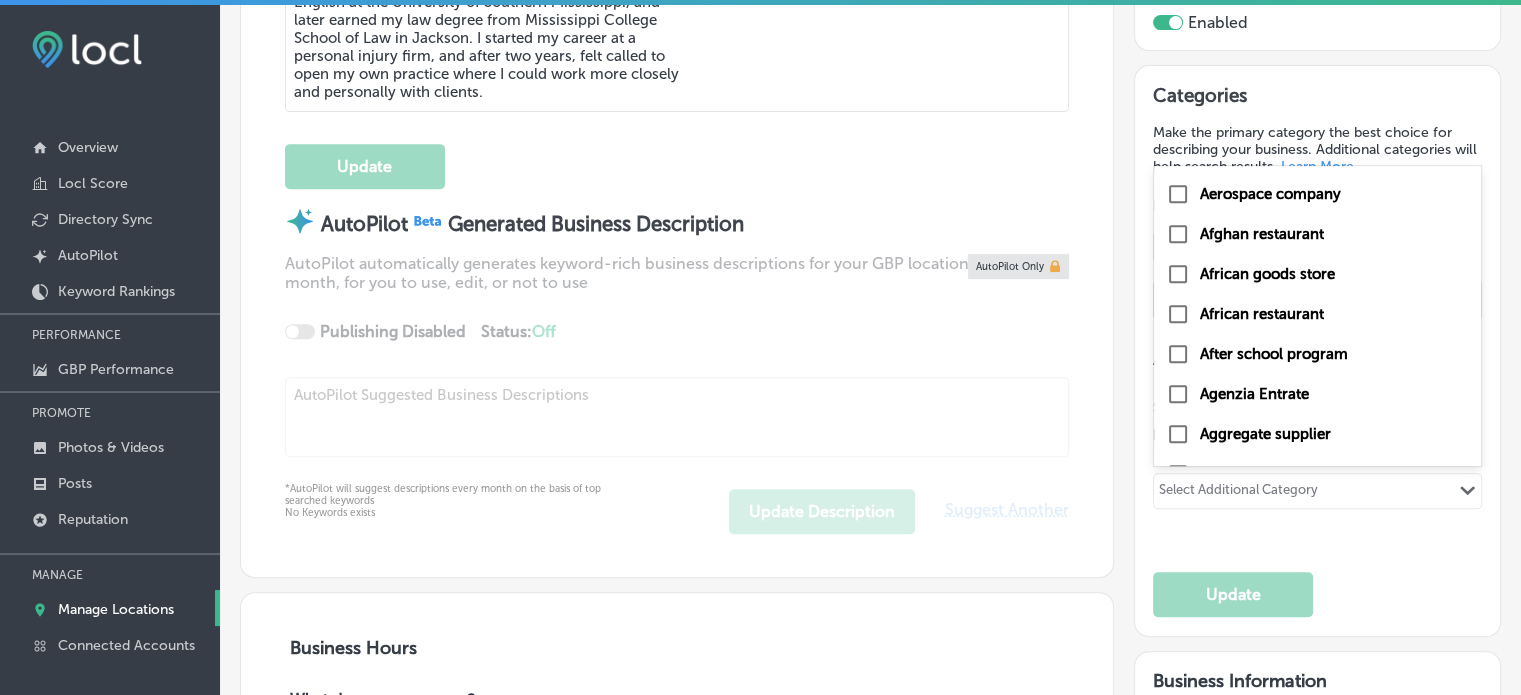 scroll, scrollTop: 1664, scrollLeft: 0, axis: vertical 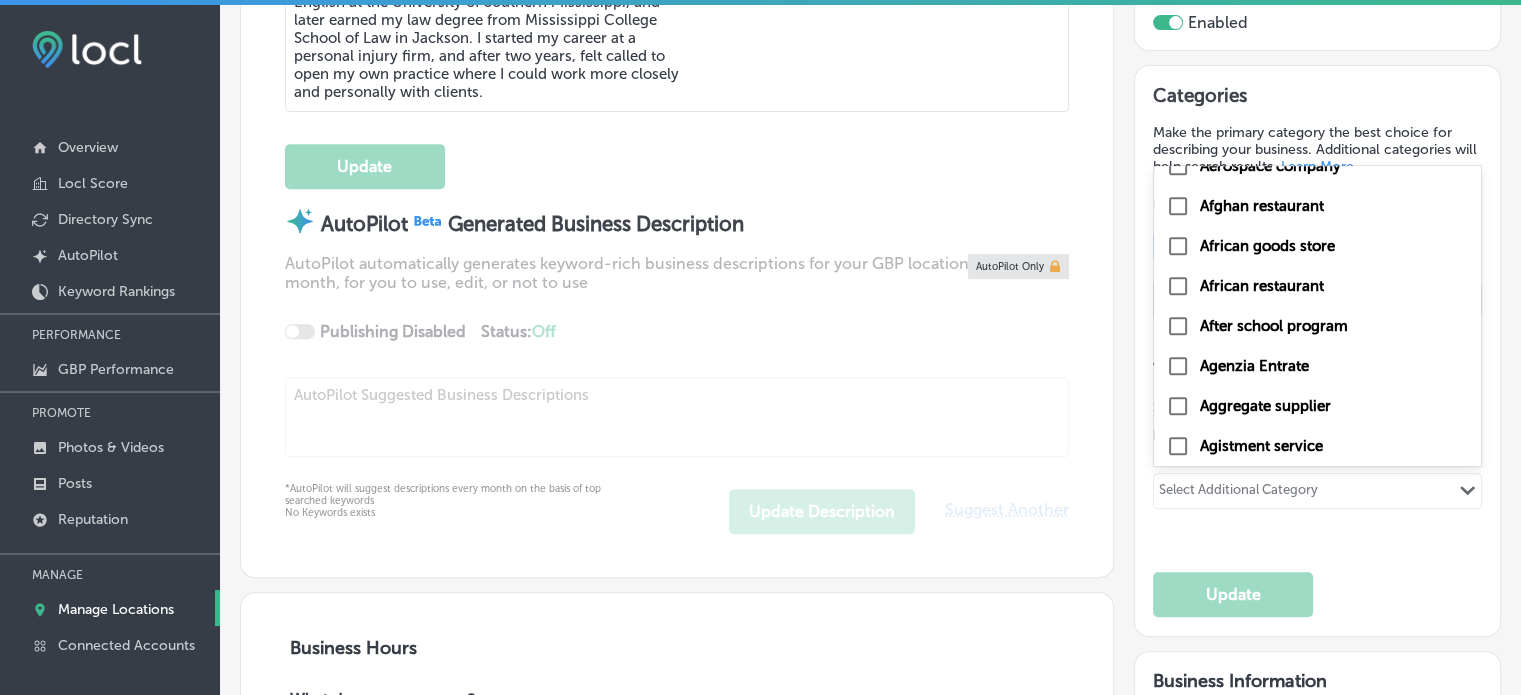paste on "car wreck accidents" 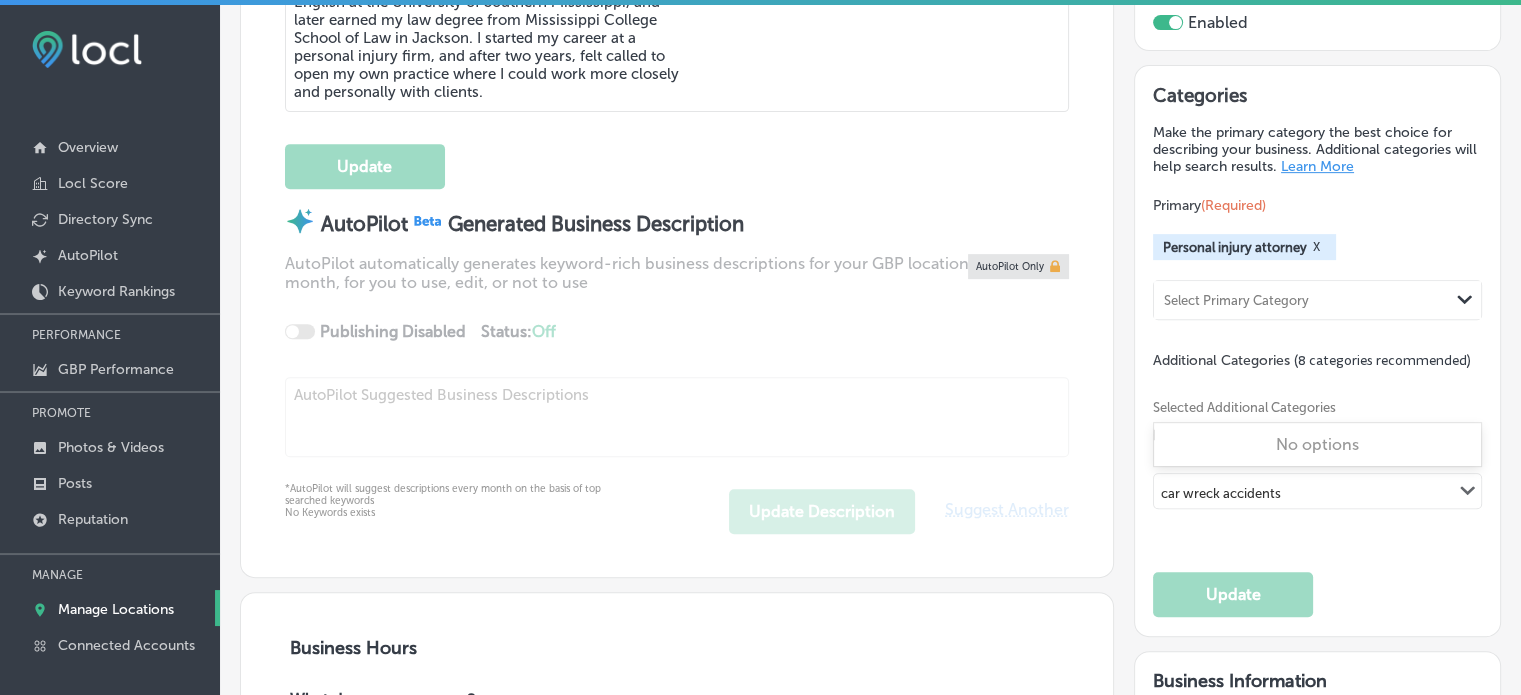 type on "car wreck accidents" 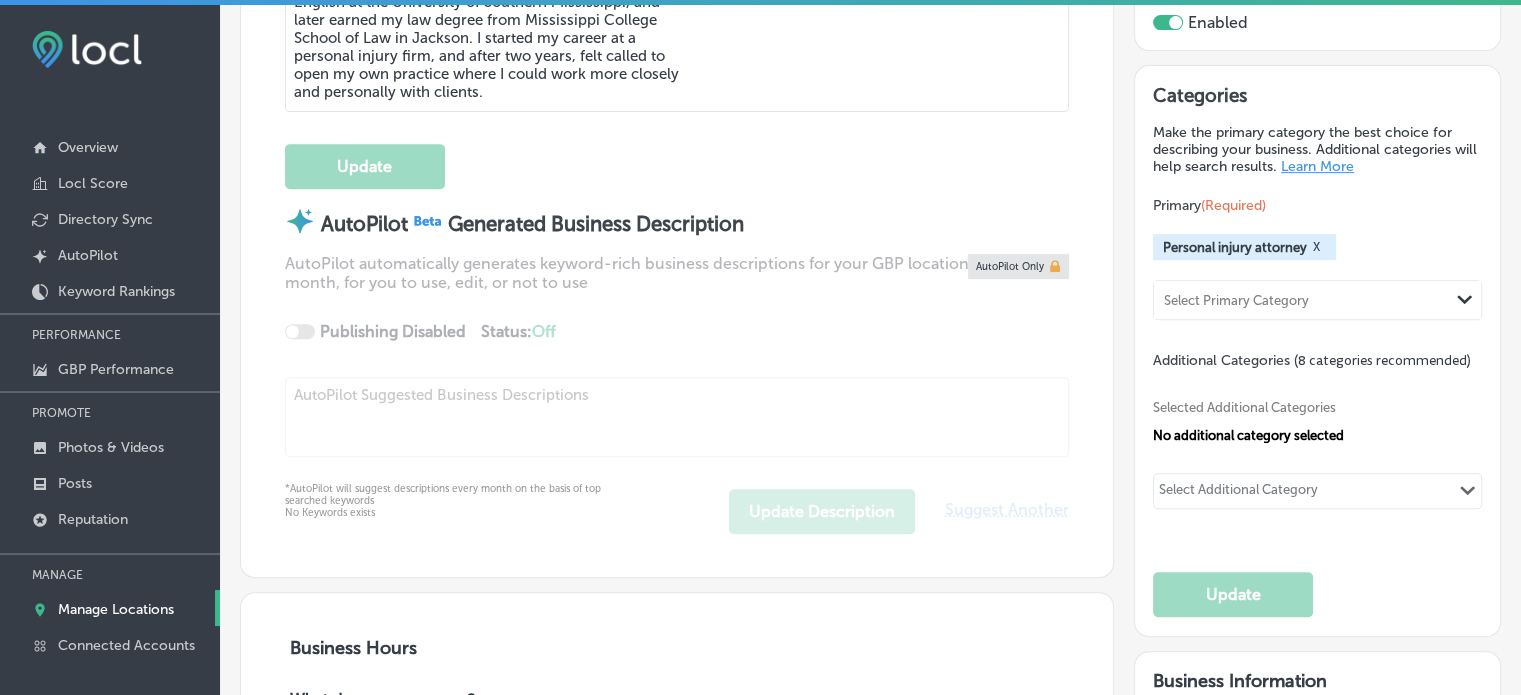 click on "Additional Categories     (8 categories recommended)" at bounding box center [1312, 360] 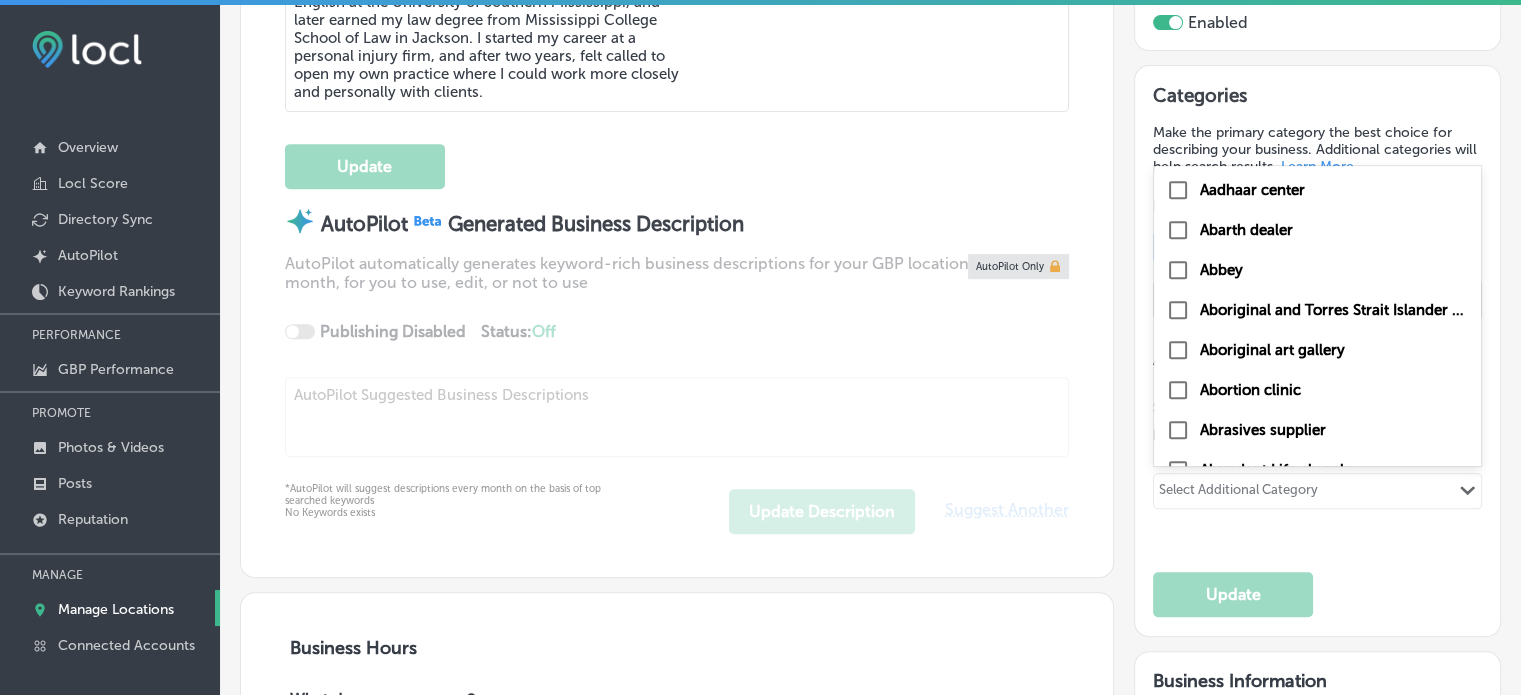 click on "Select Additional Category" at bounding box center [1238, 493] 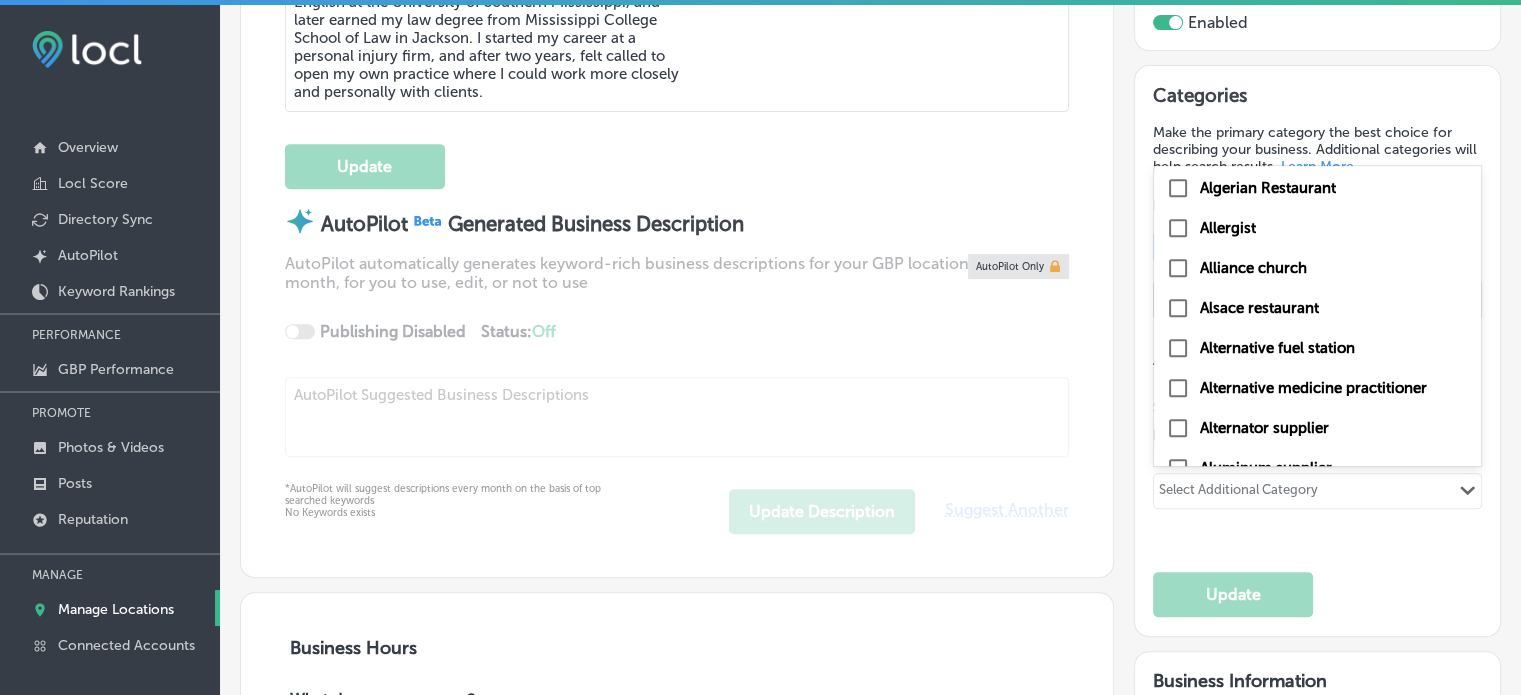 scroll, scrollTop: 7708, scrollLeft: 0, axis: vertical 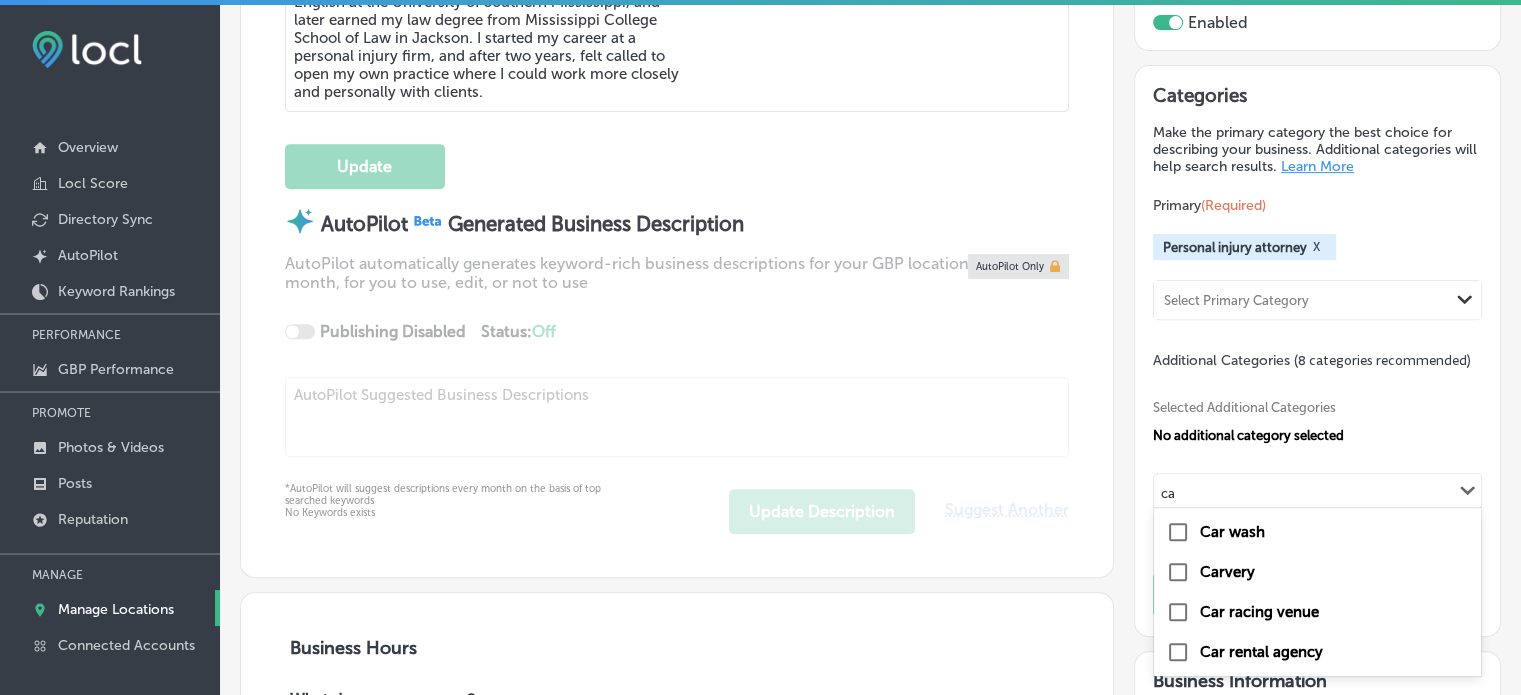 type on "c" 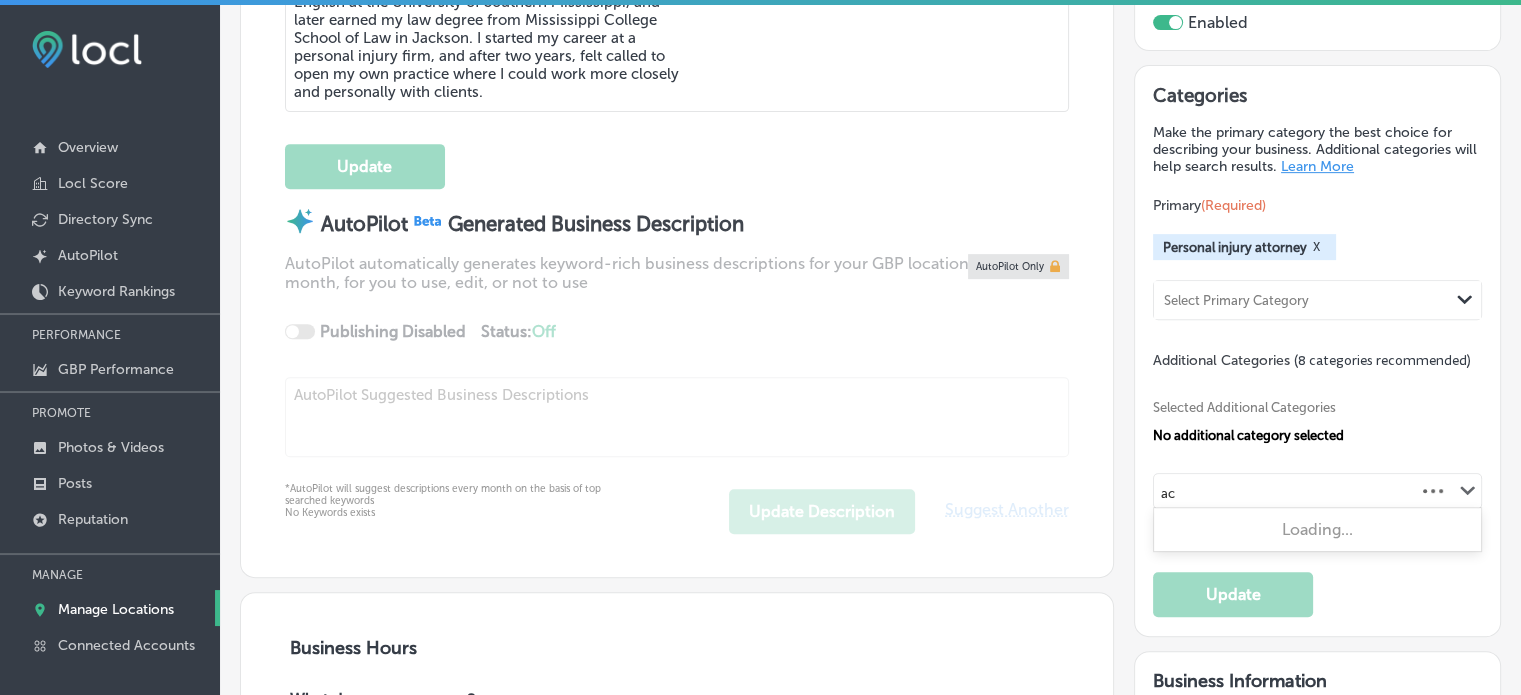 type on "a" 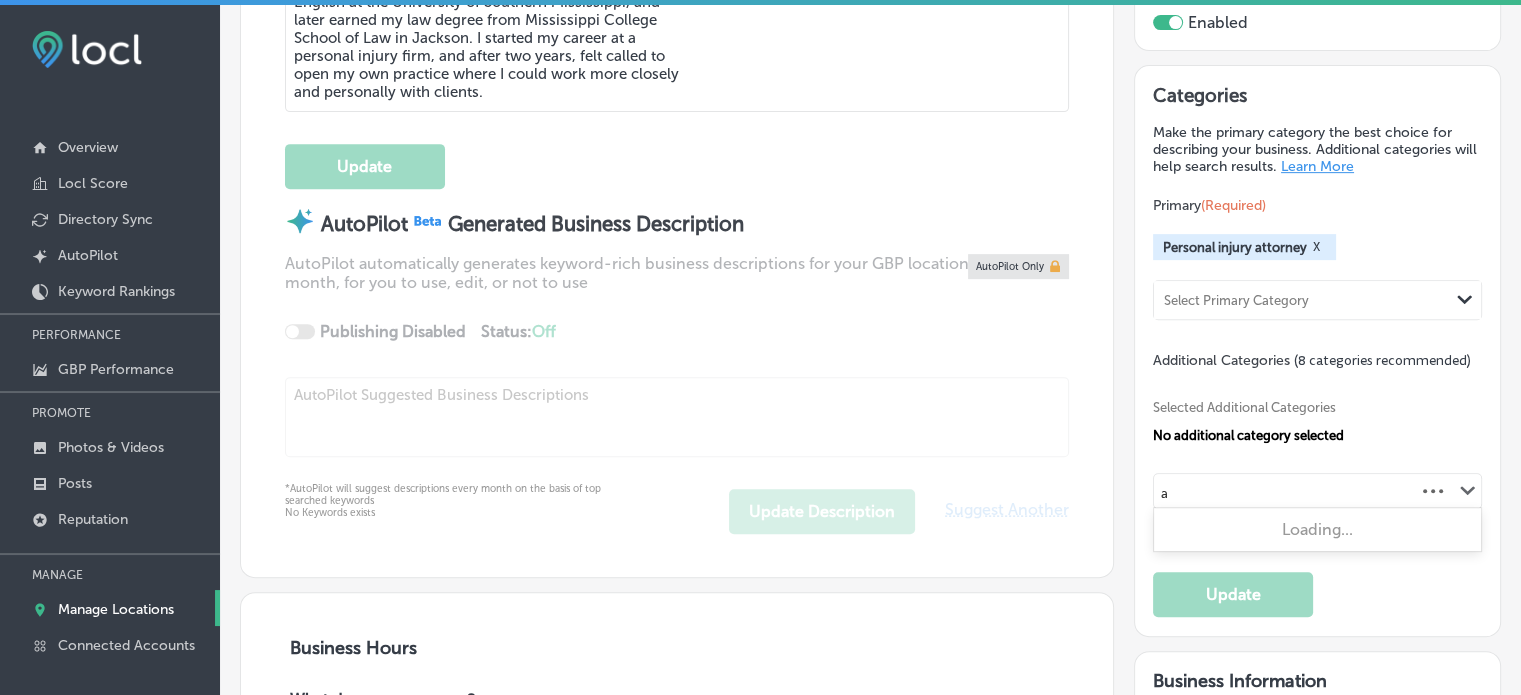 type 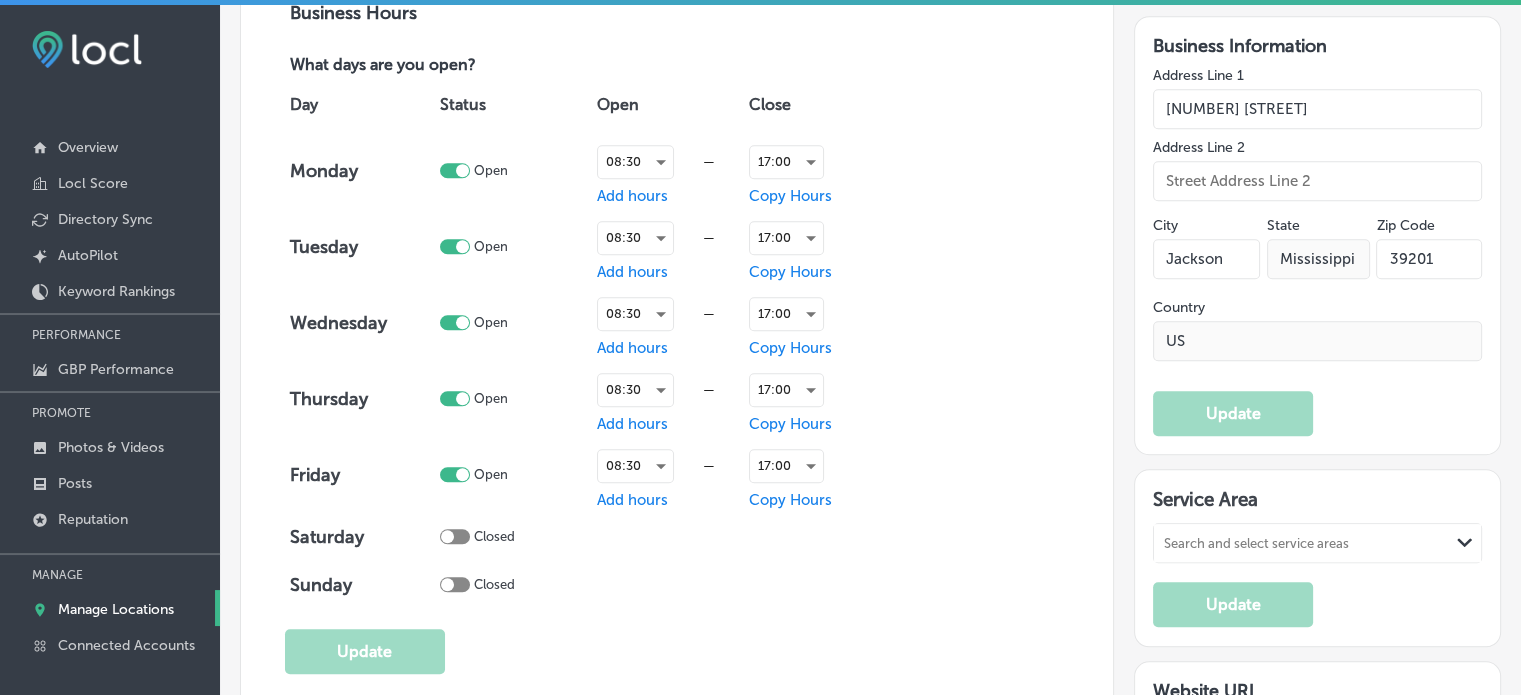 scroll, scrollTop: 1466, scrollLeft: 0, axis: vertical 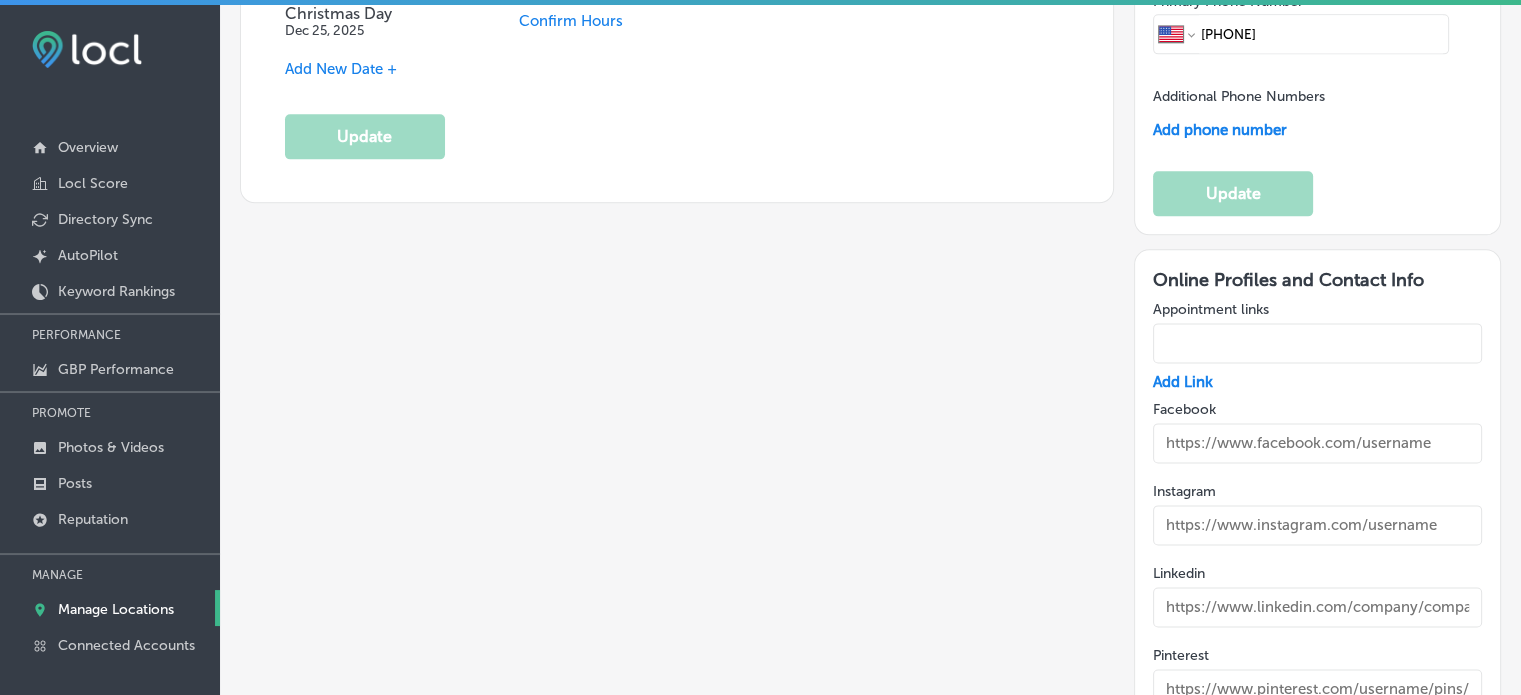 click at bounding box center (1317, 443) 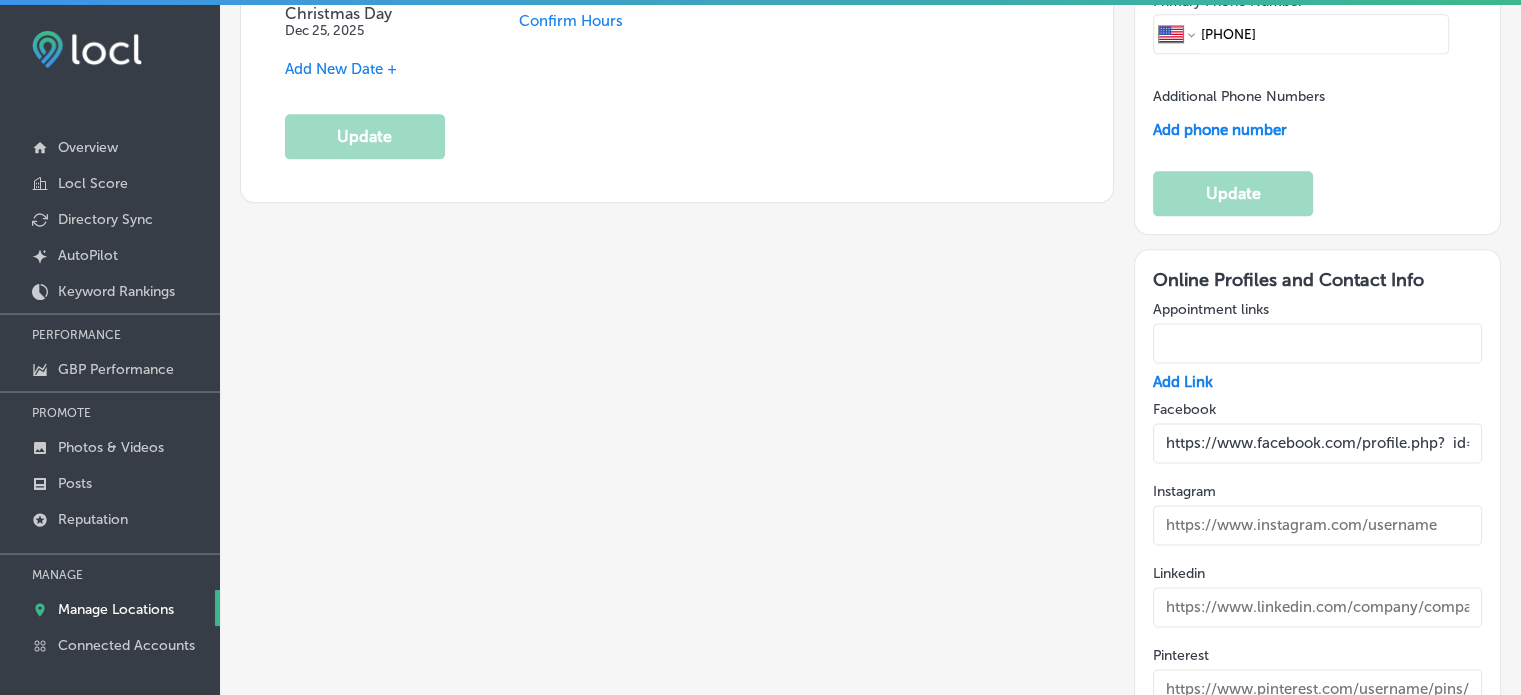 scroll, scrollTop: 0, scrollLeft: 132, axis: horizontal 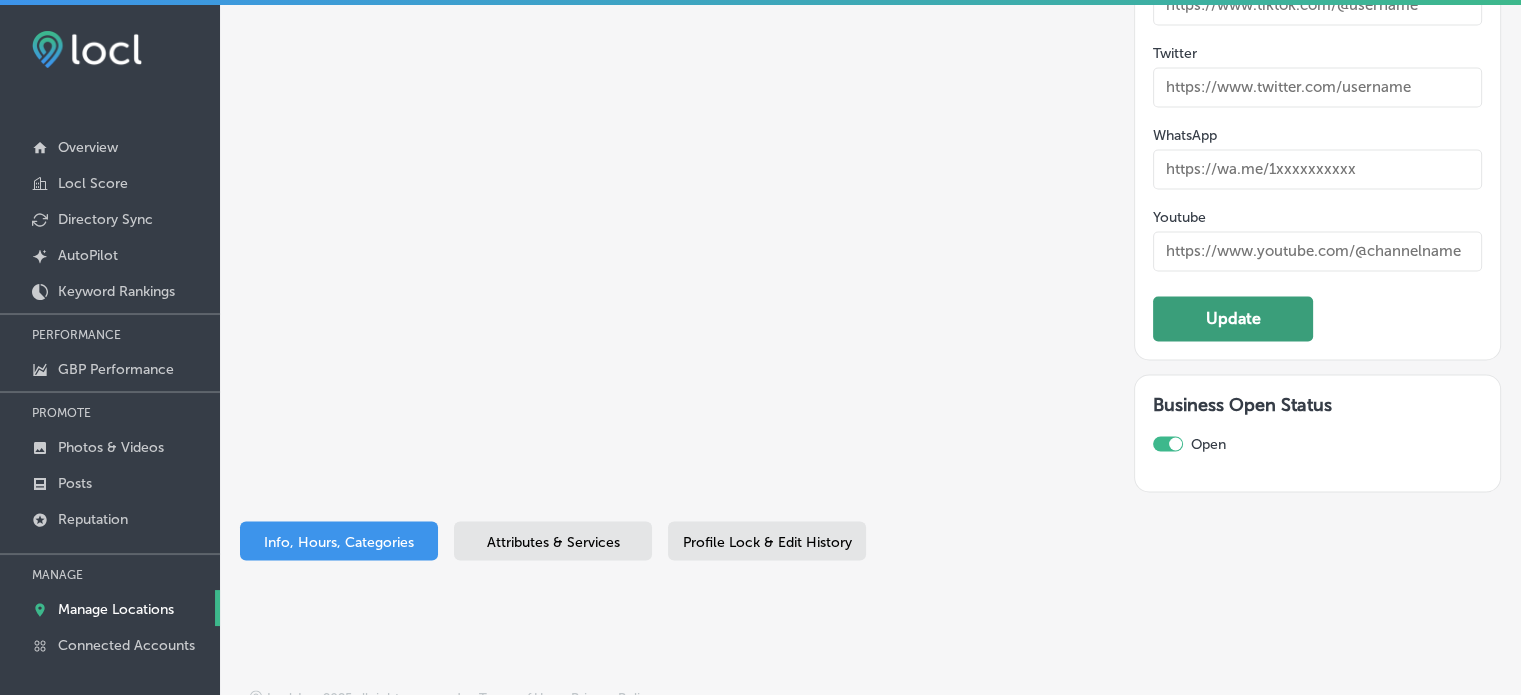 click on "Update" 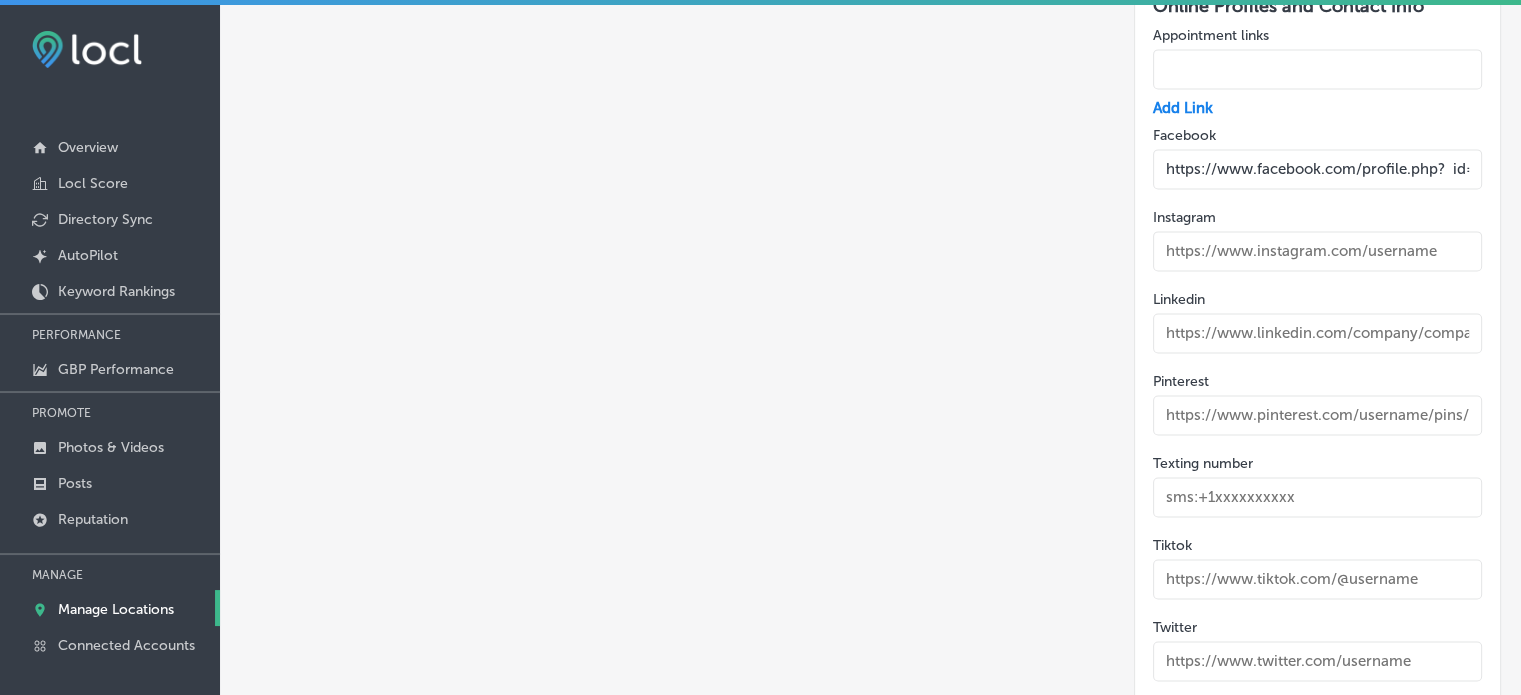 scroll, scrollTop: 2679, scrollLeft: 0, axis: vertical 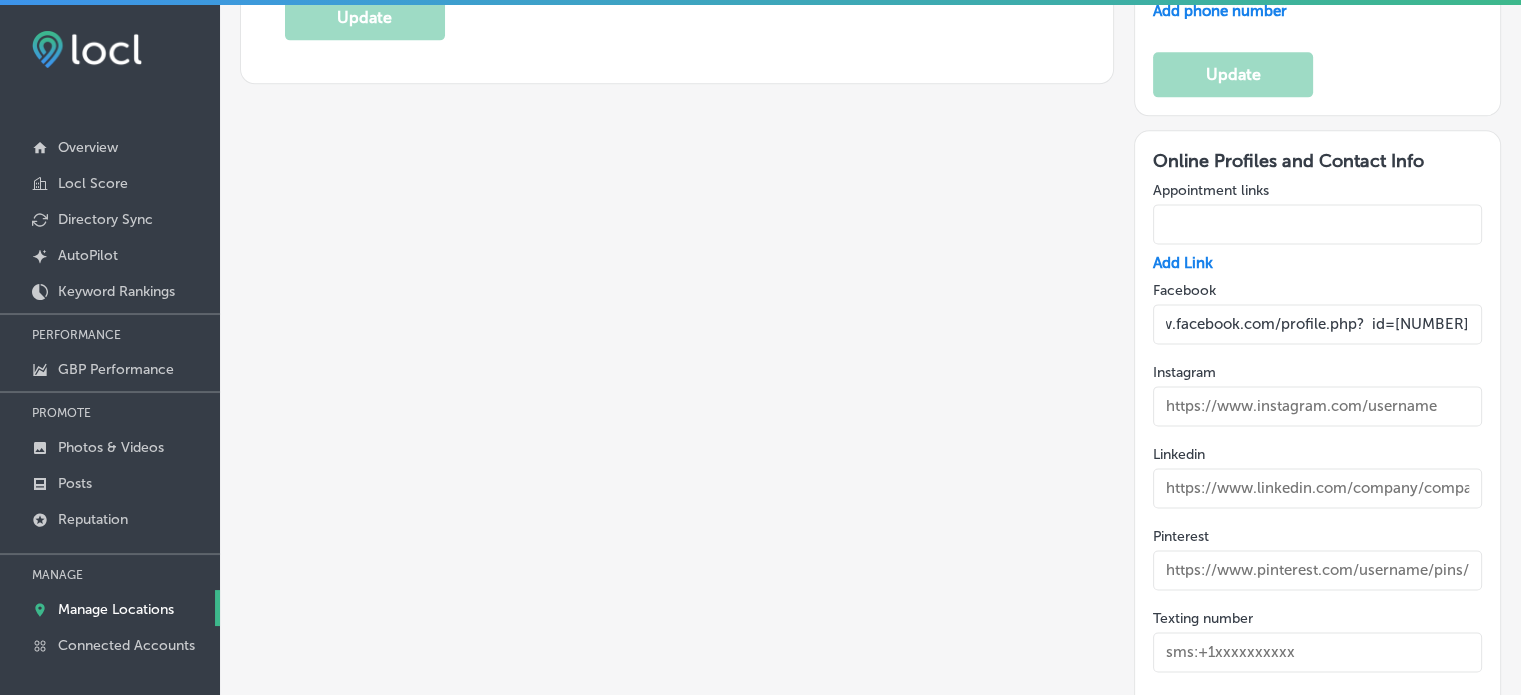 drag, startPoint x: 1179, startPoint y: 306, endPoint x: 1233, endPoint y: 339, distance: 63.28507 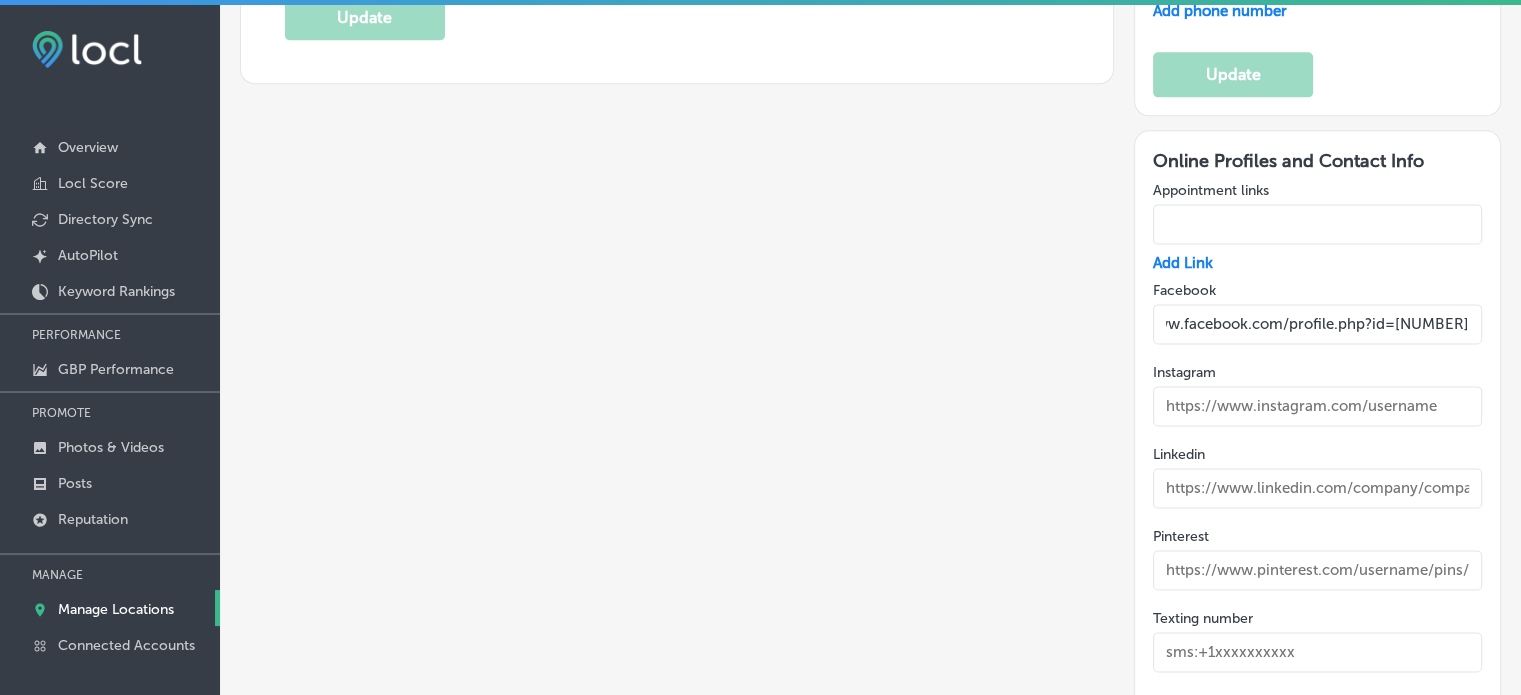 scroll, scrollTop: 0, scrollLeft: 124, axis: horizontal 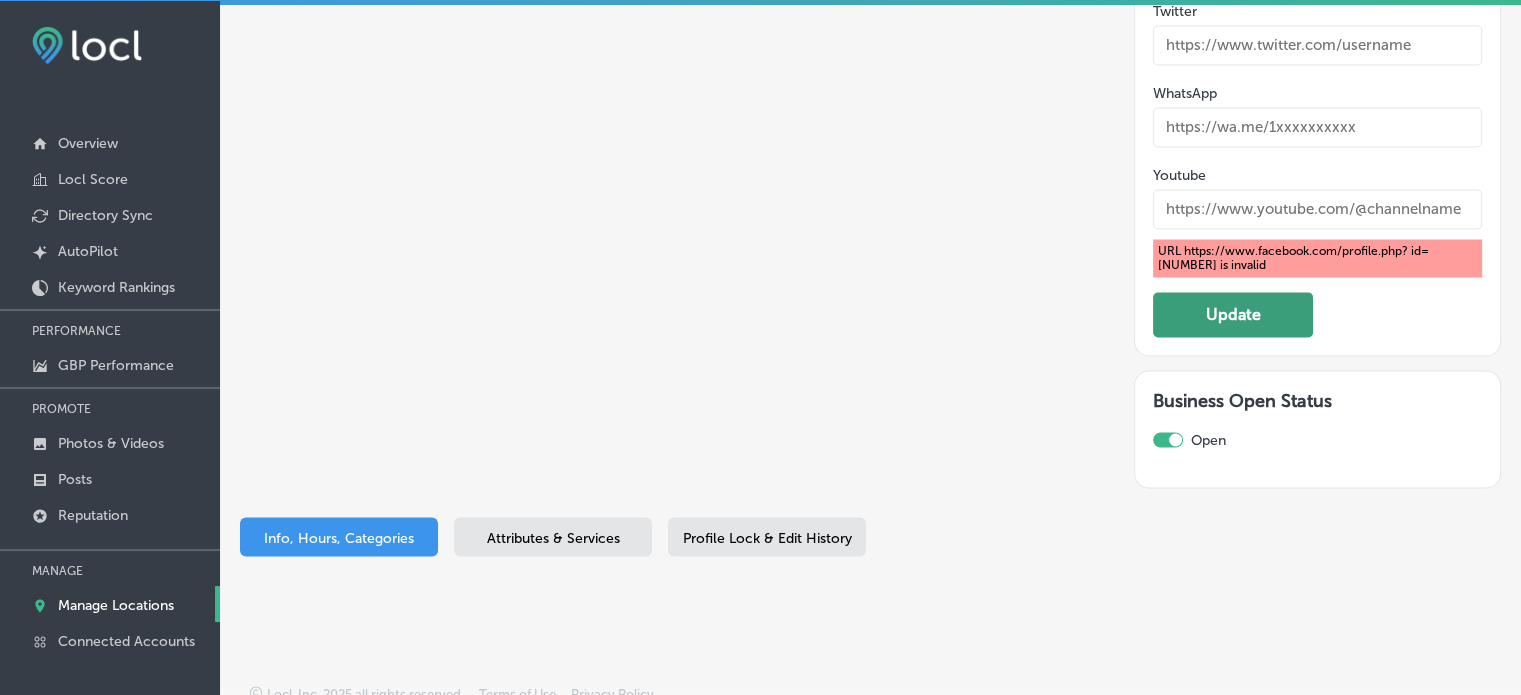 type on "https://www.facebook.com/profile.php?id=[NUMBER]" 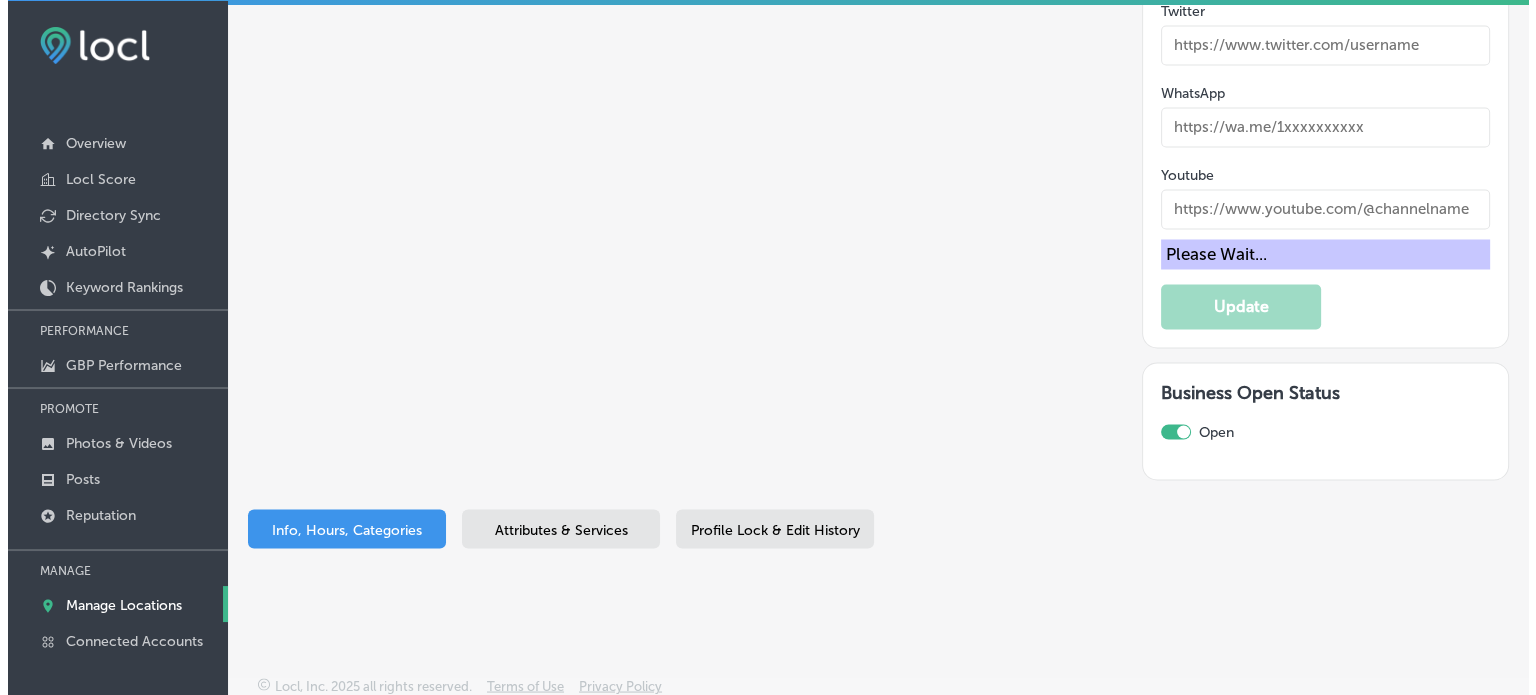 scroll, scrollTop: 3438, scrollLeft: 0, axis: vertical 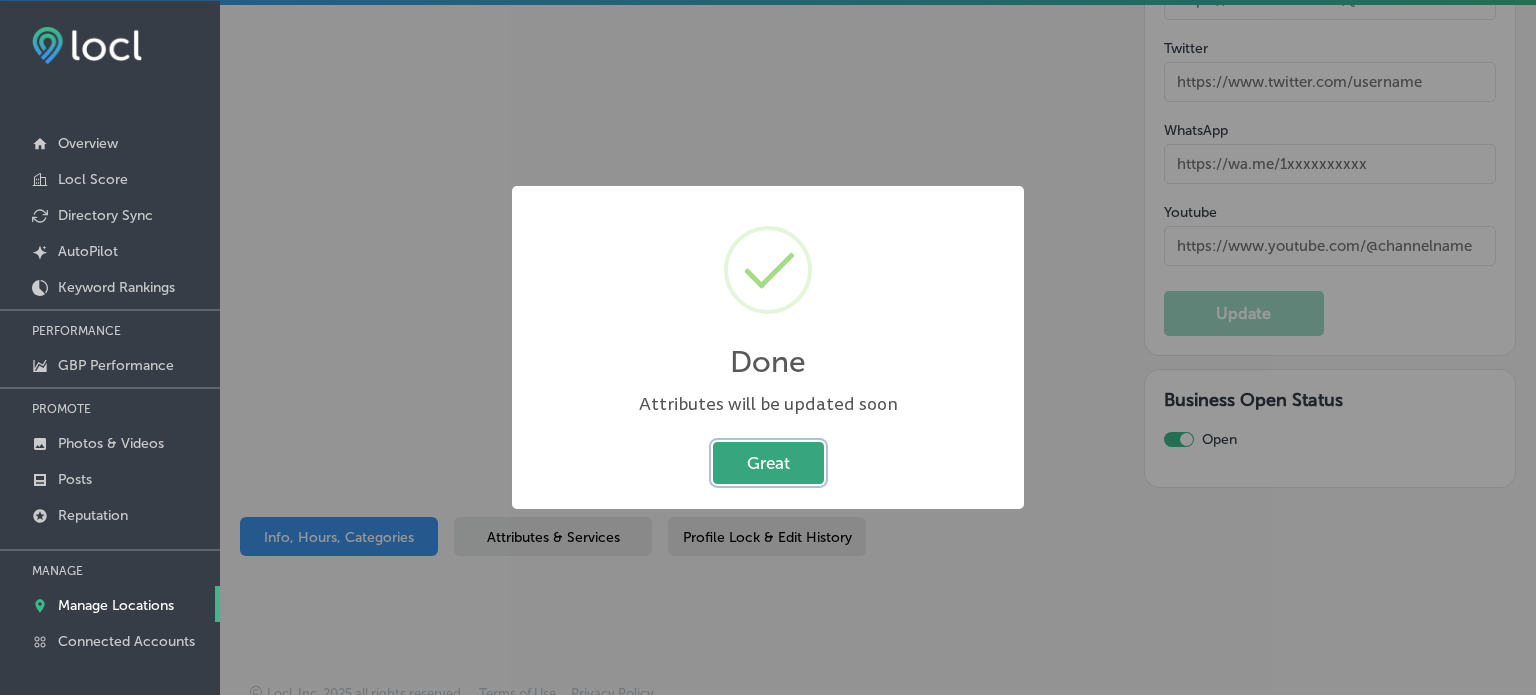 click on "Great" at bounding box center (768, 462) 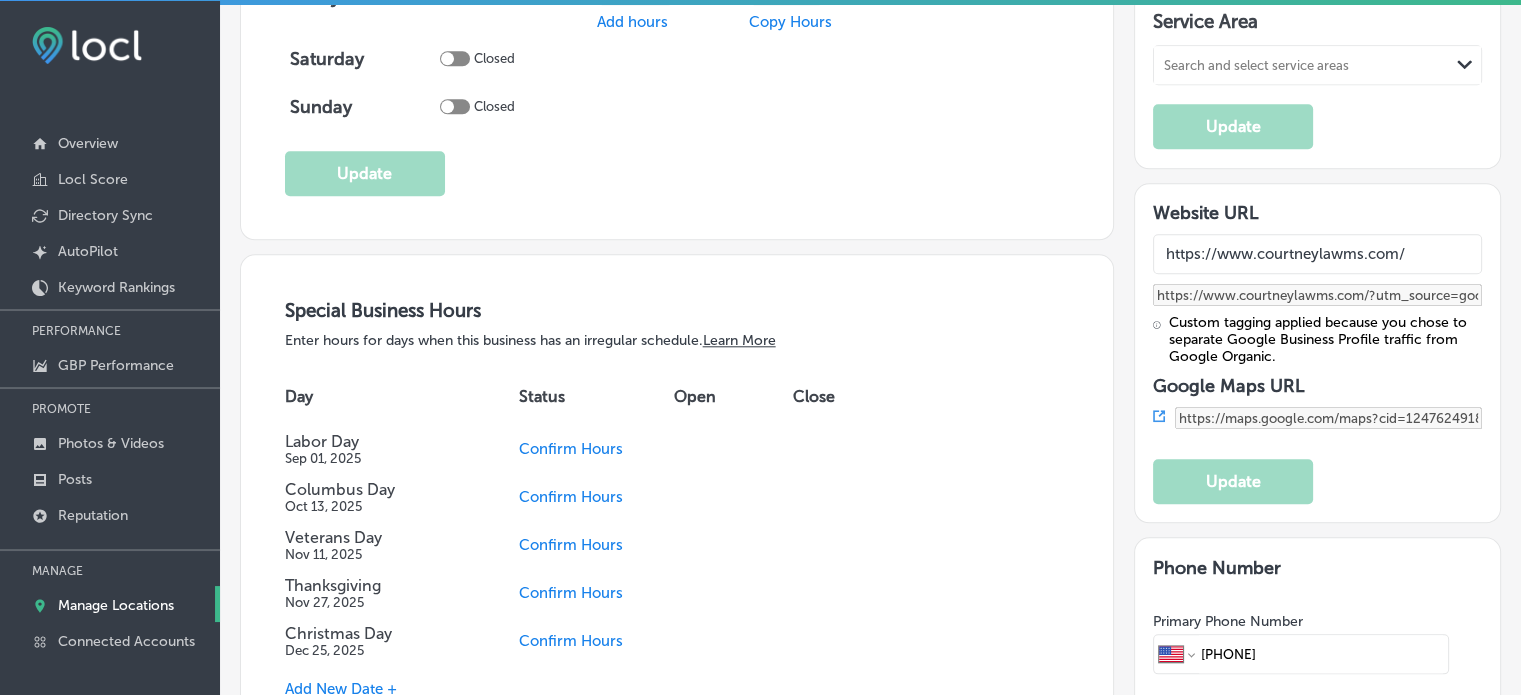scroll, scrollTop: 1963, scrollLeft: 0, axis: vertical 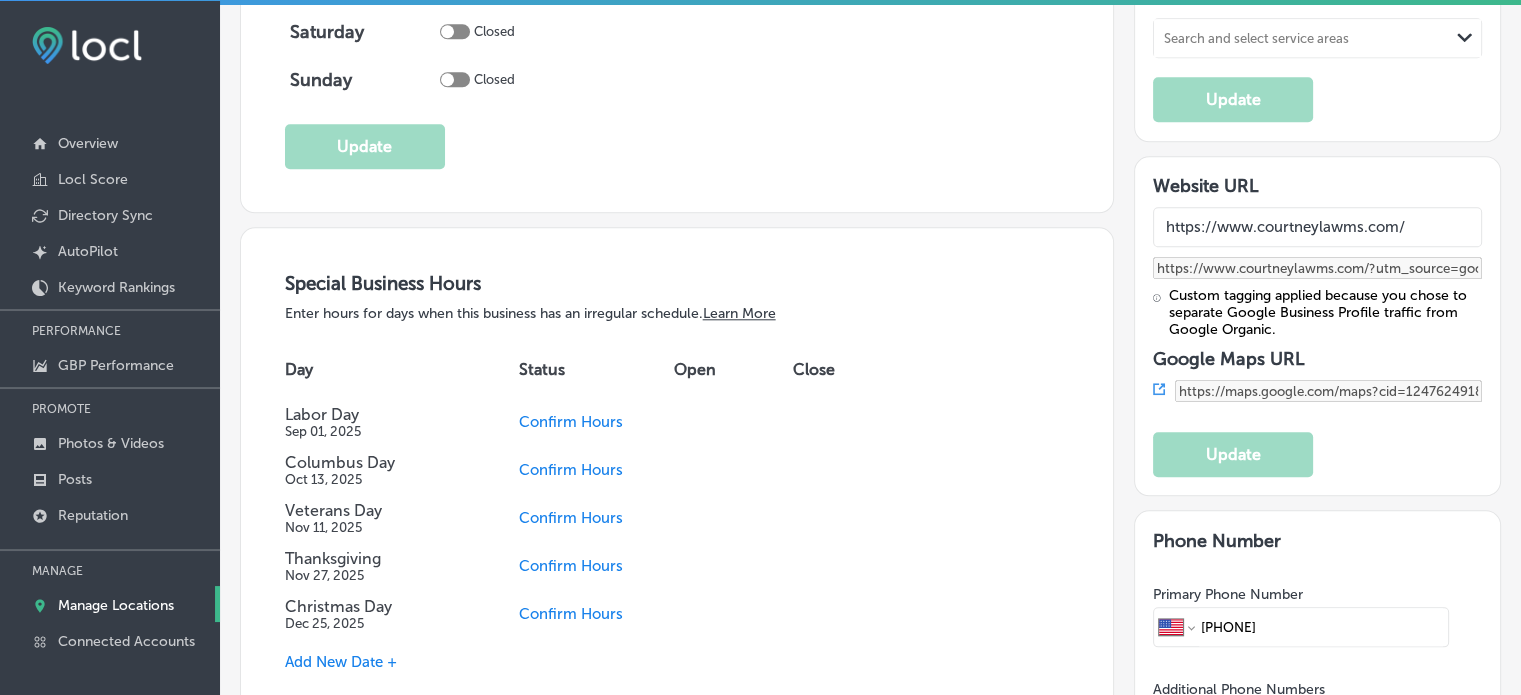 click on "Confirm Hours" at bounding box center (571, 422) 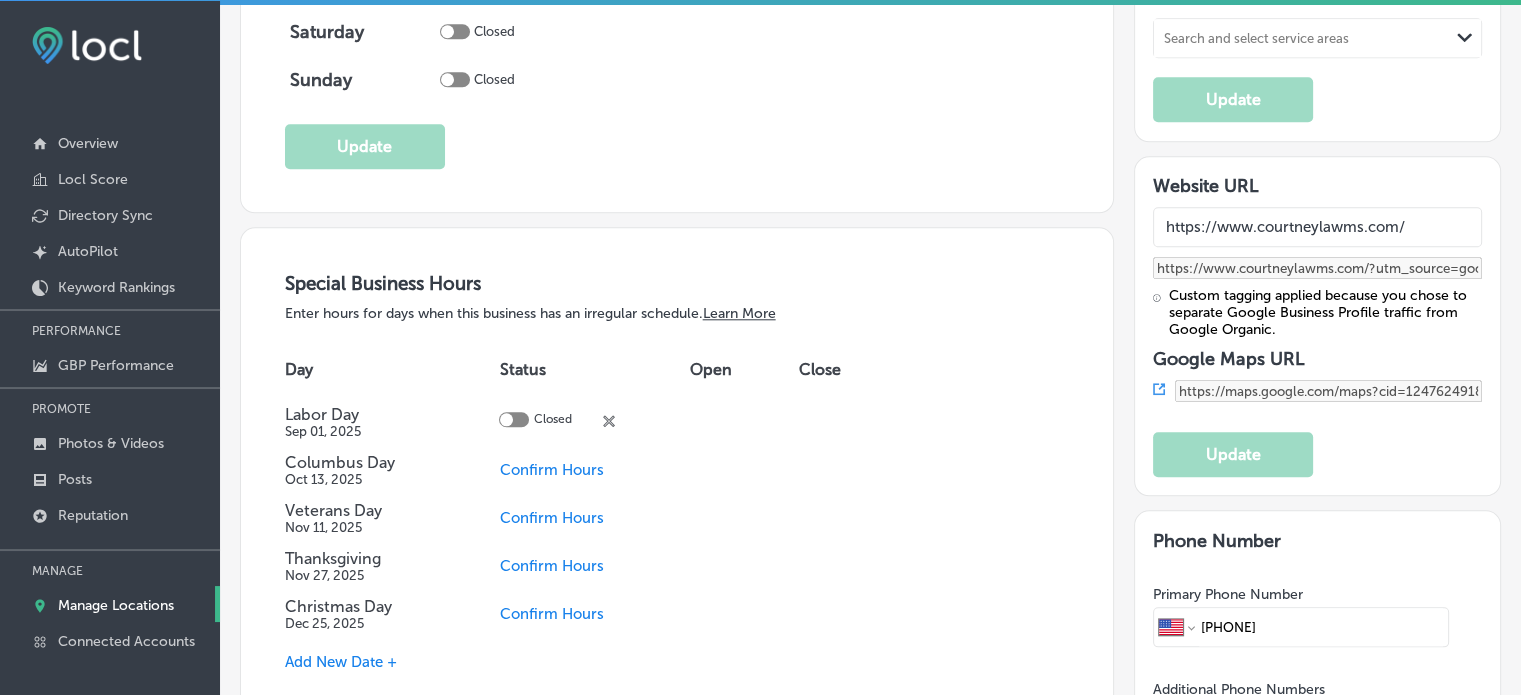 click on "Confirm Hours" at bounding box center [551, 566] 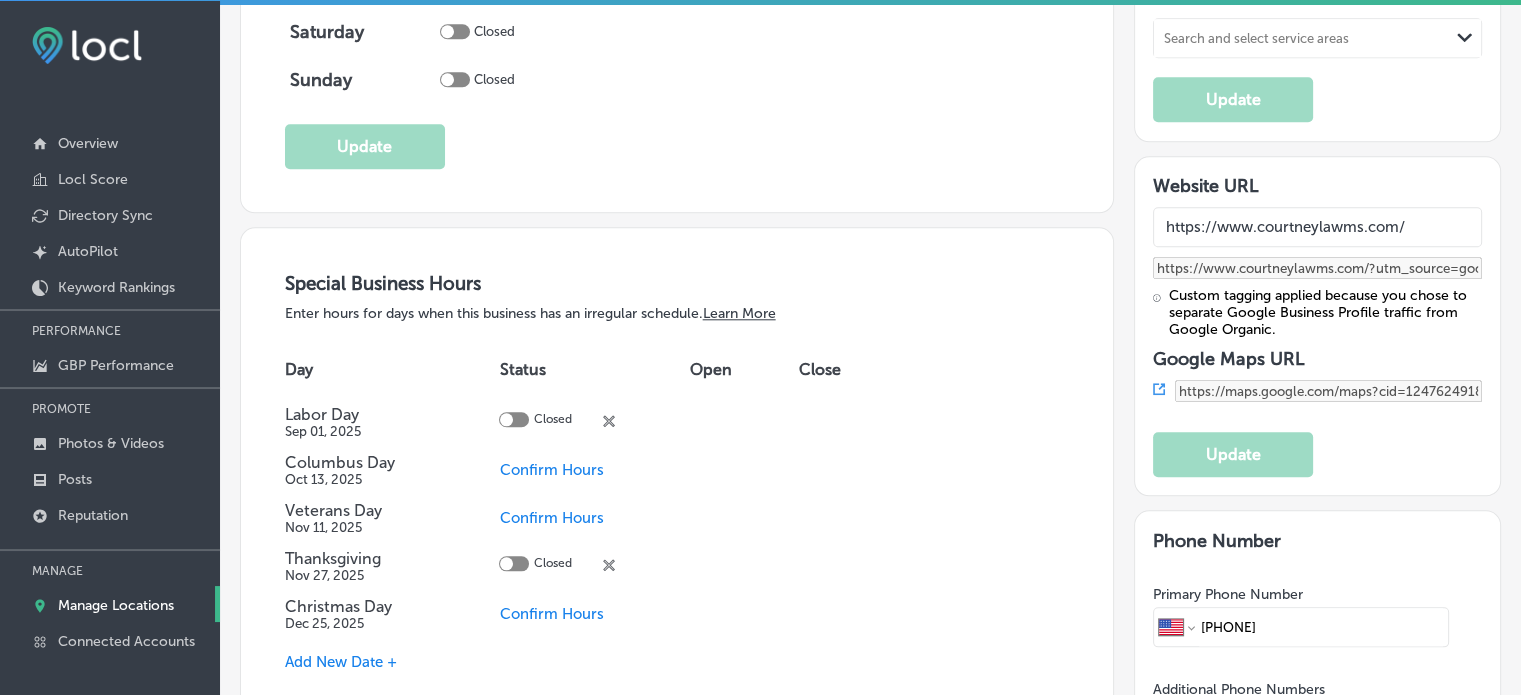click on "Confirm Hours" at bounding box center (551, 614) 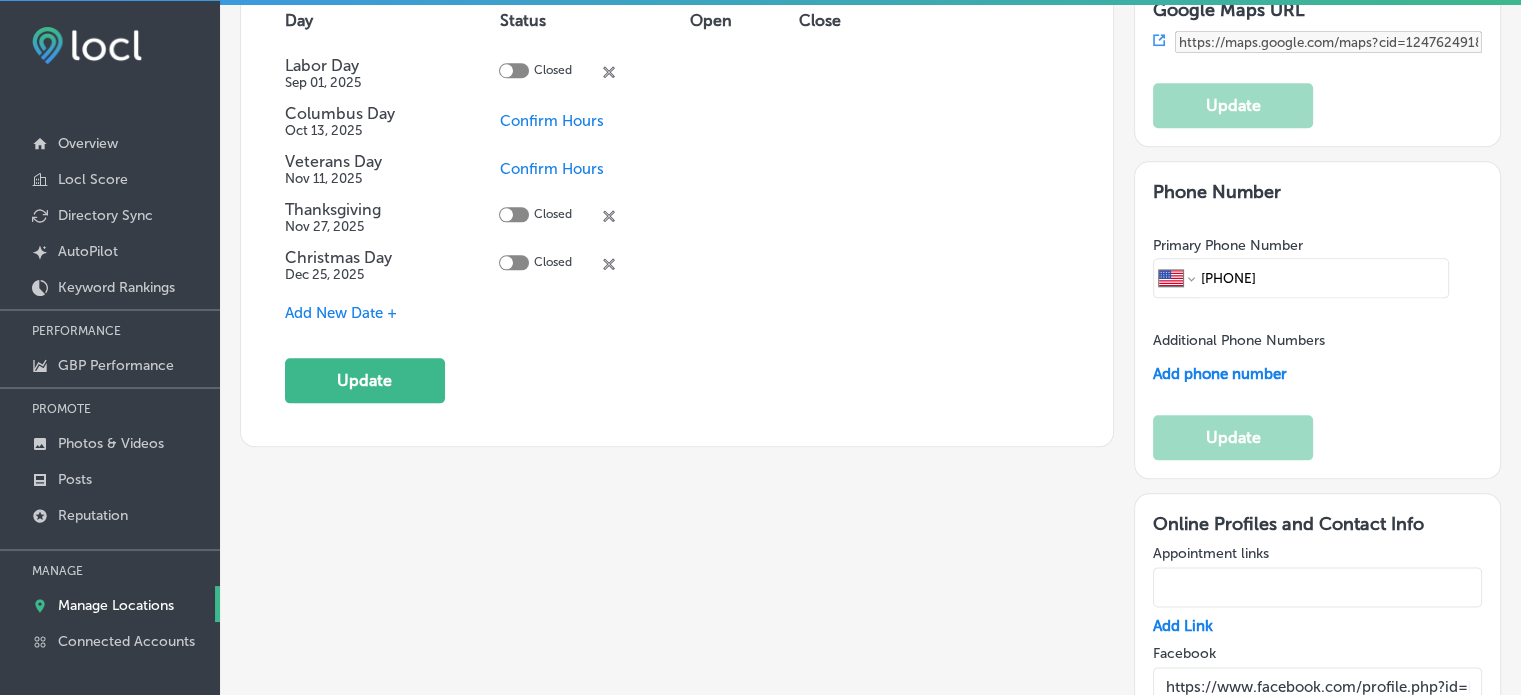 scroll, scrollTop: 2314, scrollLeft: 0, axis: vertical 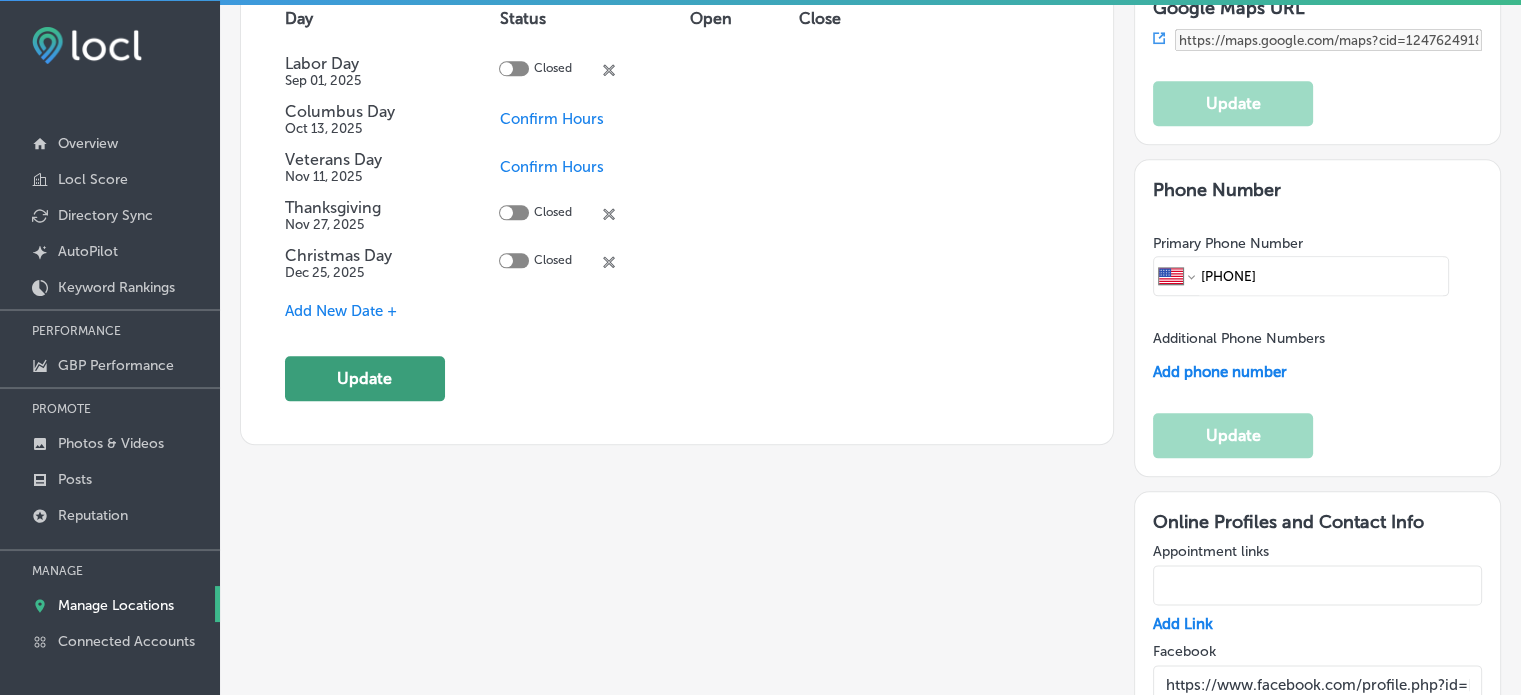 click on "Update" 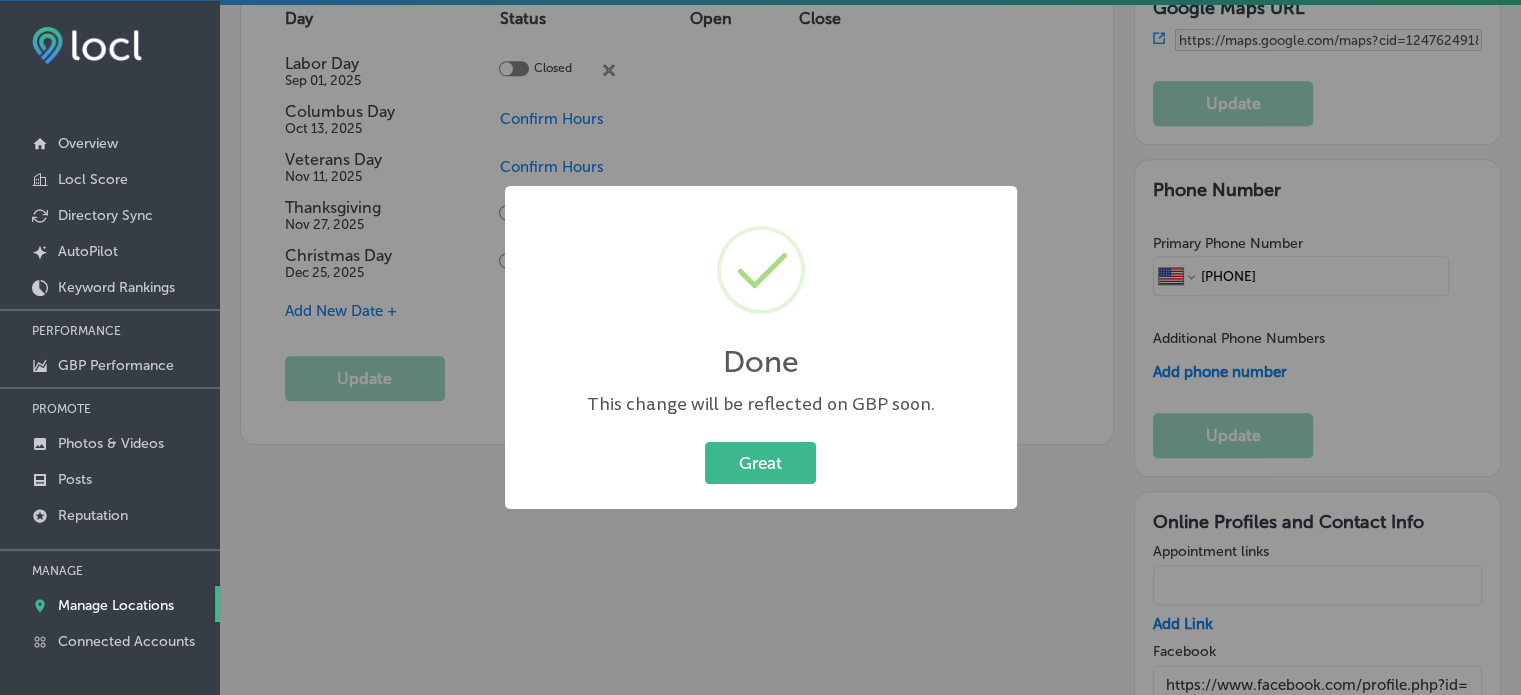 scroll, scrollTop: 2223, scrollLeft: 0, axis: vertical 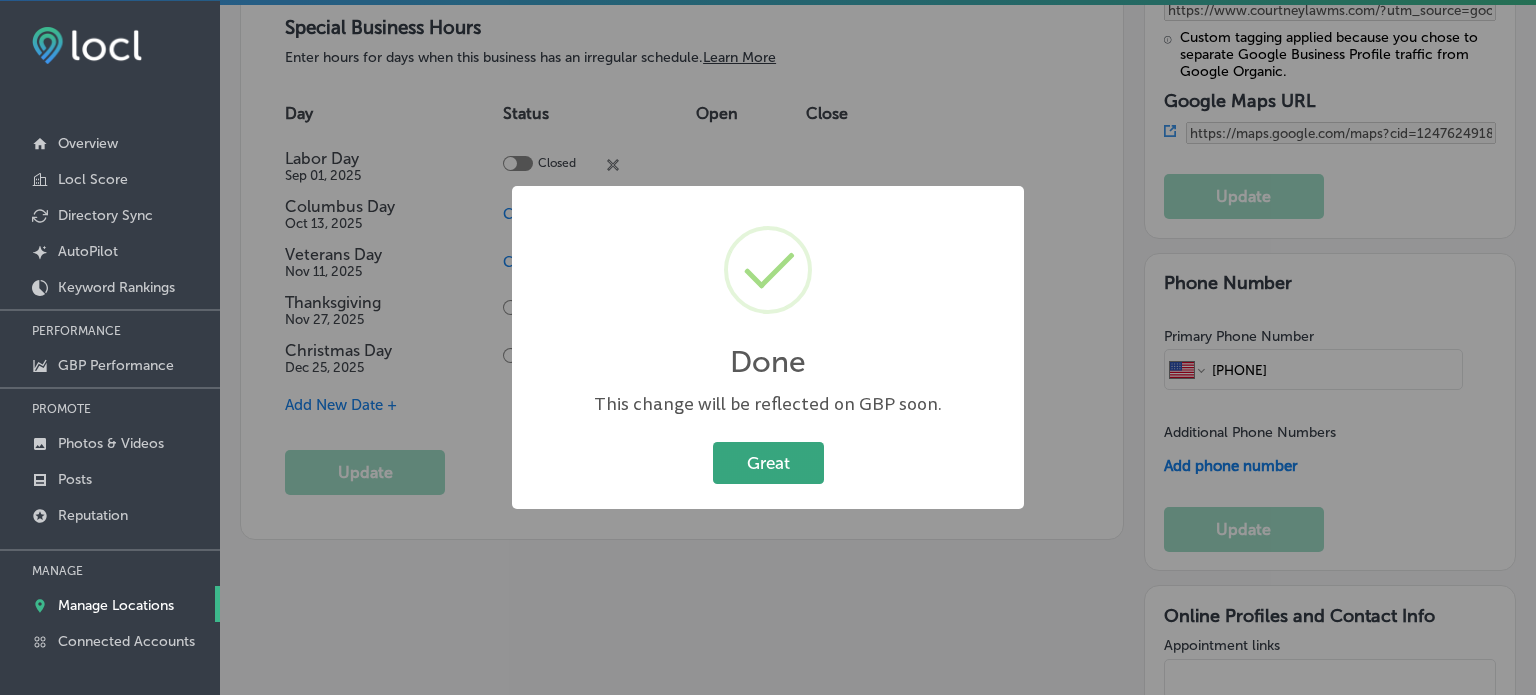 click on "Great" at bounding box center (768, 462) 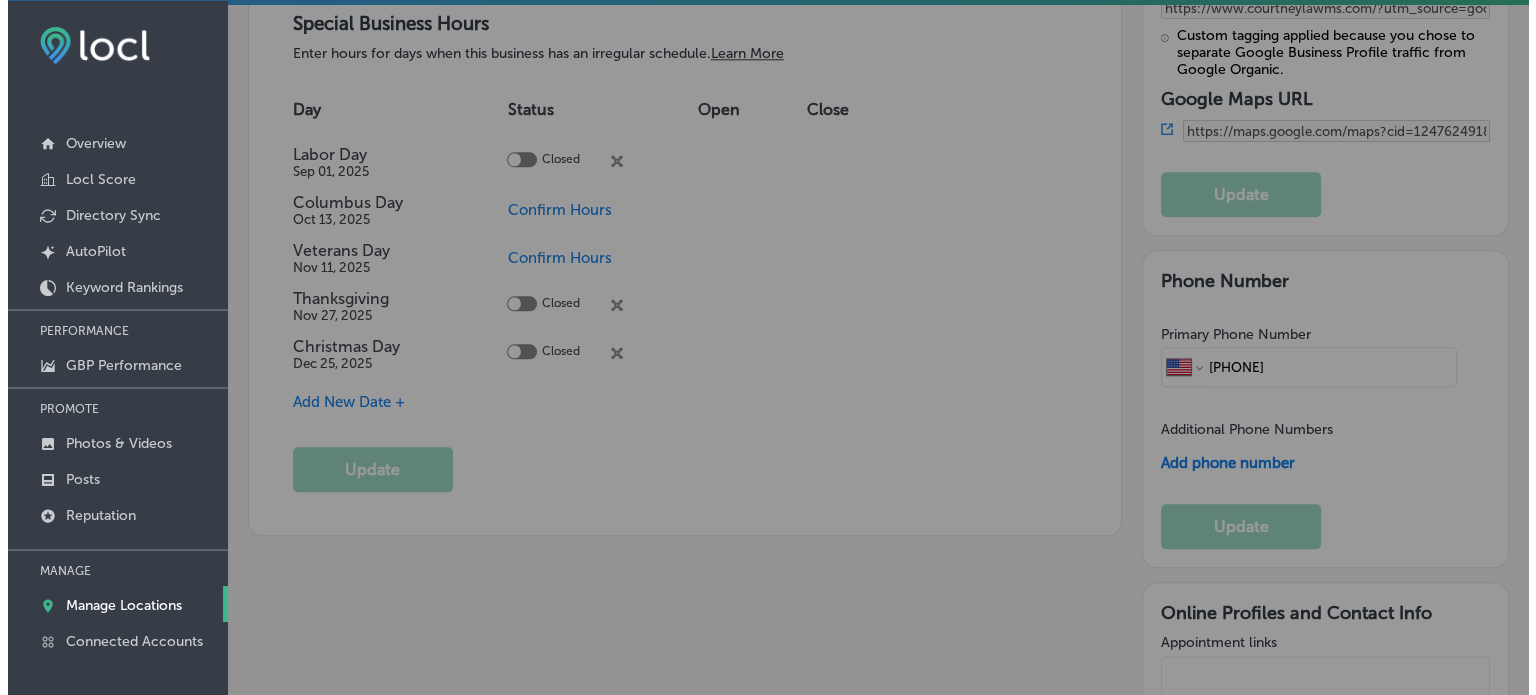scroll, scrollTop: 2219, scrollLeft: 0, axis: vertical 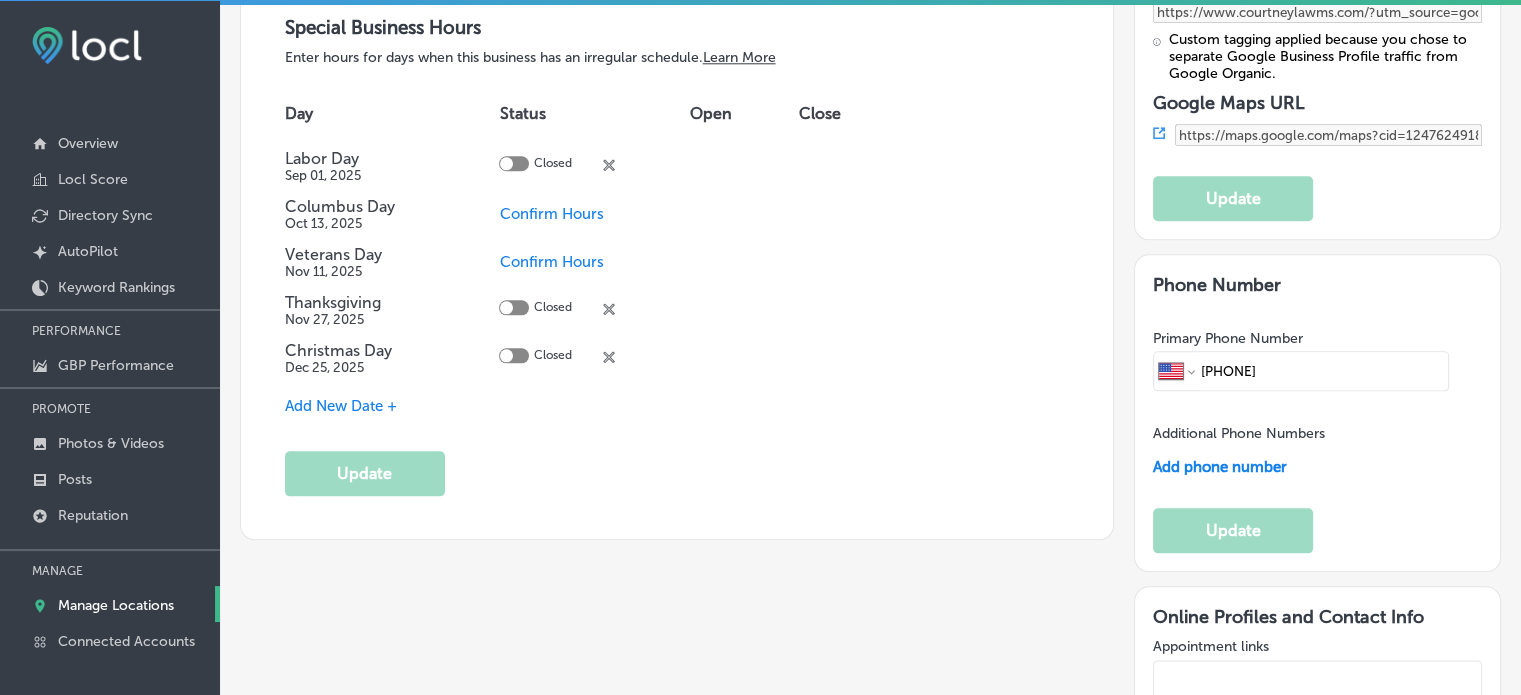 click on "Special Business Hours Enter hours for days when this business has an irregular schedule.  Learn More Day Status Open Close Labor Day [MONTH] [DAY], [YEAR] Closed
close
Created with Sketch.
Columbus Day [MONTH] [DAY], [YEAR] Confirm Hours Veterans Day [MONTH] [DAY], [YEAR] Confirm Hours Thanksgiving [MONTH] [DAY], [YEAR] Closed
close
Created with Sketch.
Christmas Day [MONTH] [DAY], [YEAR] Closed
close
Created with Sketch.
Add New Date + Update" at bounding box center [677, 256] 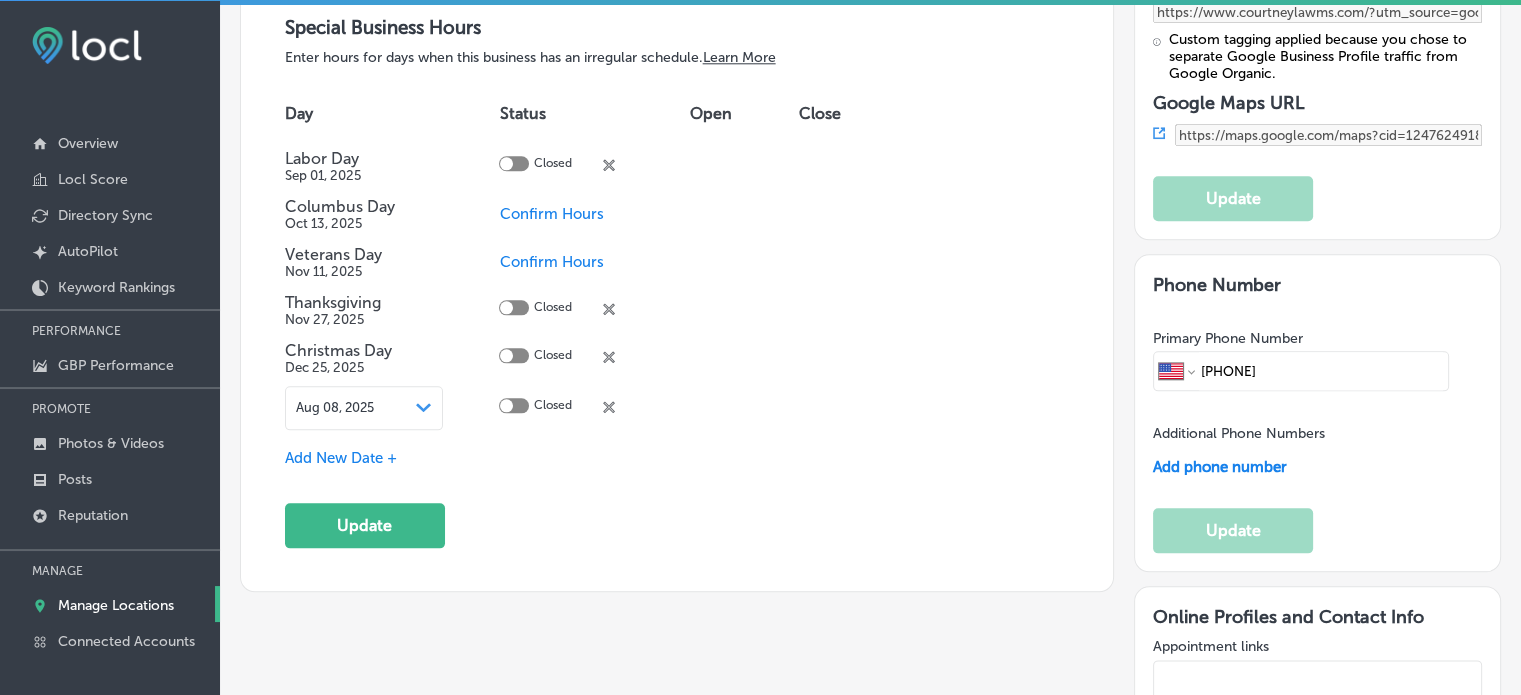 click on "Aug 08, 2025" at bounding box center [335, 407] 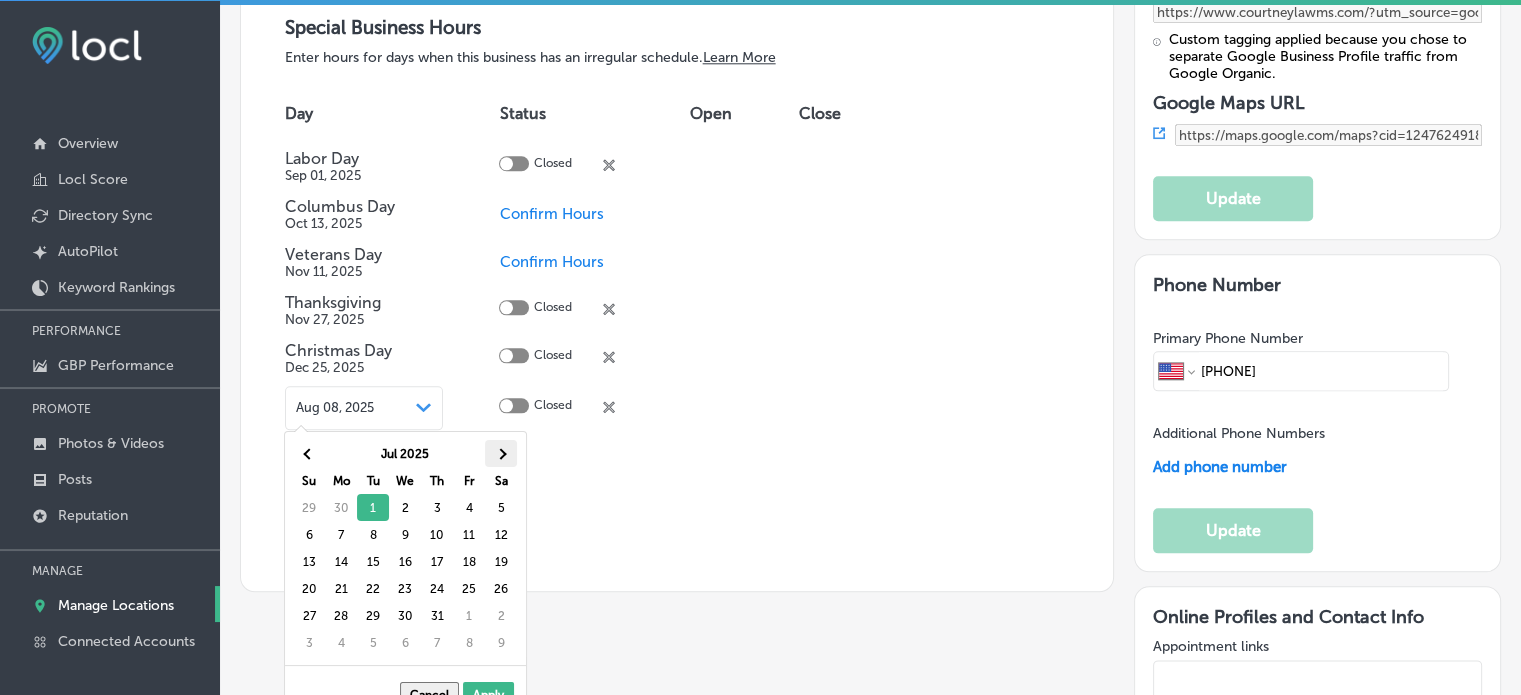 click at bounding box center [501, 453] 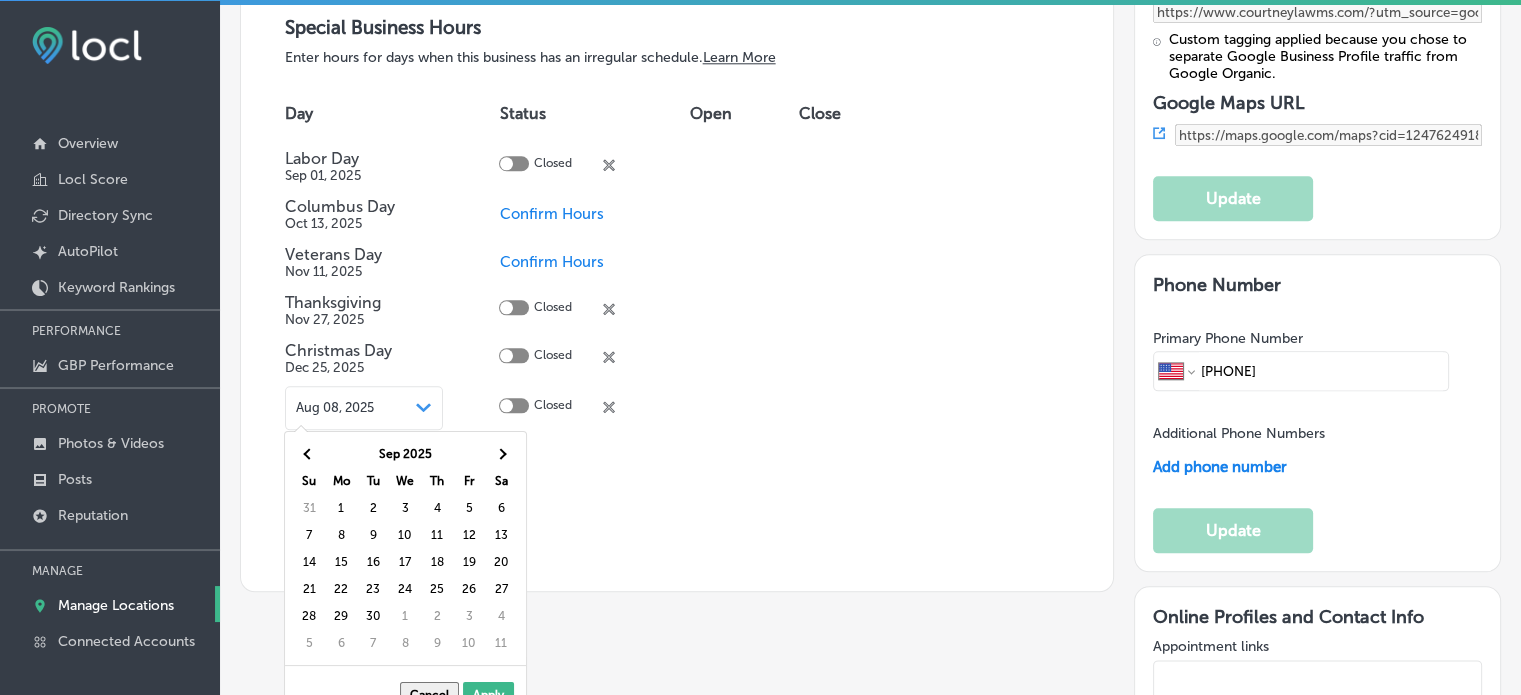 click at bounding box center [501, 453] 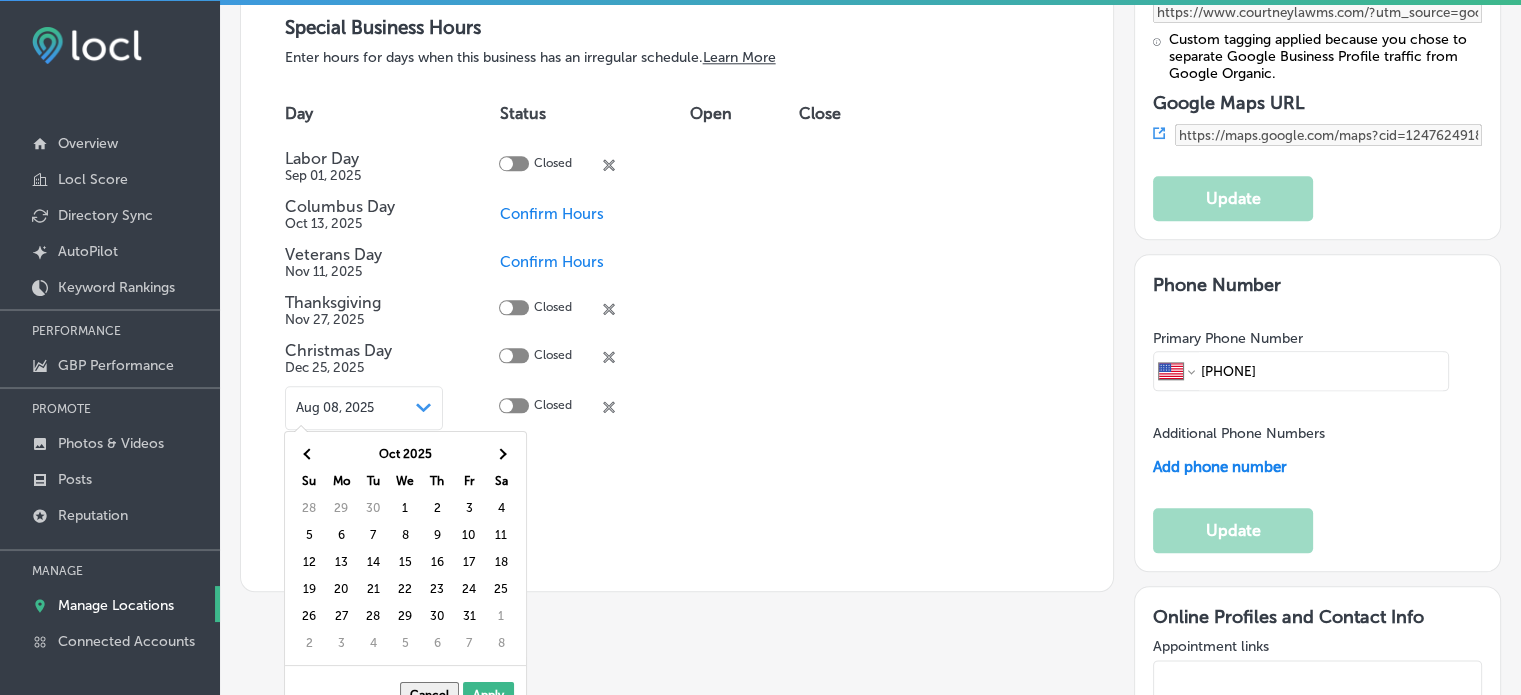click at bounding box center [501, 453] 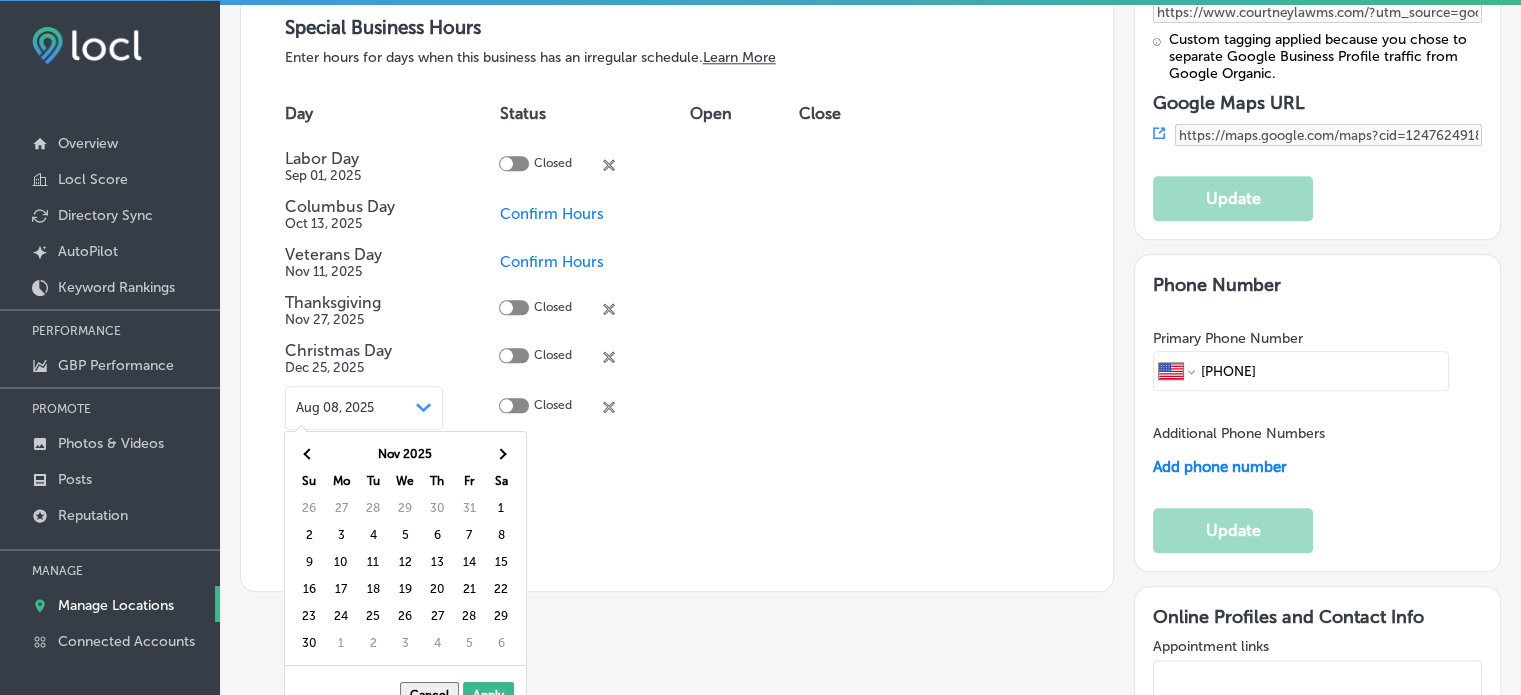 click at bounding box center (501, 453) 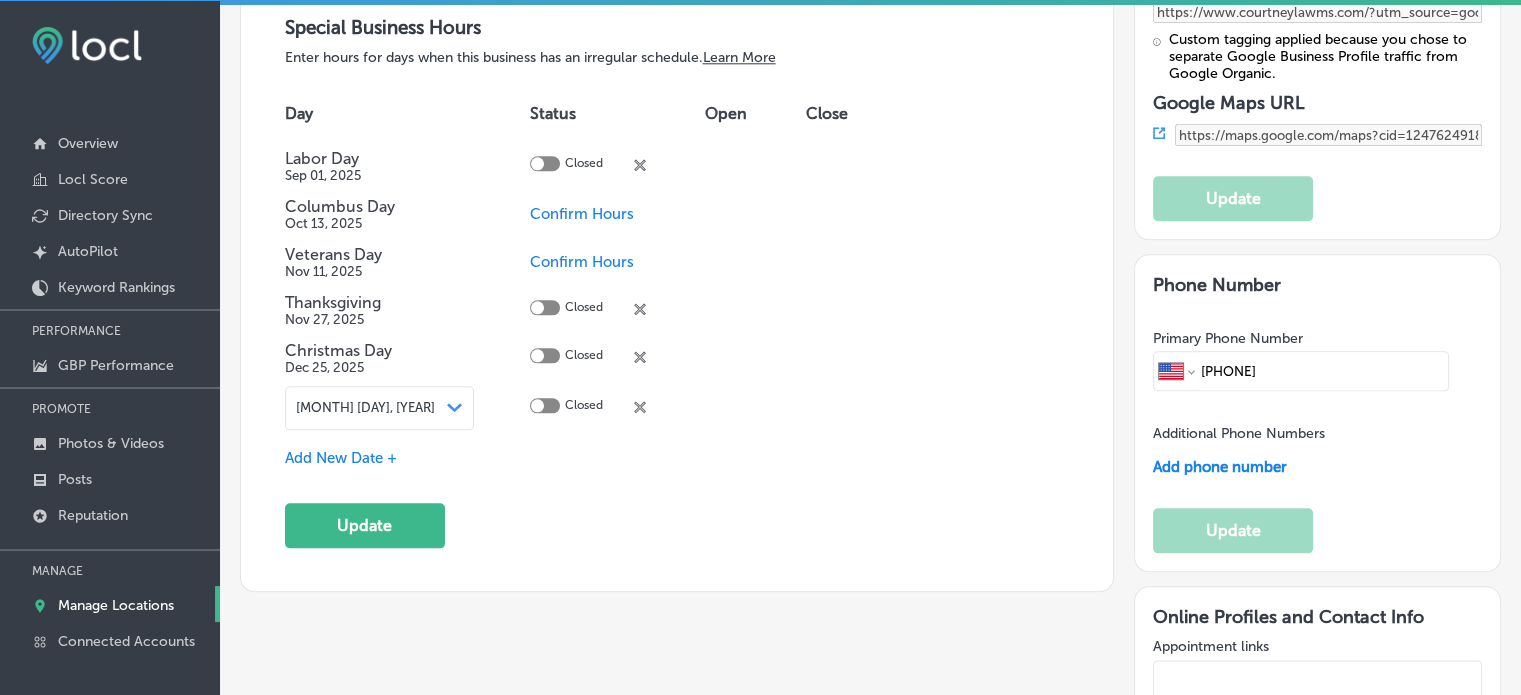 click on "Special Business Hours Enter hours for days when this business has an irregular schedule.  Learn More Day Status Open Close Labor Day [MONTH] [NUMBER], [YEAR] Closed
close
Created with Sketch.
Columbus Day [MONTH] [NUMBER], [YEAR] Confirm Hours Veterans Day [MONTH] [NUMBER], [YEAR] Confirm Hours Thanksgiving [MONTH] [NUMBER], [YEAR] Closed
close
Created with Sketch.
Christmas Day [MONTH] [NUMBER], [YEAR] Closed
close
Created with Sketch.
[MONTH] [NUMBER], [YEAR]
Path
Created with Sketch.
Closed
close
Created with Sketch.
Add New Date + Update" at bounding box center (677, 282) 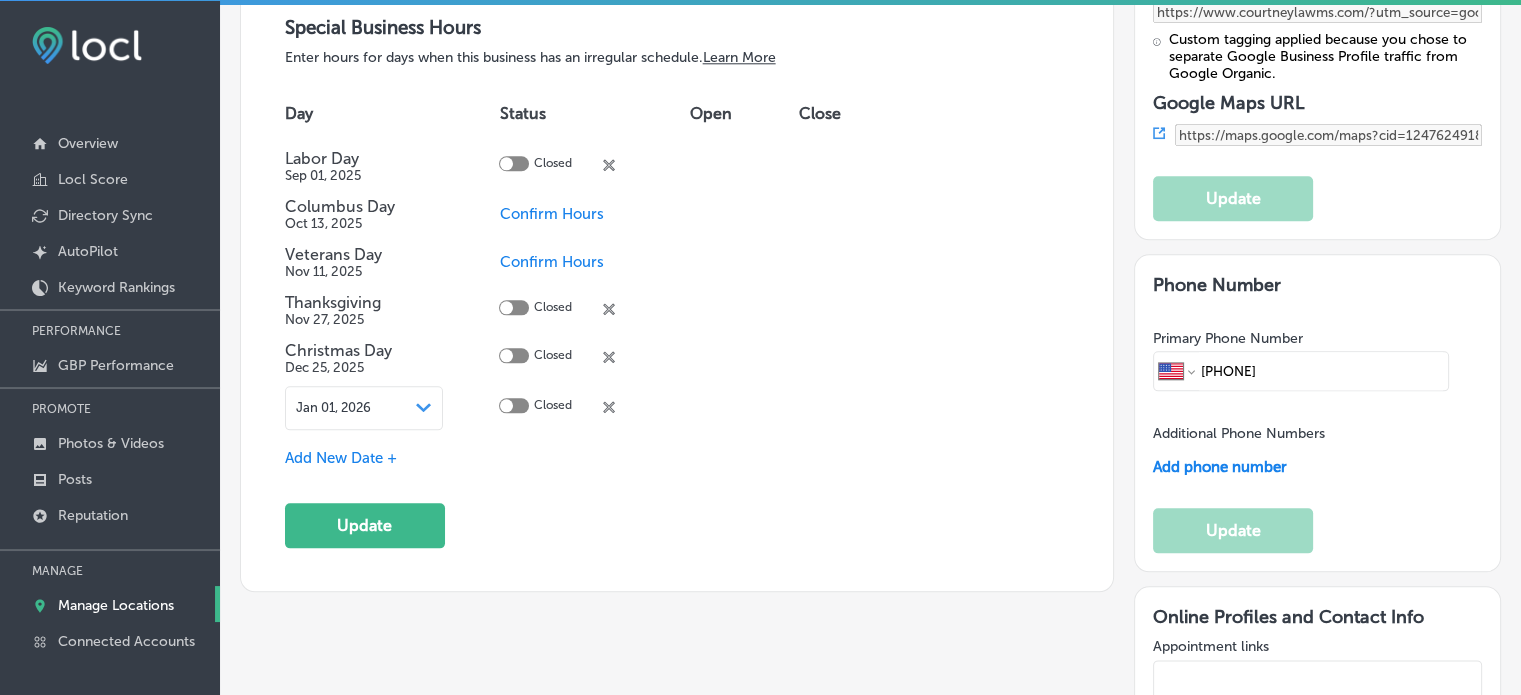 click 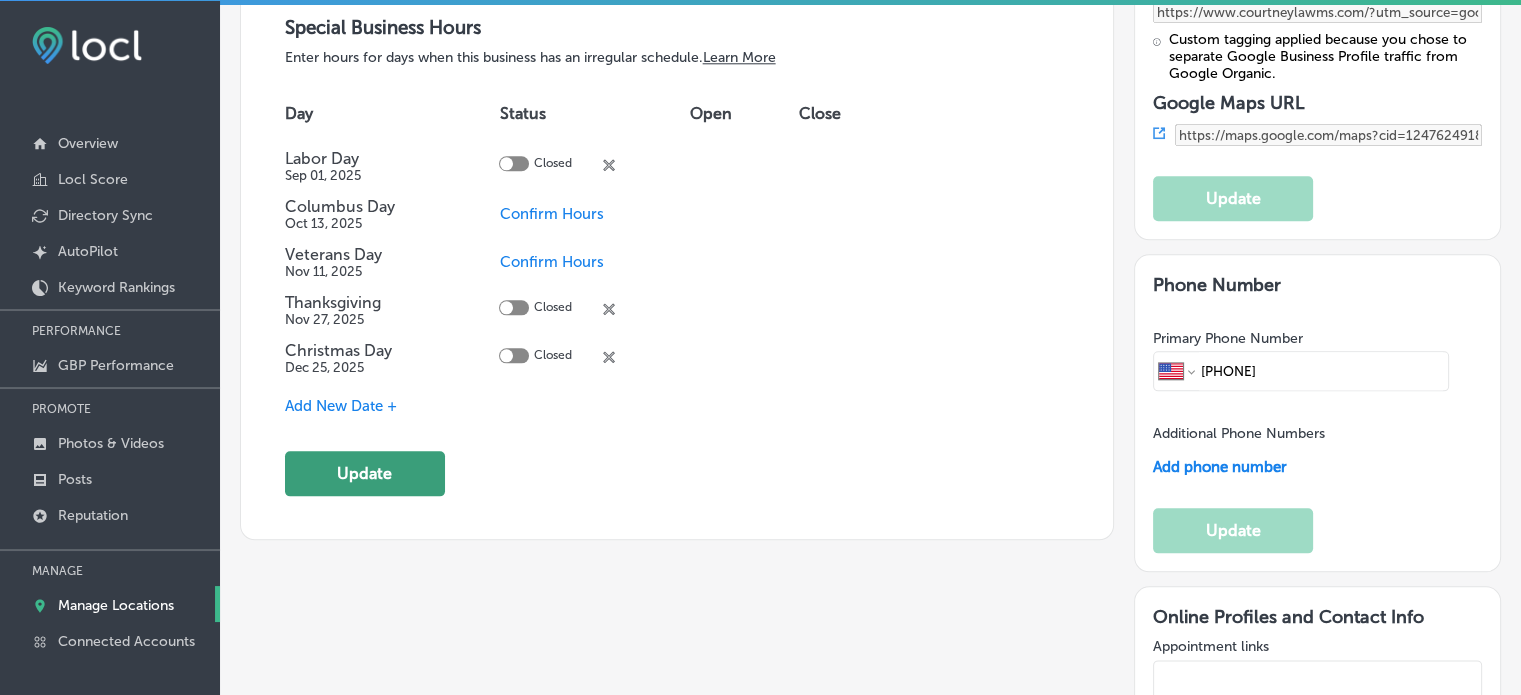 click on "Update" 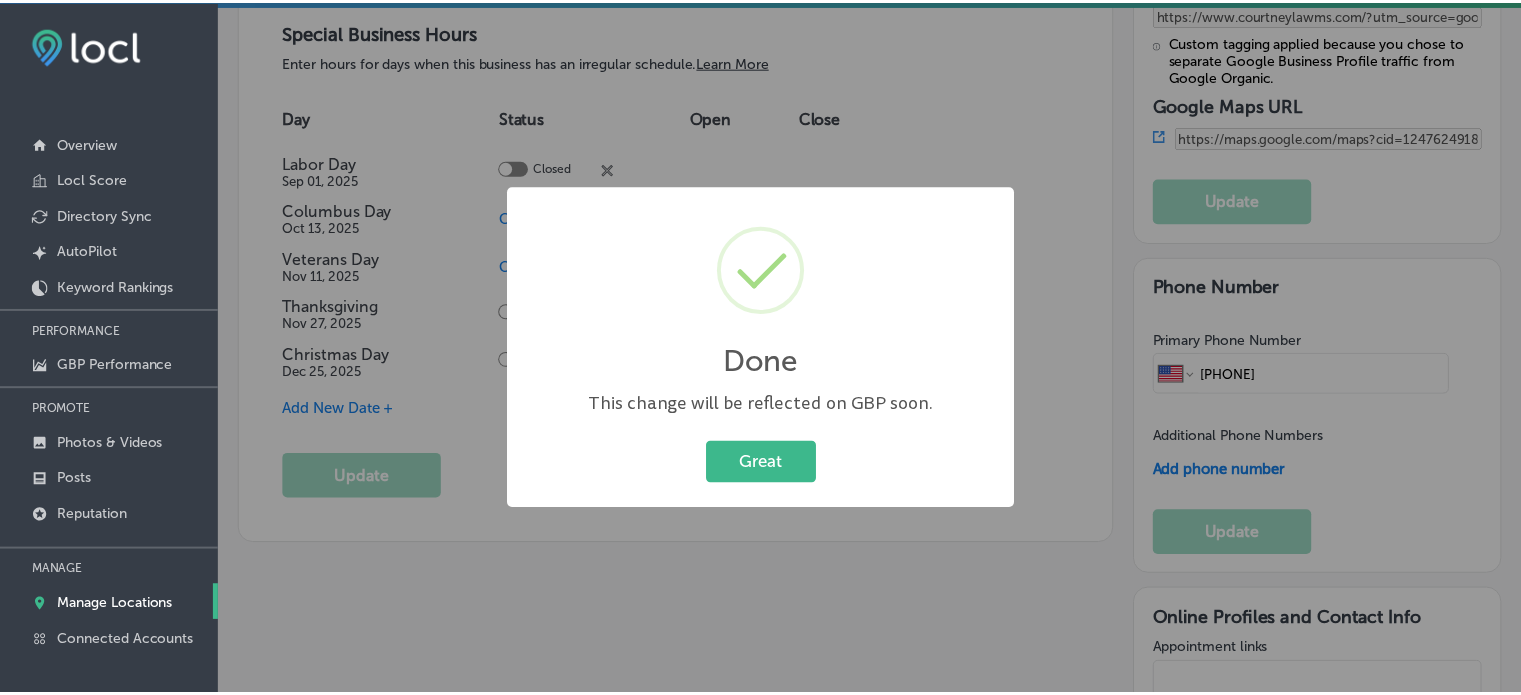 scroll, scrollTop: 2223, scrollLeft: 0, axis: vertical 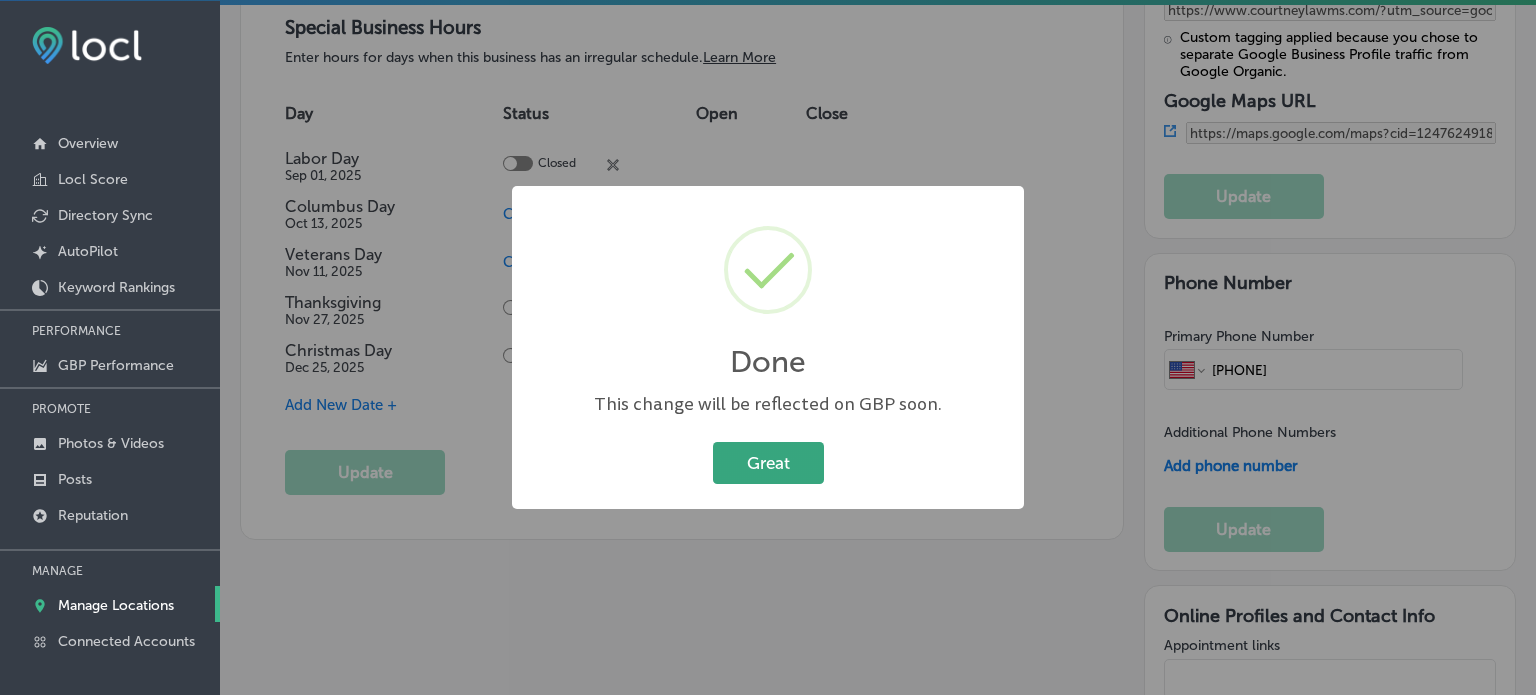 click on "Great" at bounding box center (768, 462) 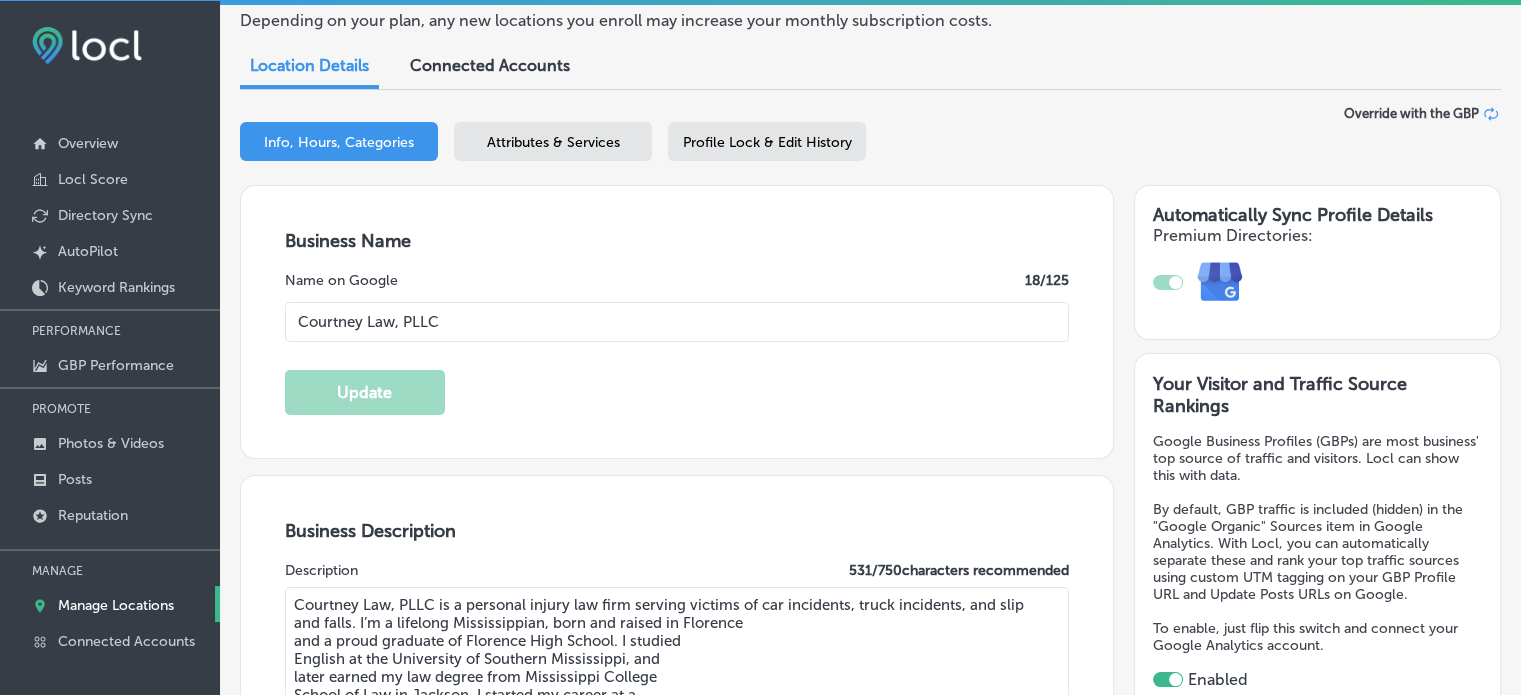 scroll, scrollTop: 59, scrollLeft: 0, axis: vertical 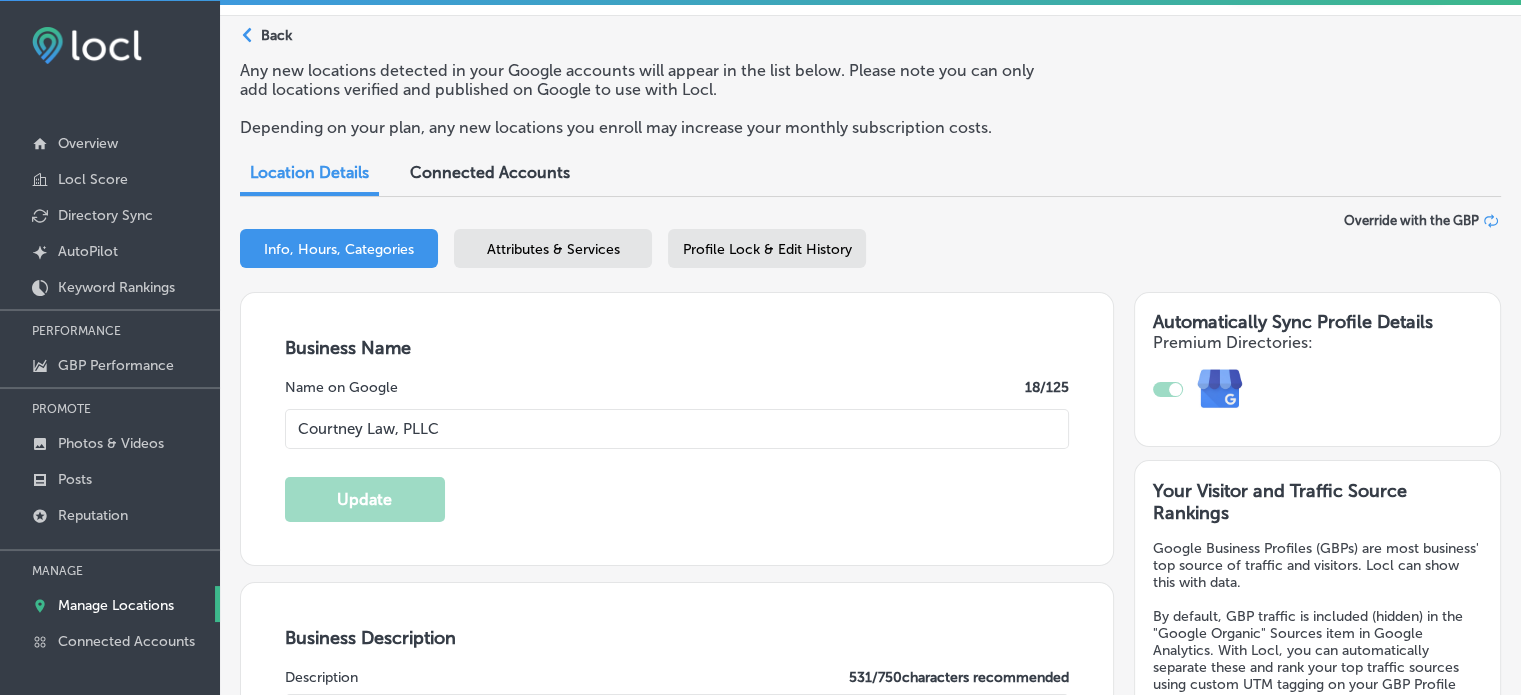 click on "Attributes & Services" at bounding box center [553, 249] 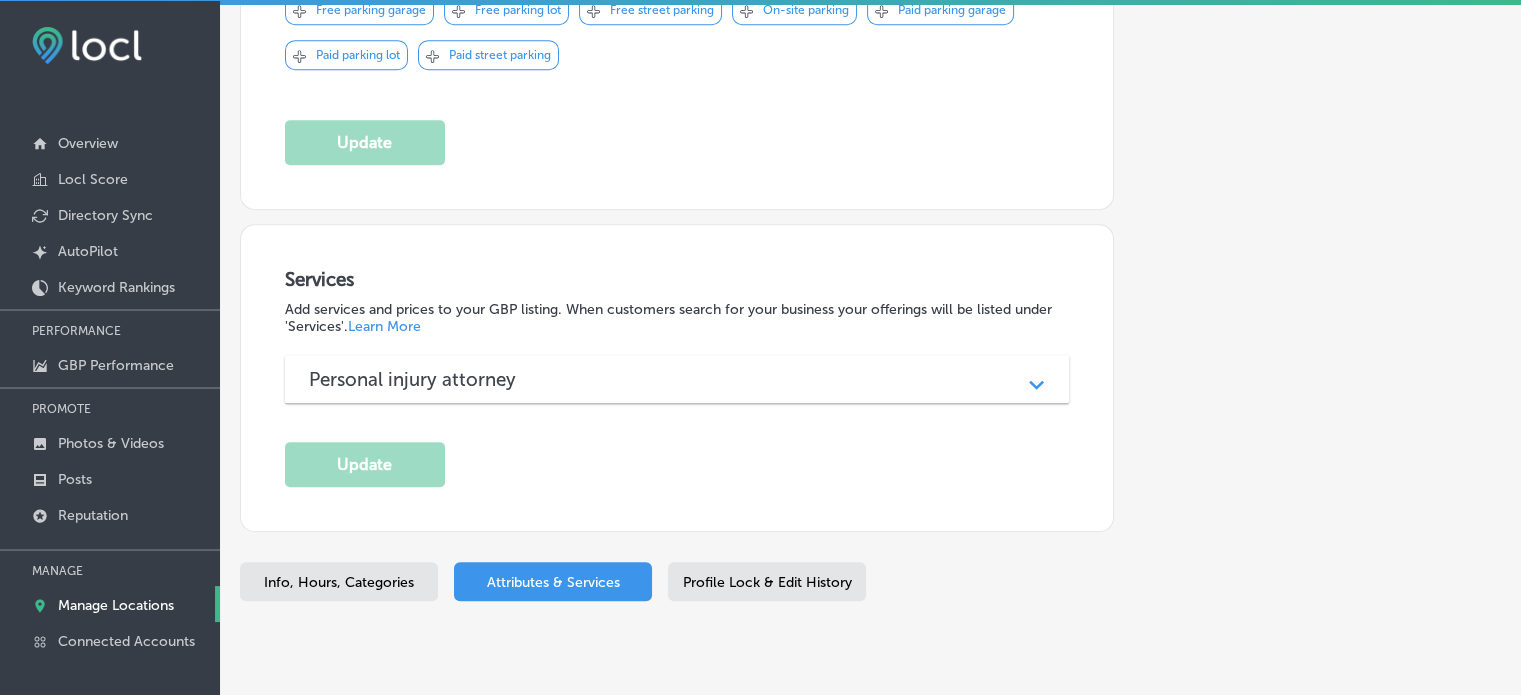 scroll, scrollTop: 1404, scrollLeft: 0, axis: vertical 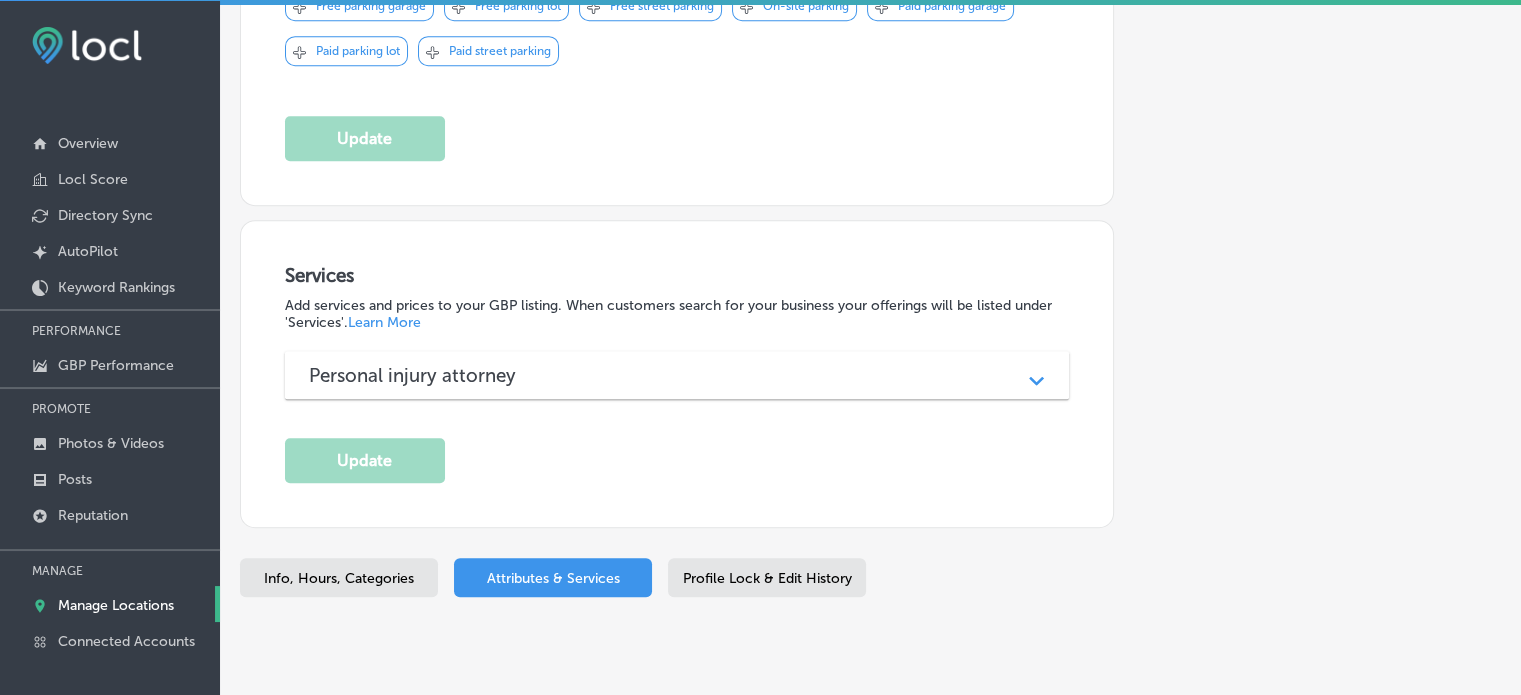 click on "Personal injury attorney" at bounding box center [677, 375] 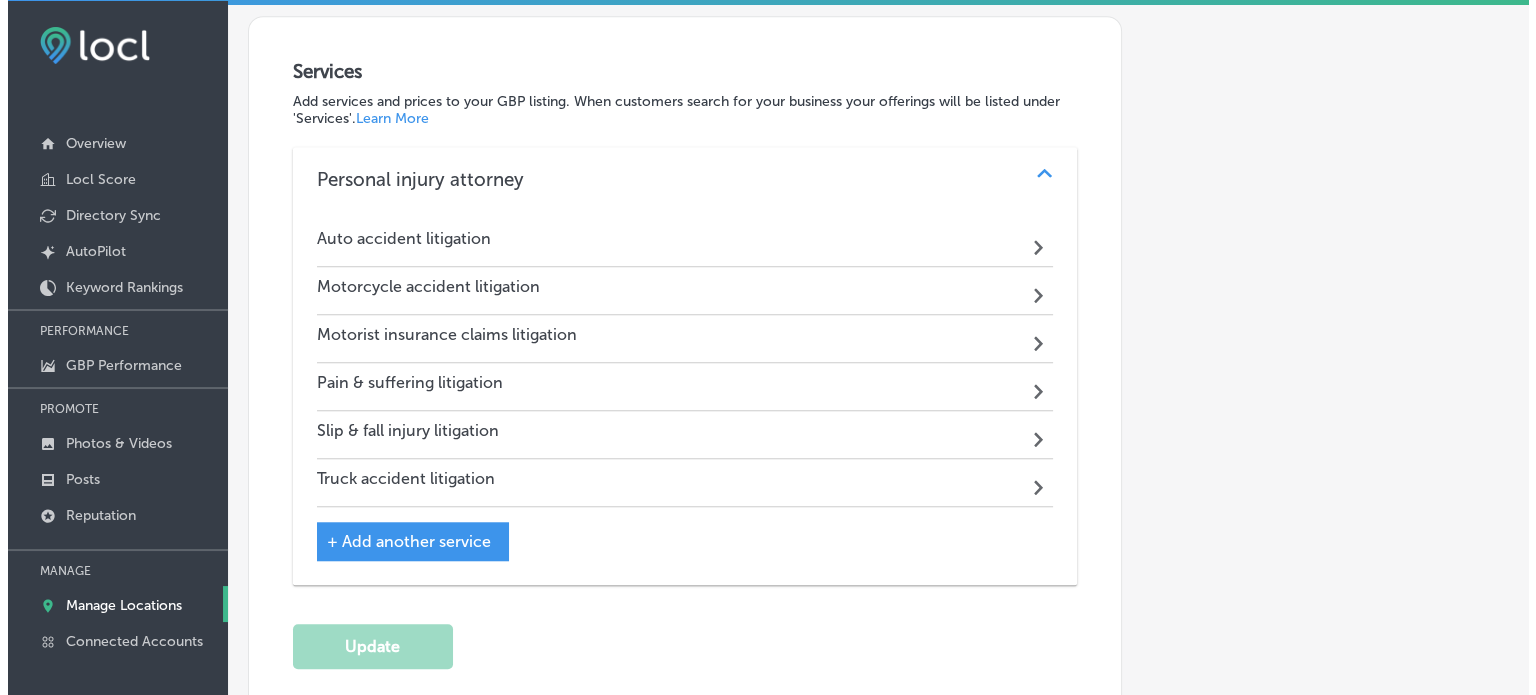 scroll, scrollTop: 1609, scrollLeft: 0, axis: vertical 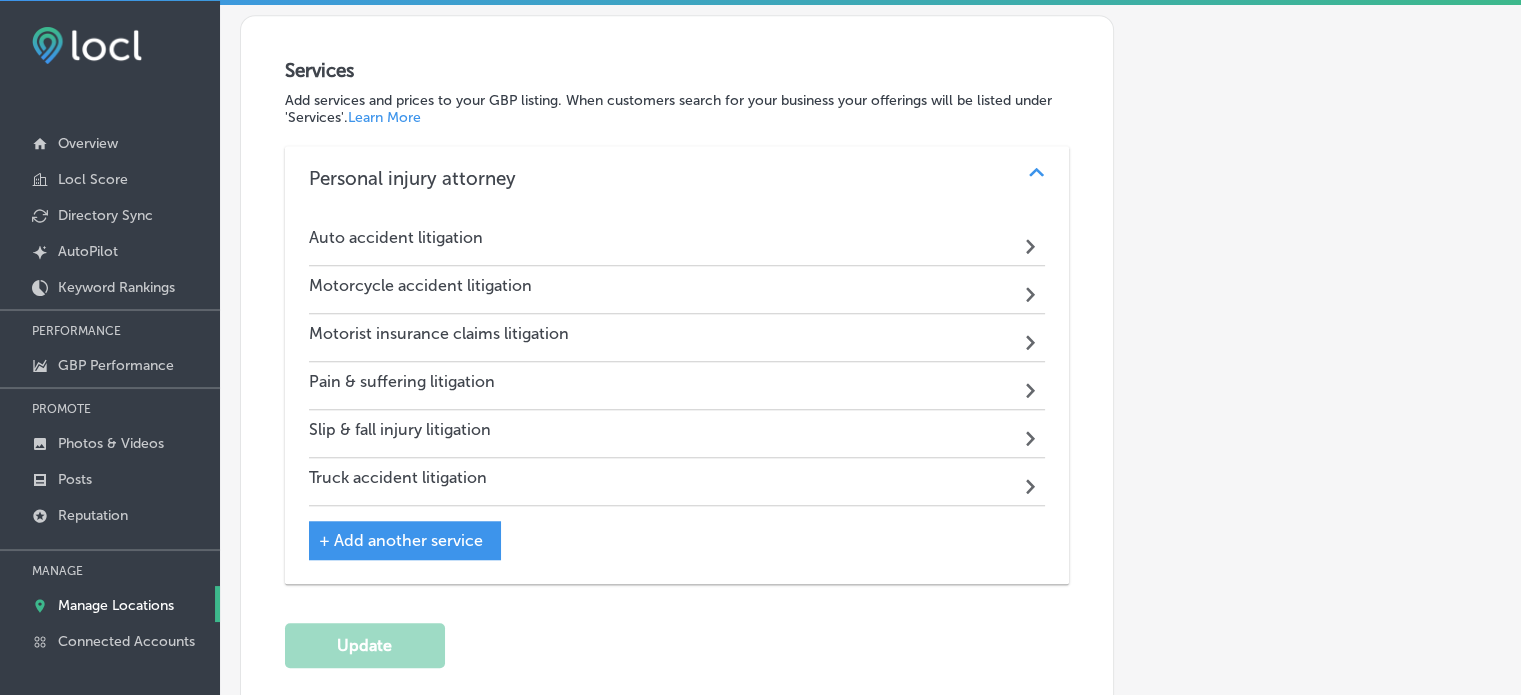 click on "+ Add another service" at bounding box center [401, 540] 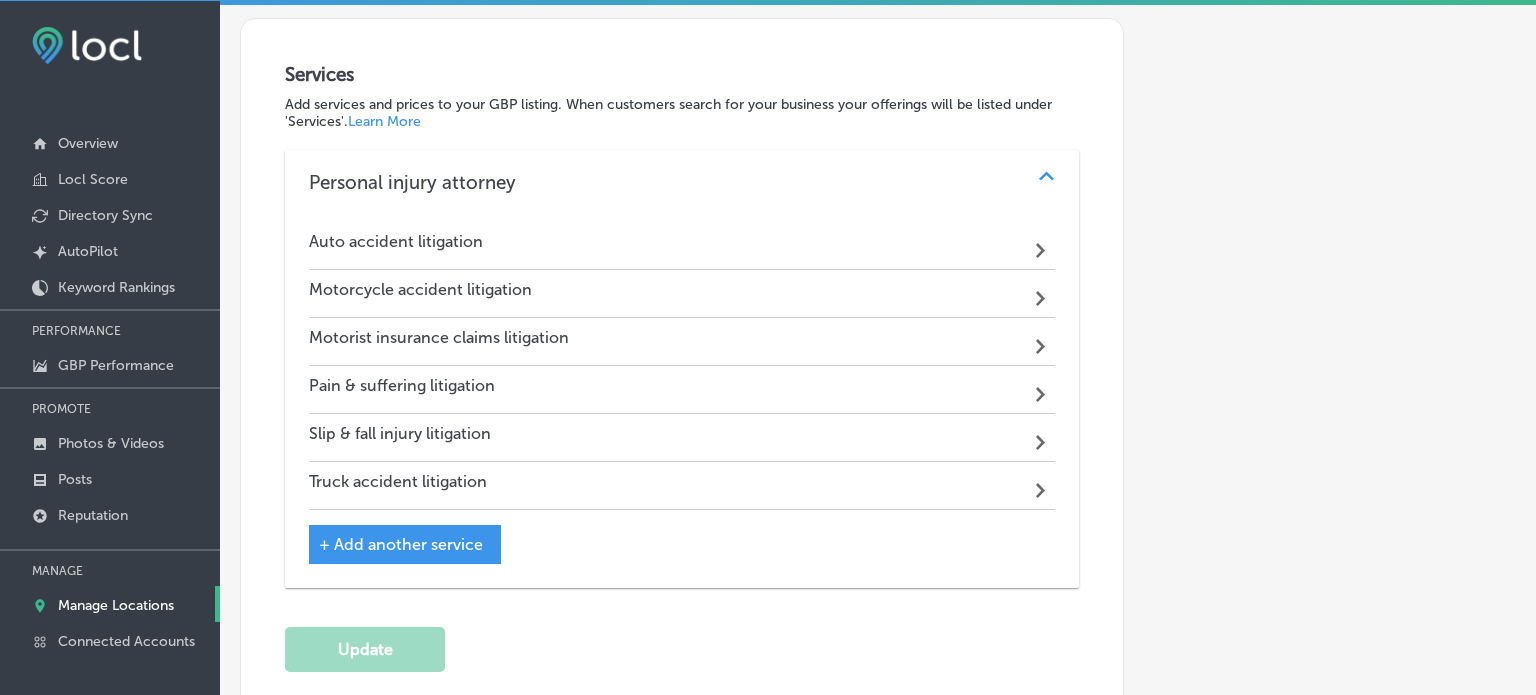 scroll, scrollTop: 1613, scrollLeft: 0, axis: vertical 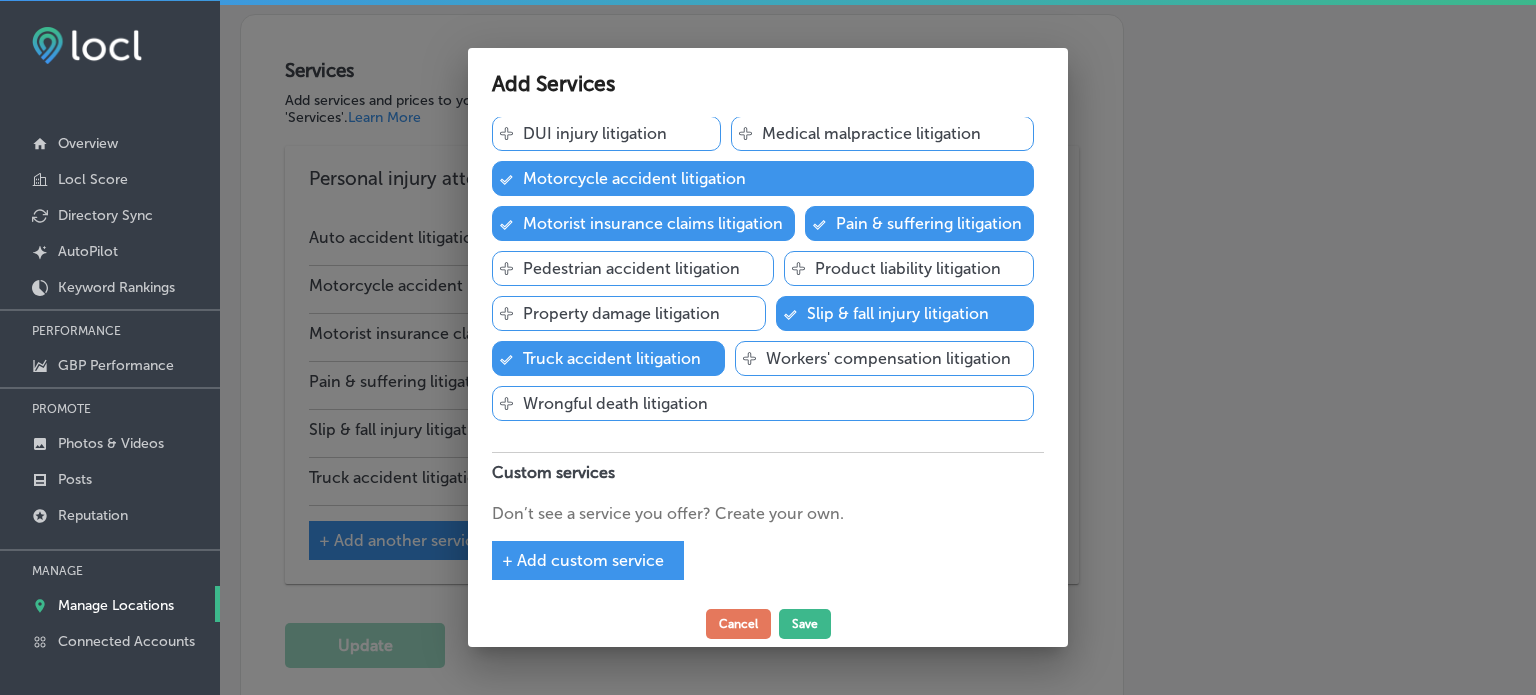 click at bounding box center [768, 347] 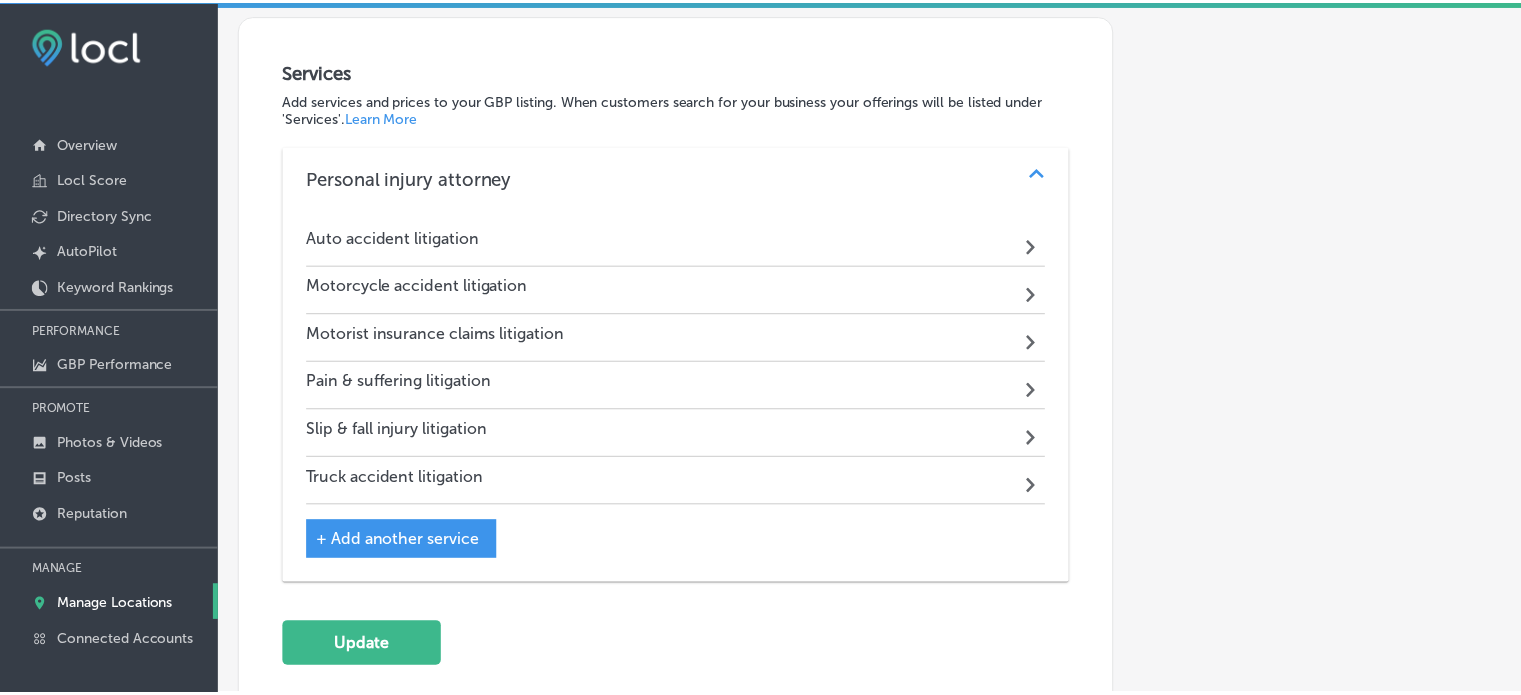 scroll, scrollTop: 1609, scrollLeft: 0, axis: vertical 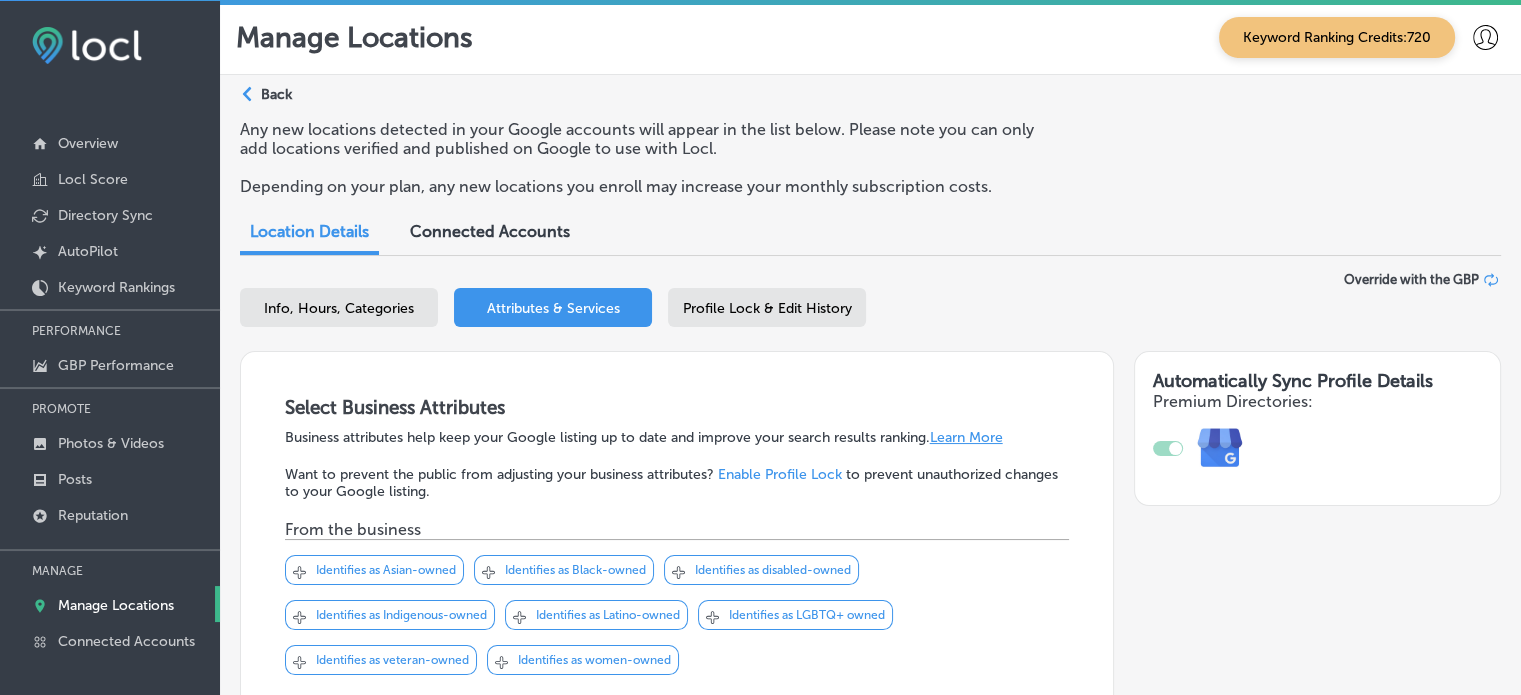 click on "Profile Lock & Edit History" at bounding box center [767, 308] 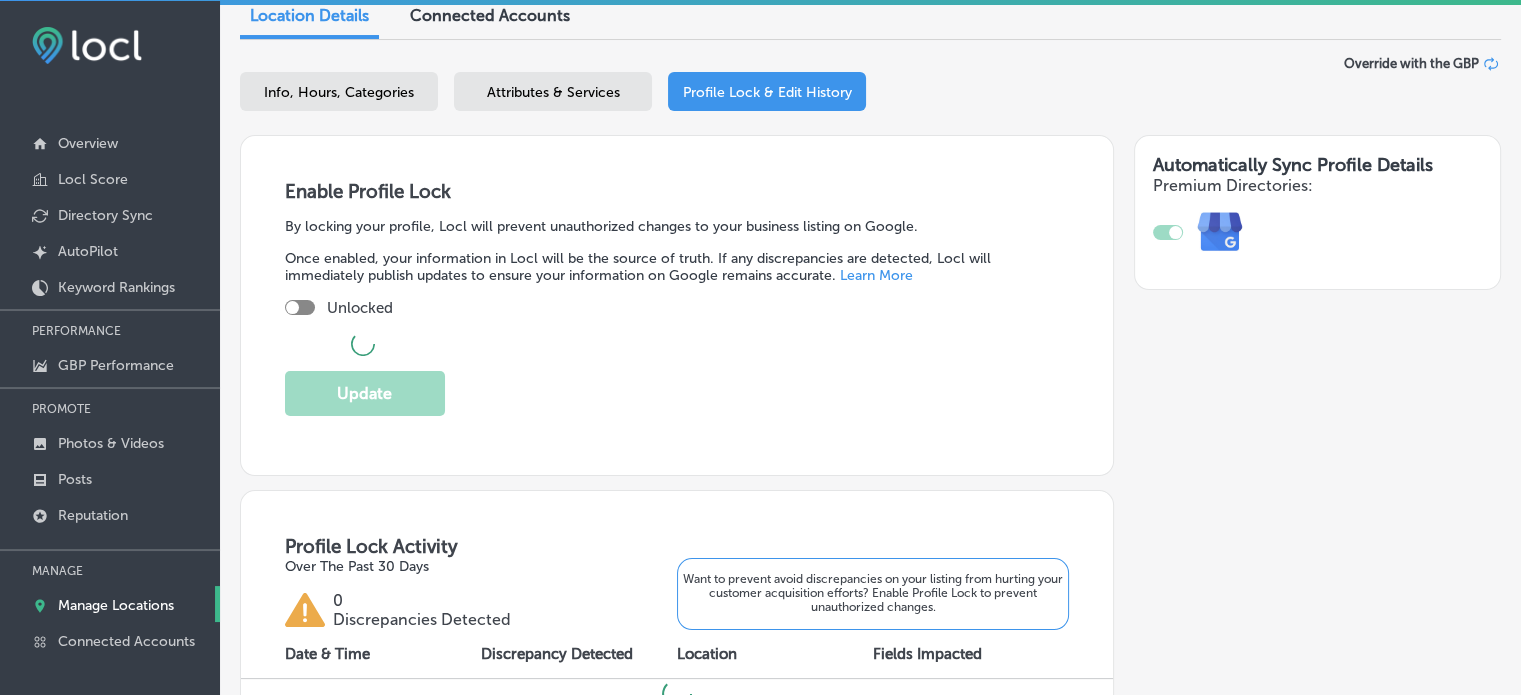 checkbox on "true" 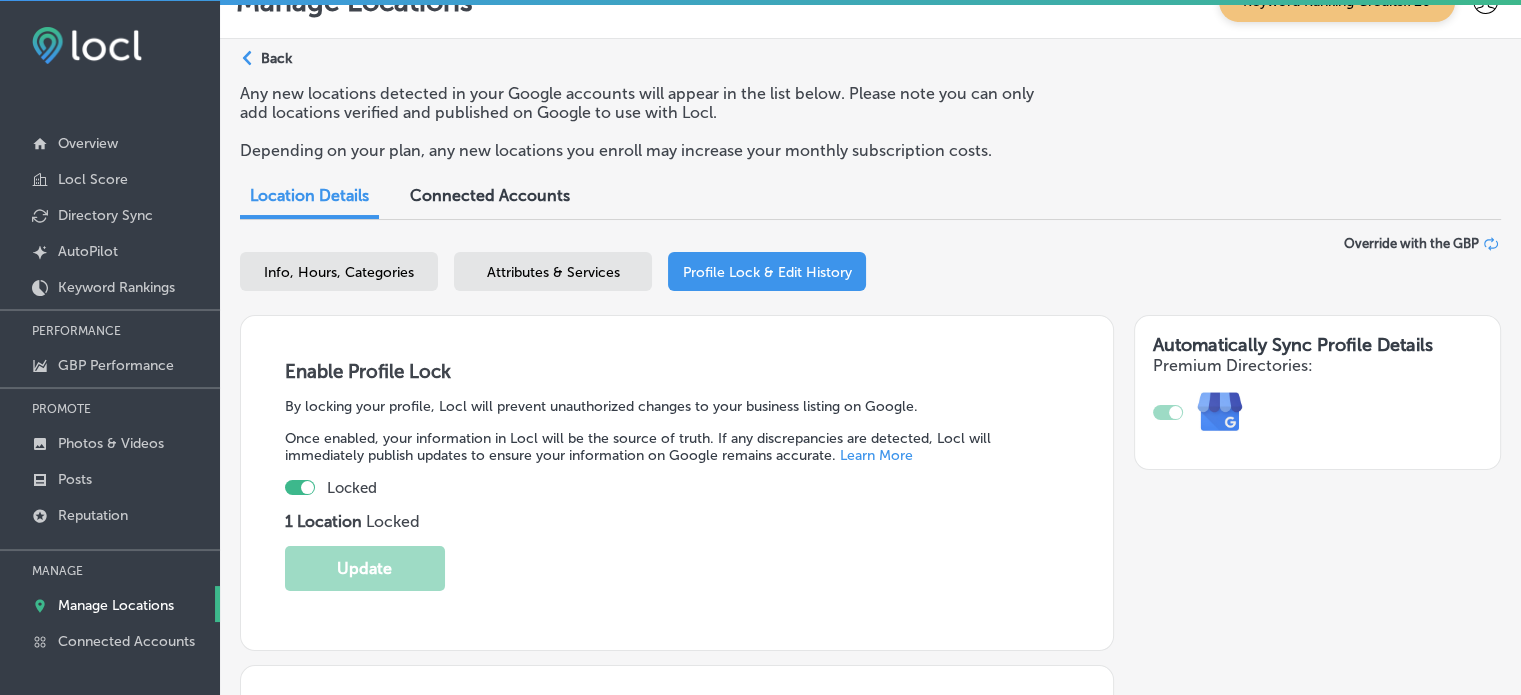 scroll, scrollTop: 0, scrollLeft: 0, axis: both 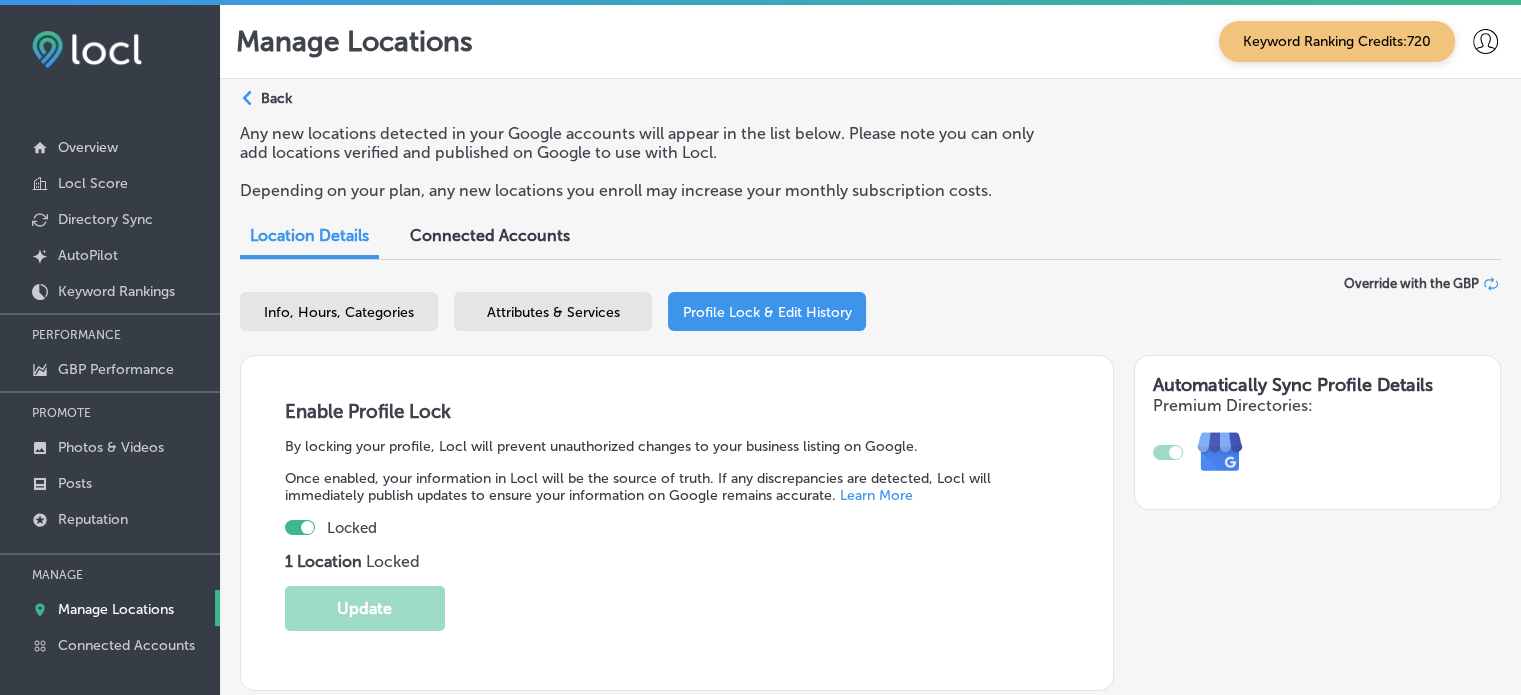 click on "Business + Location
[NAME], [ABBREVIATION]
Path
Created with Sketch.
Selected Locations  ( [NUMBER] ) Info, Hours, Categories Attributes & Services Profile Lock & Edit History Override with the GBP" at bounding box center (870, 315) 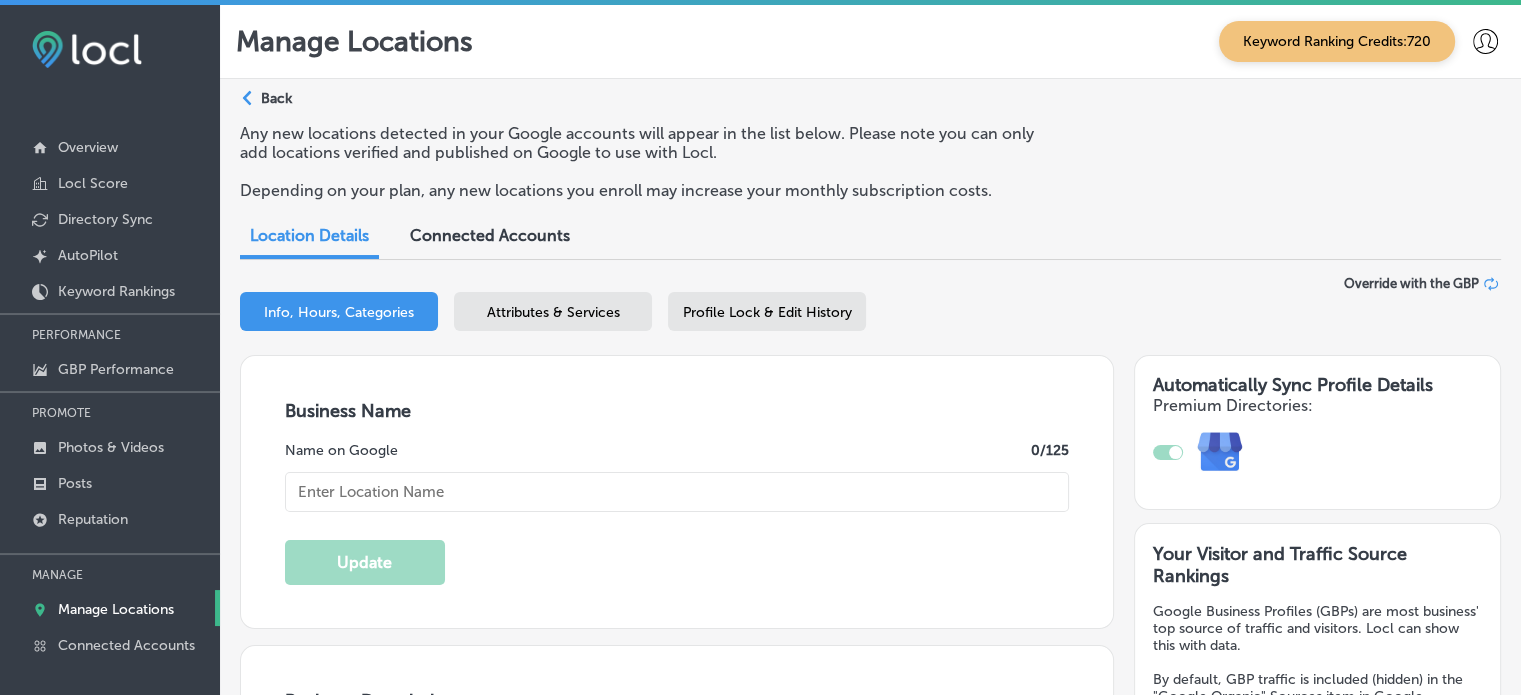 type on "[NUMBER] [STREET]" 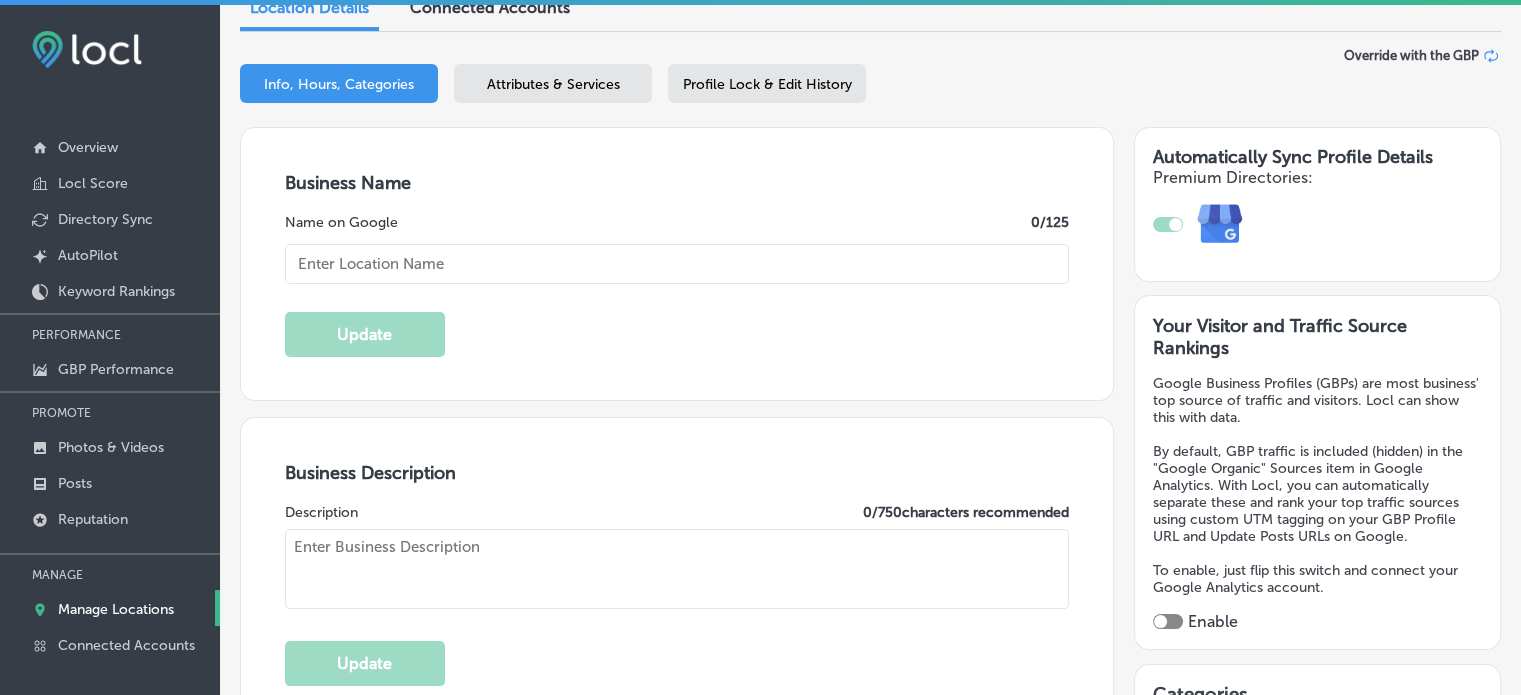 type on "Courtney Law, PLLC" 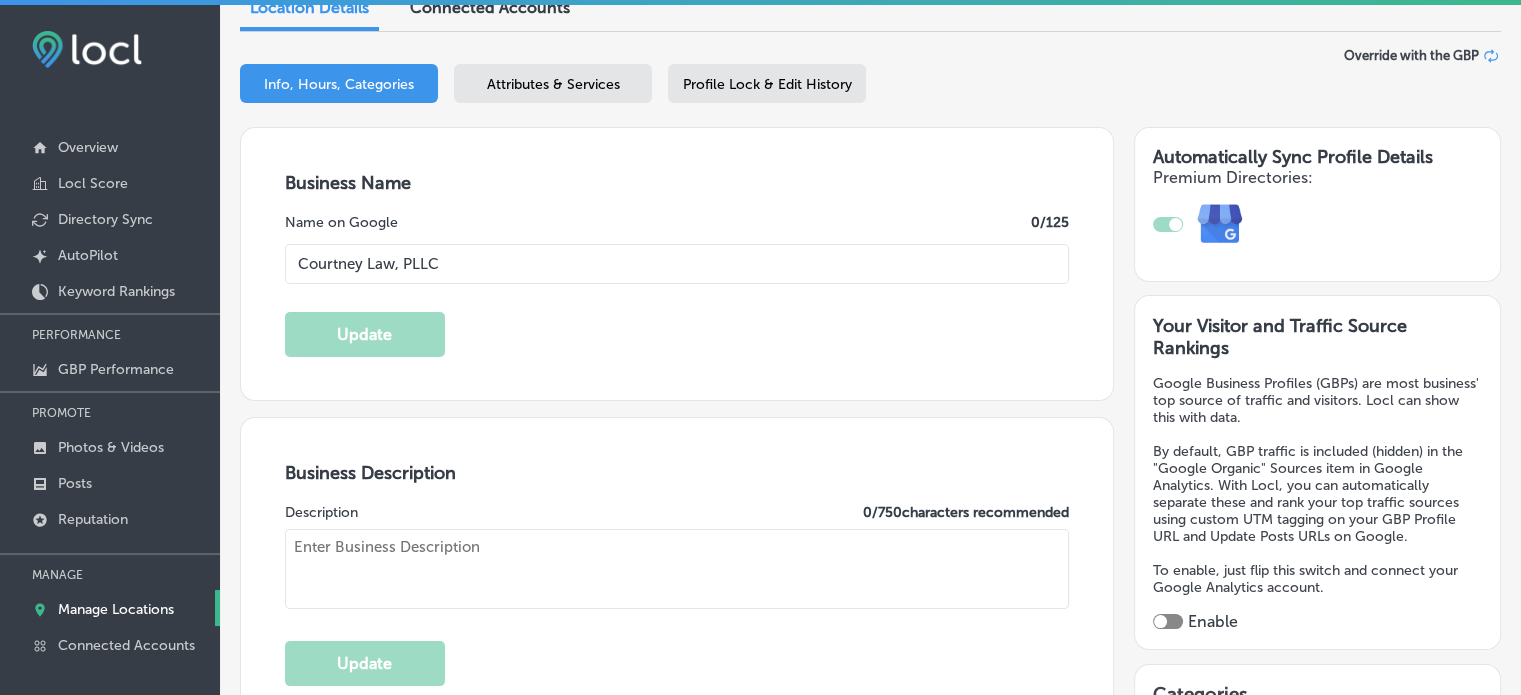 checkbox on "true" 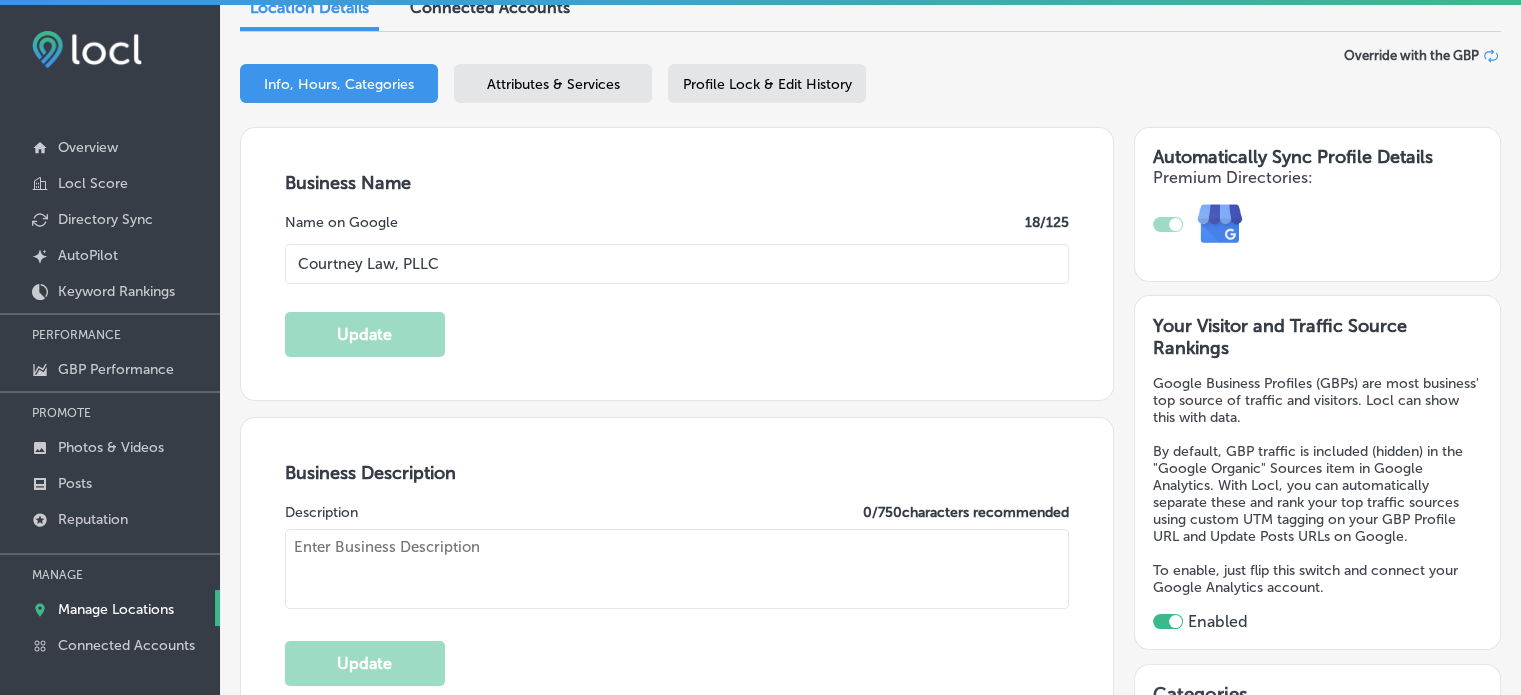 type on "Courtney Law, PLLC is a personal injury law firm serving victims of car incidents, truck incidents, and slip and falls. I’m a lifelong Mississippian, born and raised in Florence
and a proud graduate of Florence High School. I studied
English at the University of Southern Mississippi, and
later earned my law degree from Mississippi College
School of Law in Jackson. I started my career at a
personal injury firm, and after two years, felt called to
open my own practice where I could work more closely
and personally with clients." 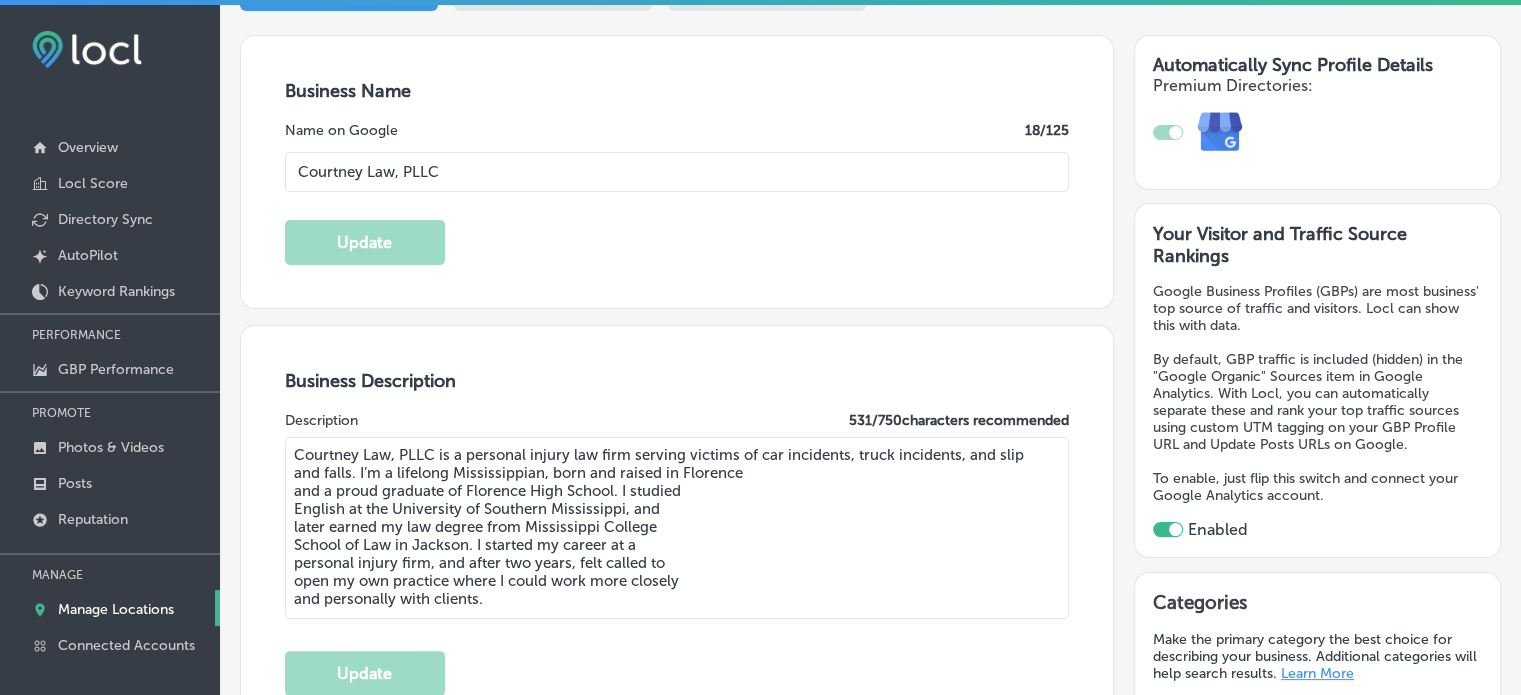 scroll, scrollTop: 0, scrollLeft: 0, axis: both 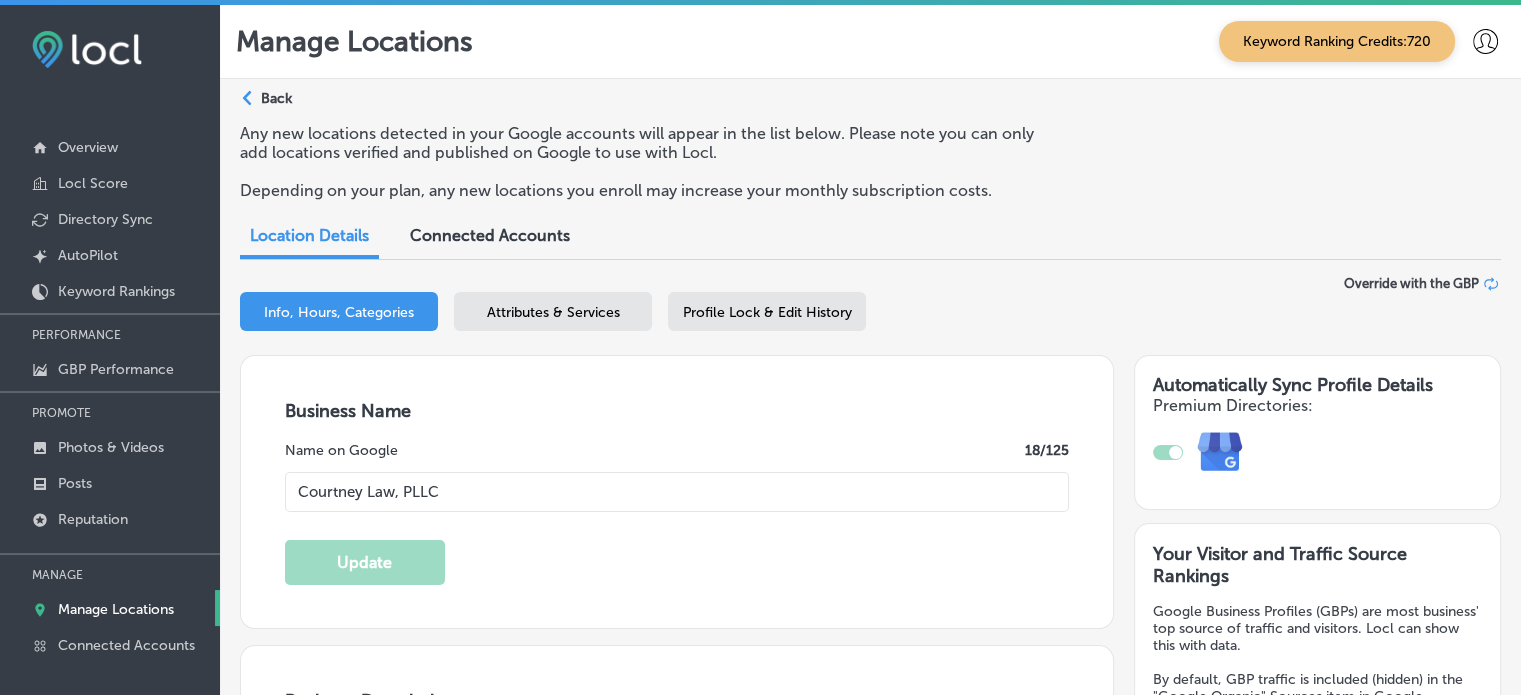 click on "Connected Accounts" at bounding box center (490, 235) 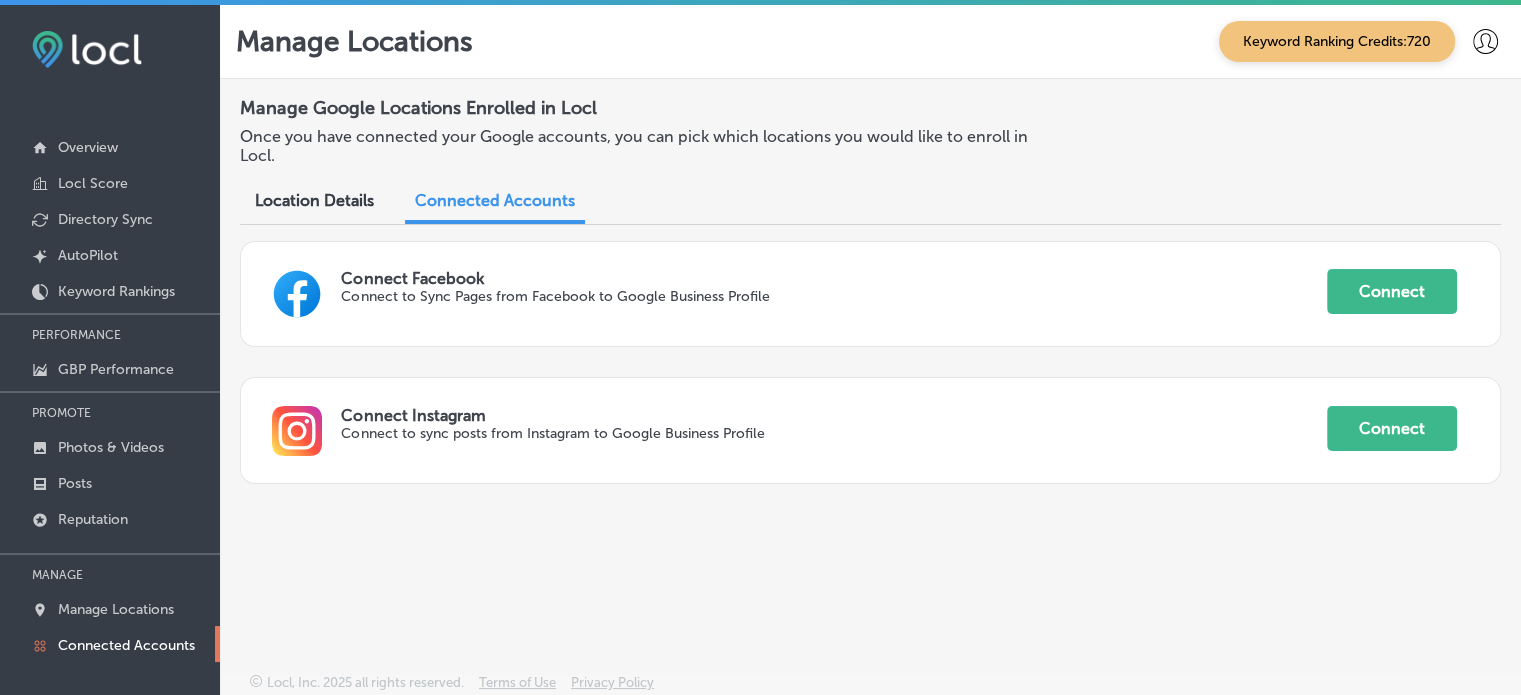 click on "Location Details" at bounding box center [314, 200] 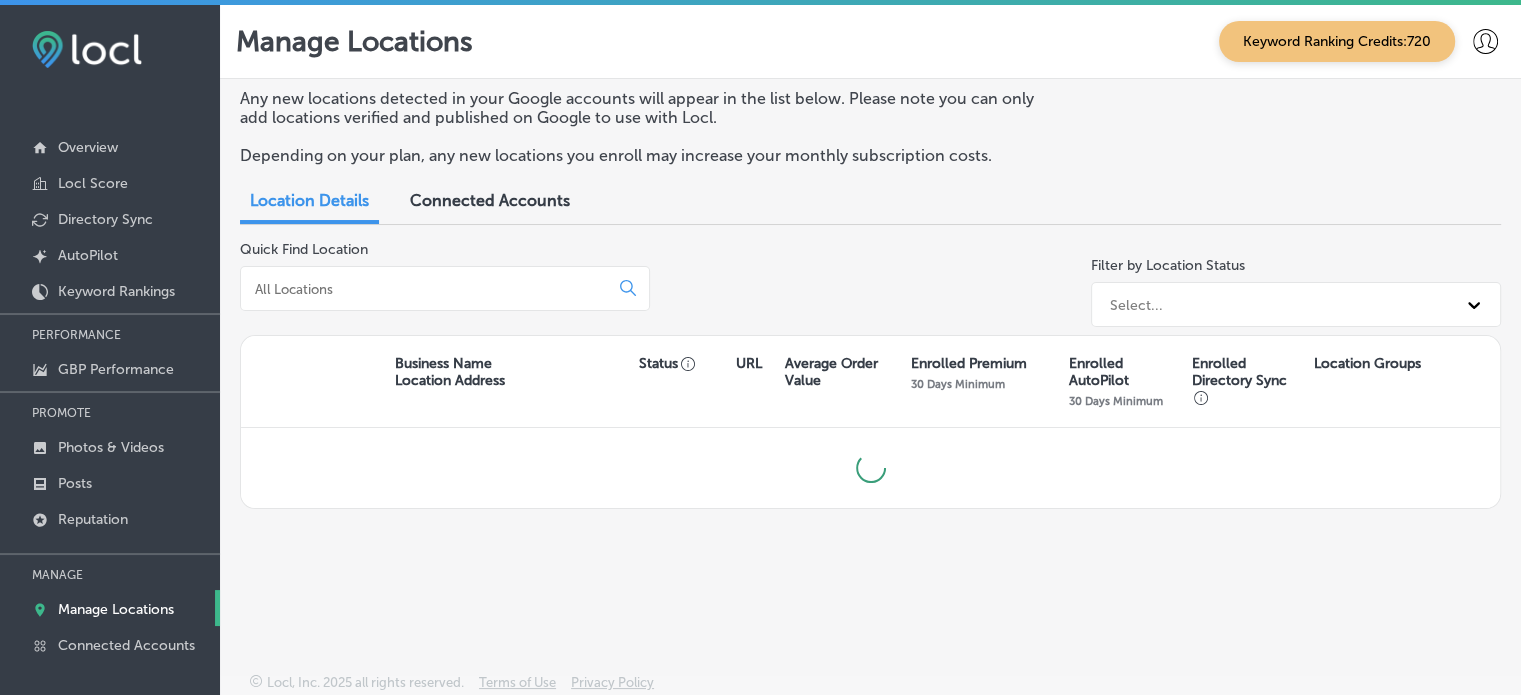 scroll, scrollTop: 4, scrollLeft: 0, axis: vertical 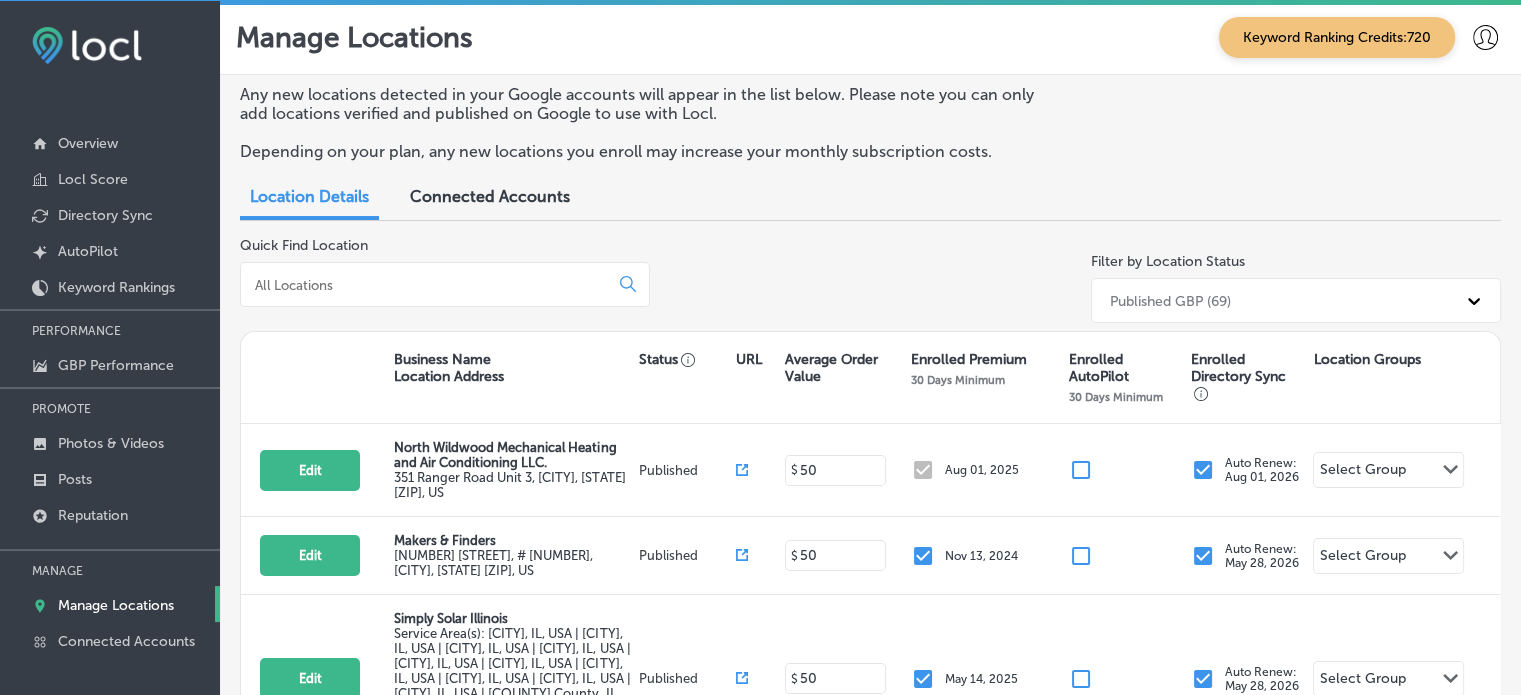 click at bounding box center [445, 284] 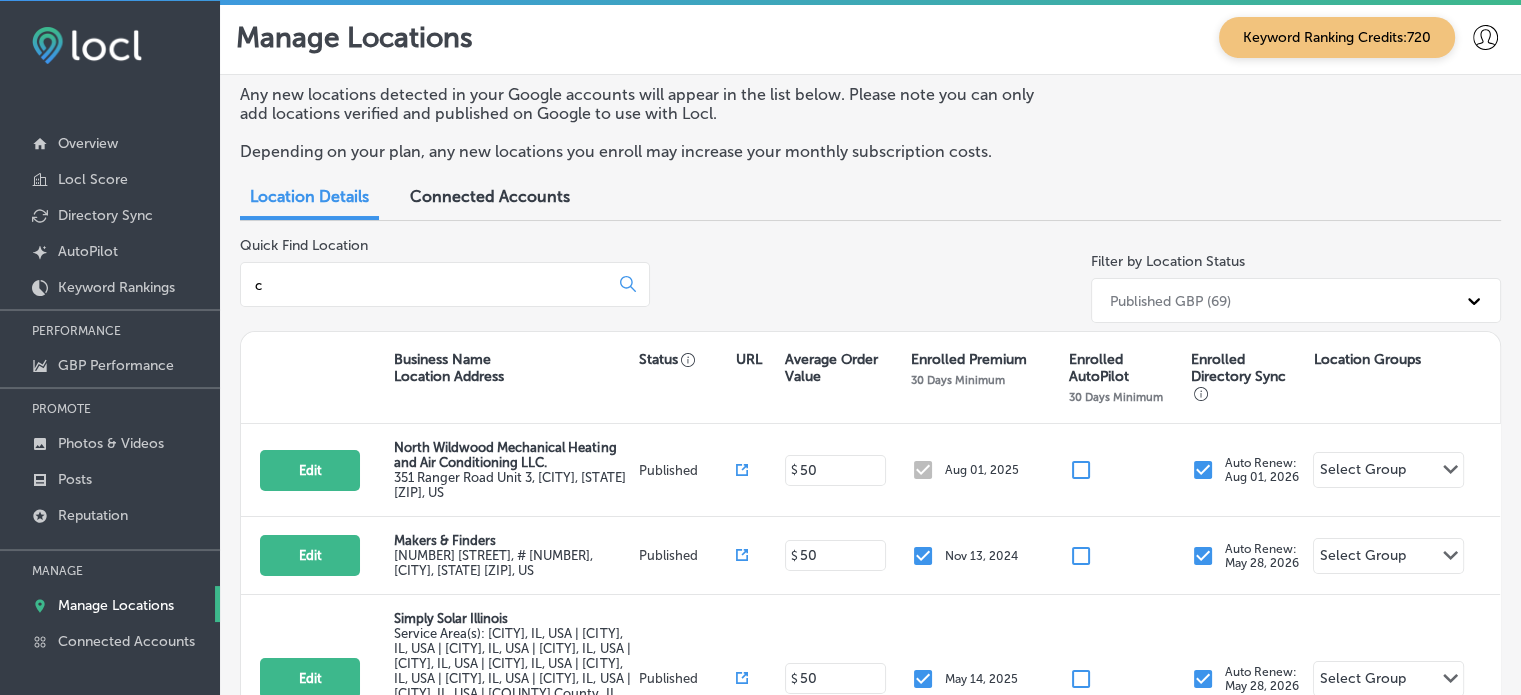 click on "c" at bounding box center [428, 285] 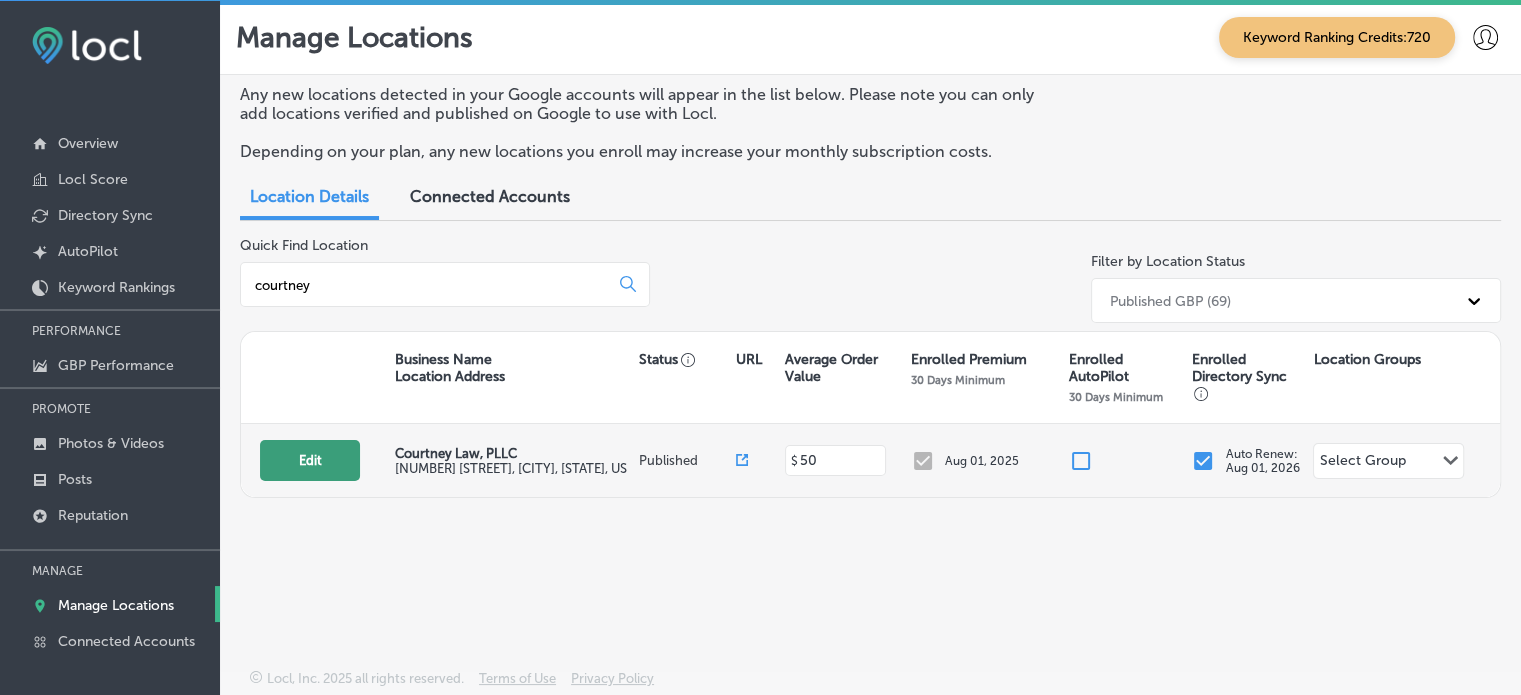 type on "courtney" 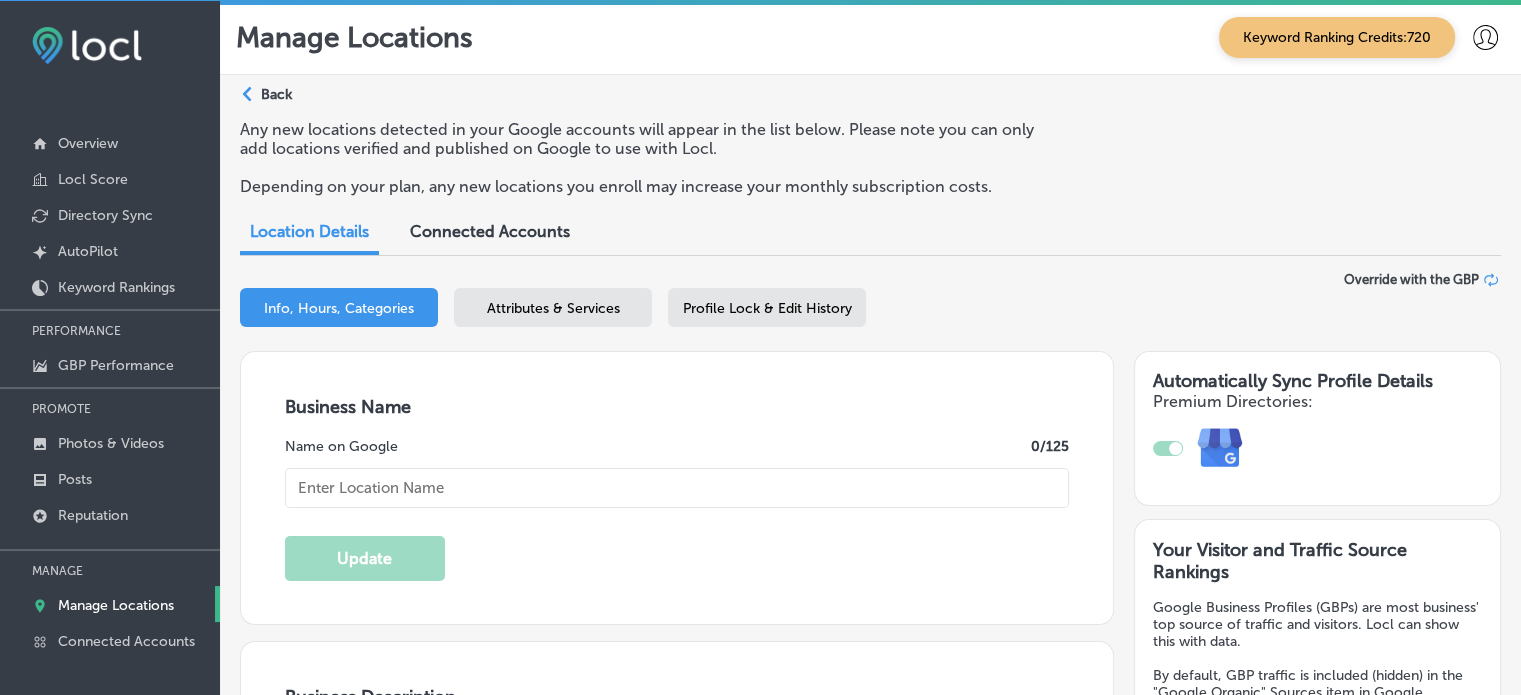 checkbox on "true" 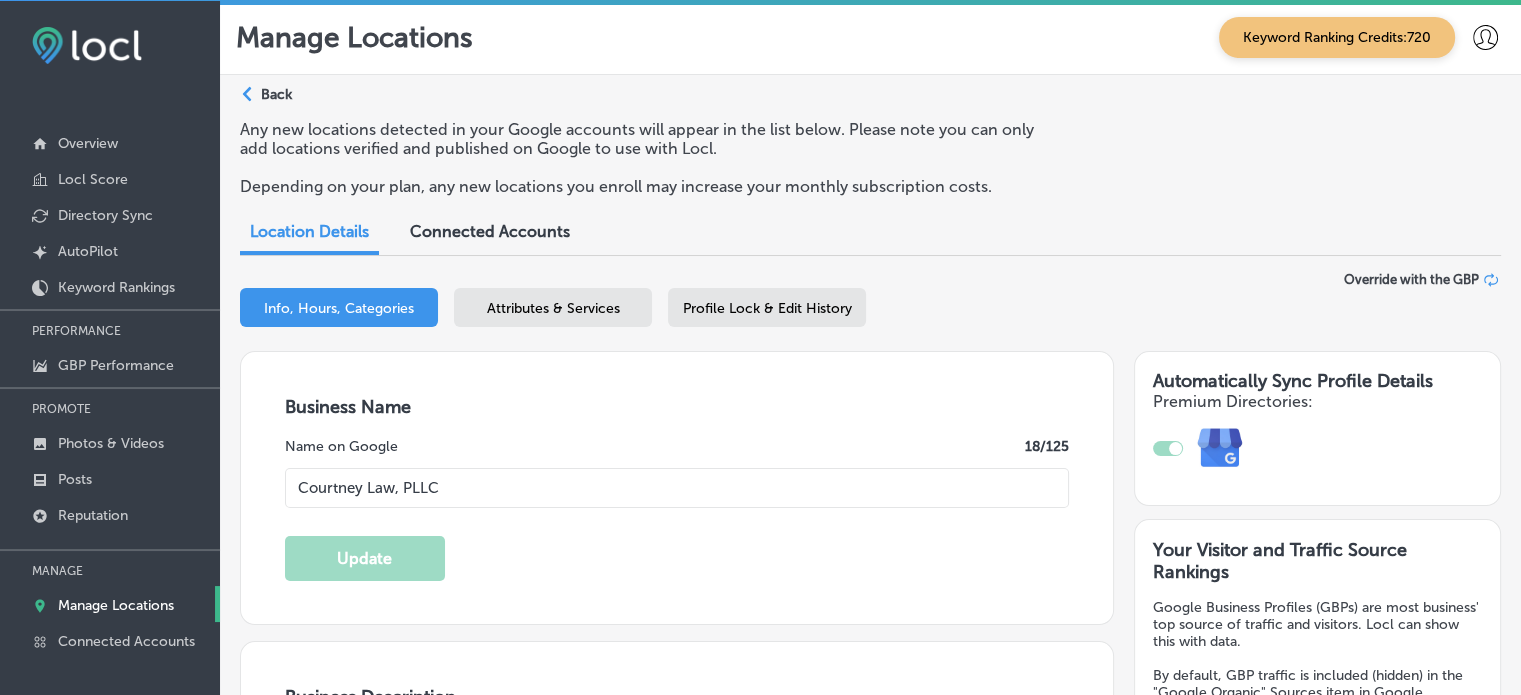 type on "Courtney Law, PLLC is a personal injury law firm serving victims of car incidents, truck incidents, and slip and falls. I’m a lifelong Mississippian, born and raised in Florence
and a proud graduate of Florence High School. I studied
English at the University of Southern Mississippi, and
later earned my law degree from Mississippi College
School of Law in Jackson. I started my career at a
personal injury firm, and after two years, felt called to
open my own practice where I could work more closely
and personally with clients." 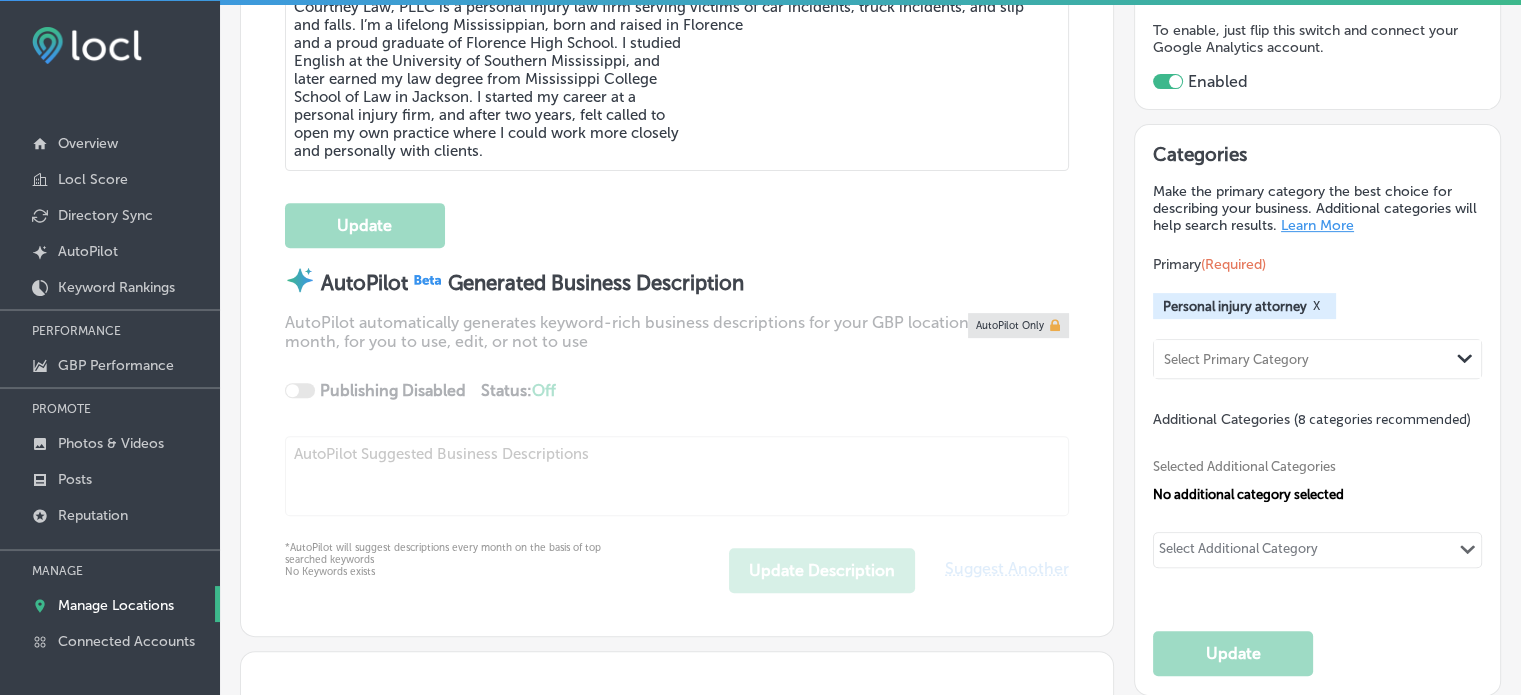scroll, scrollTop: 795, scrollLeft: 0, axis: vertical 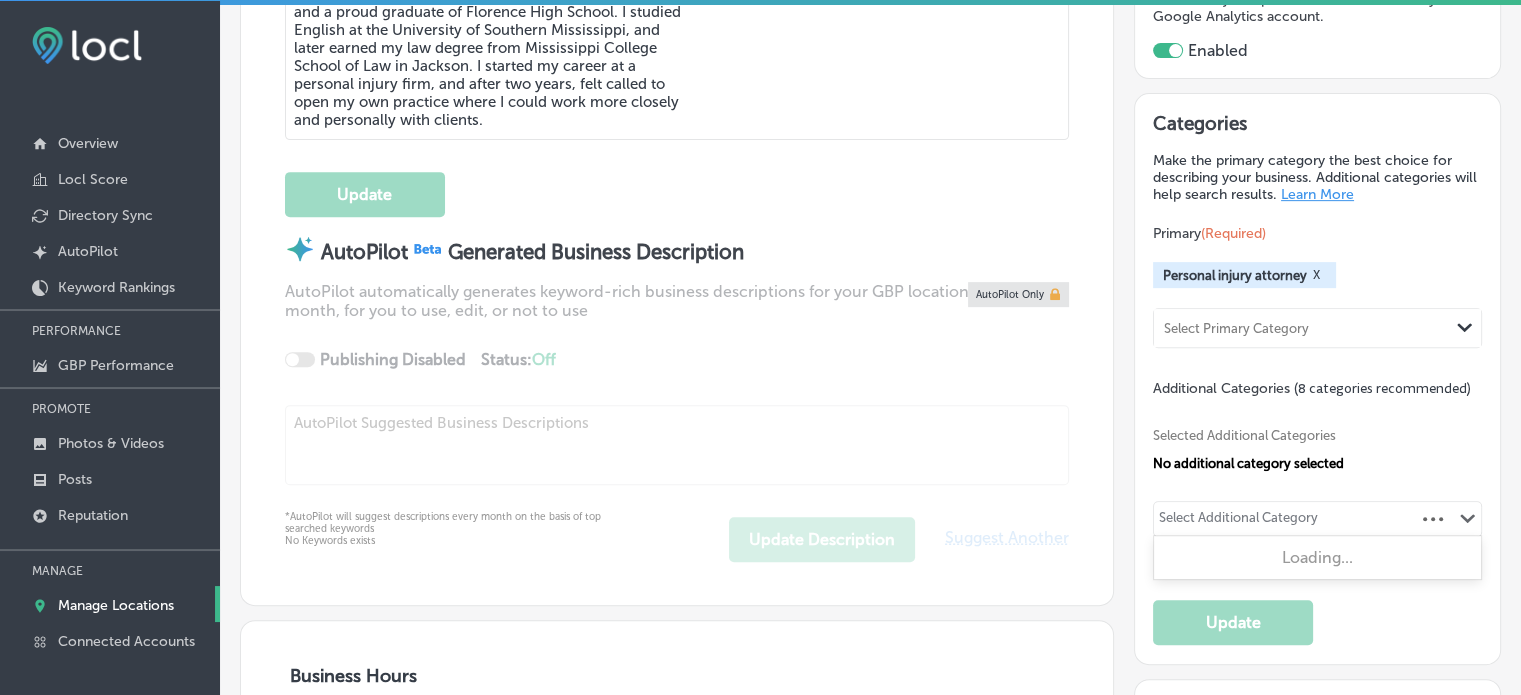 click on "Select Additional Category" at bounding box center (1238, 521) 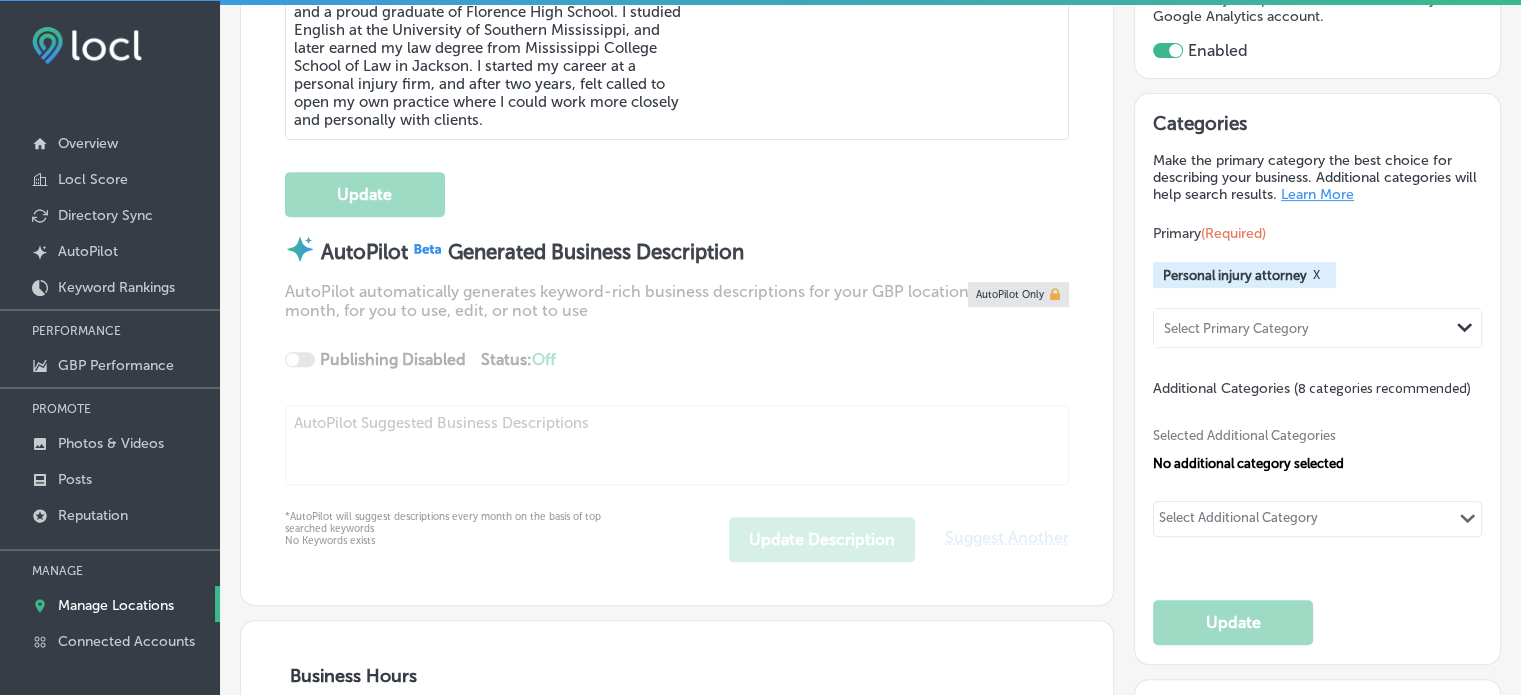 click at bounding box center (87, 45) 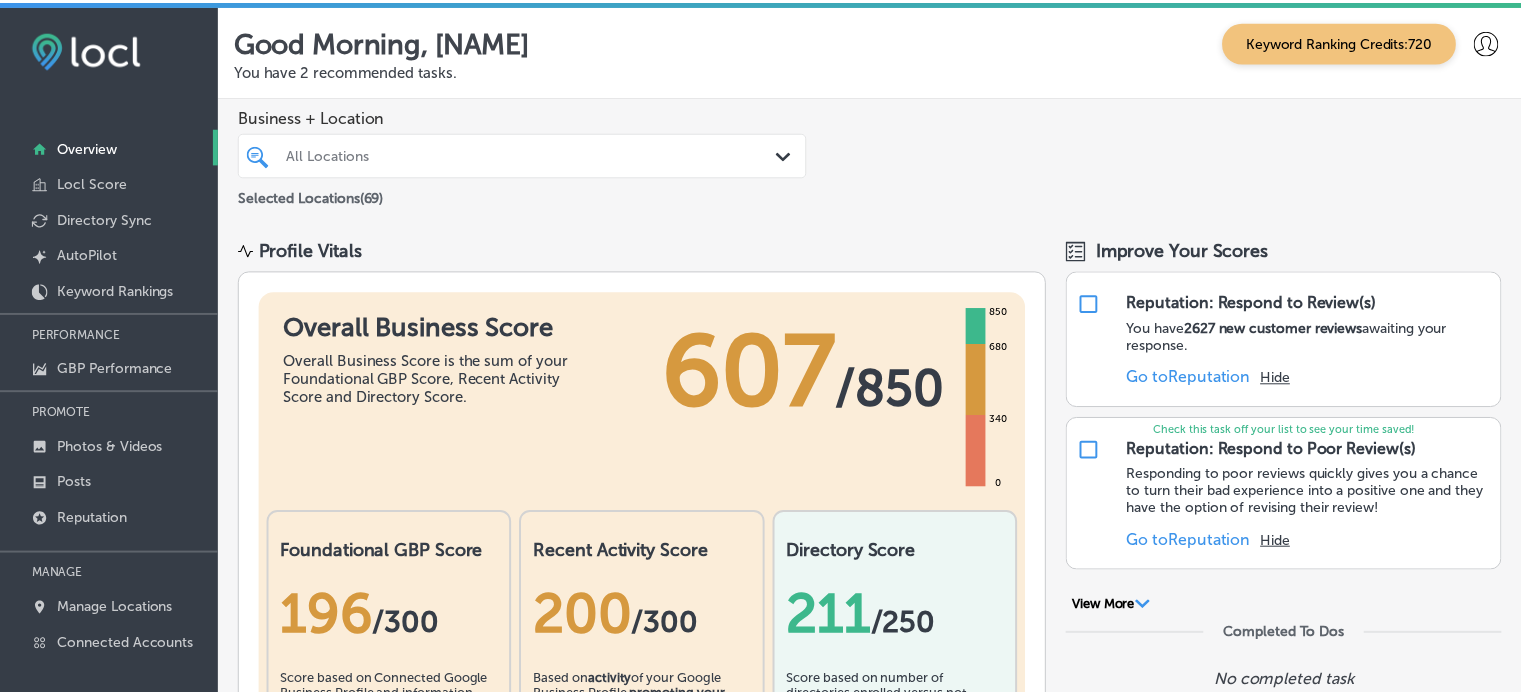 scroll, scrollTop: 0, scrollLeft: 0, axis: both 